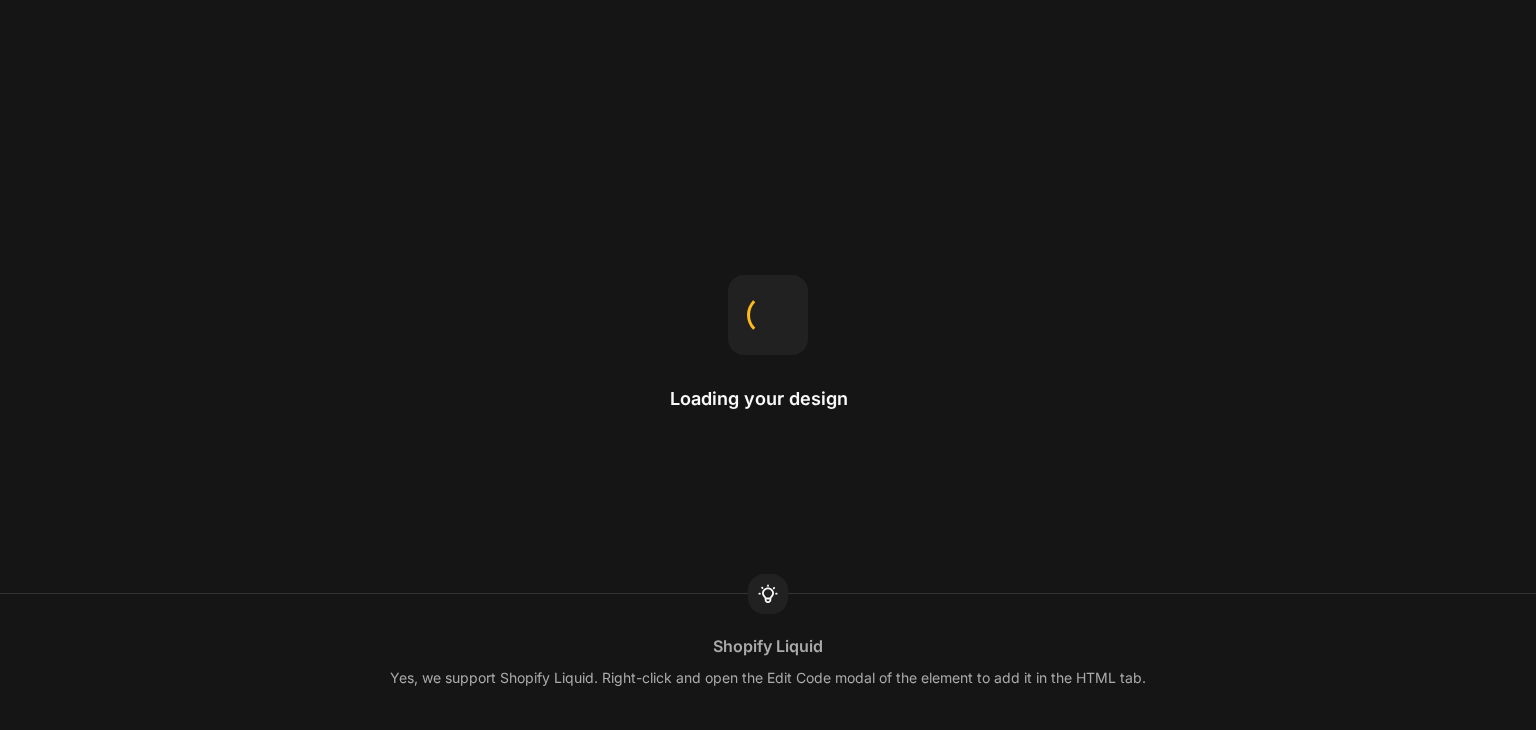 scroll, scrollTop: 0, scrollLeft: 0, axis: both 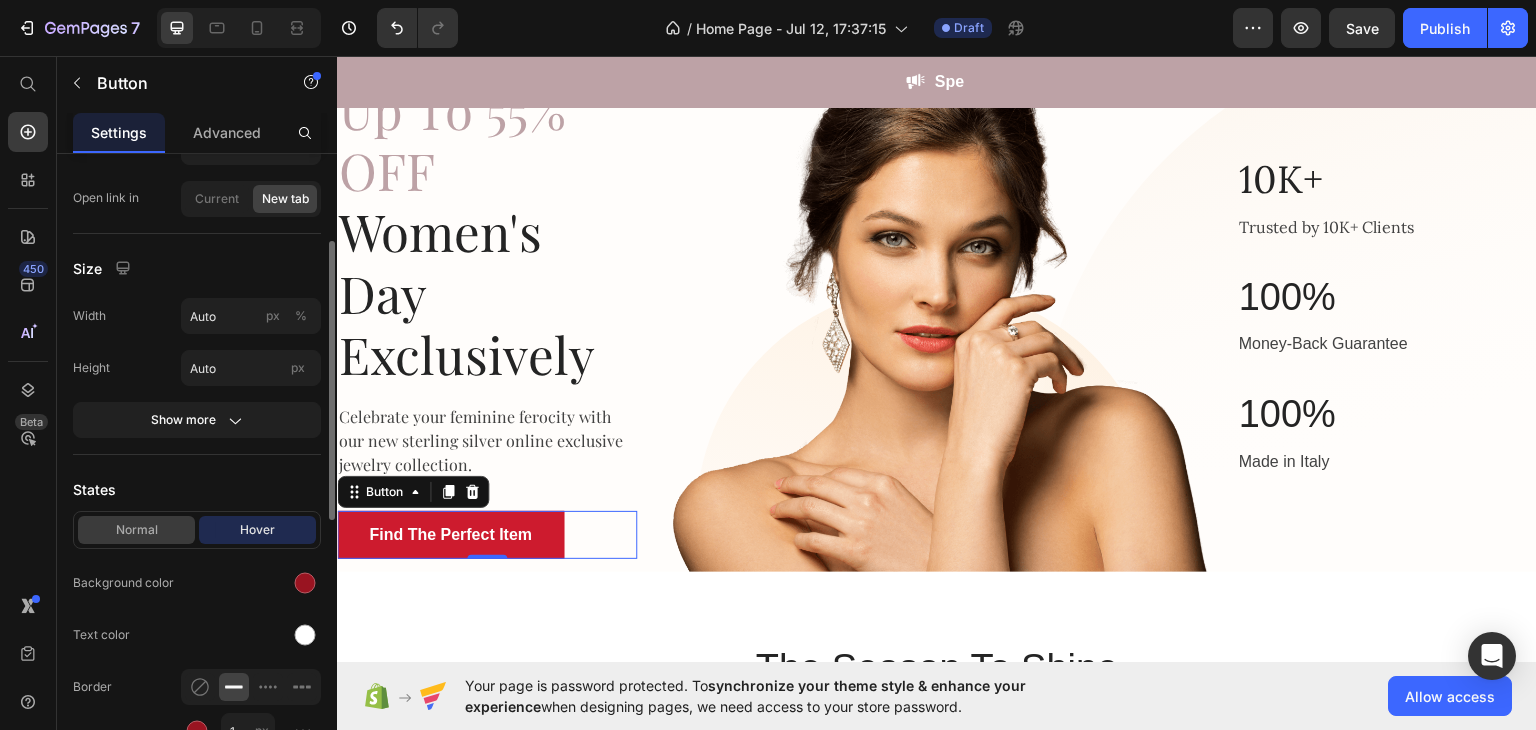 click on "Normal" at bounding box center [136, 530] 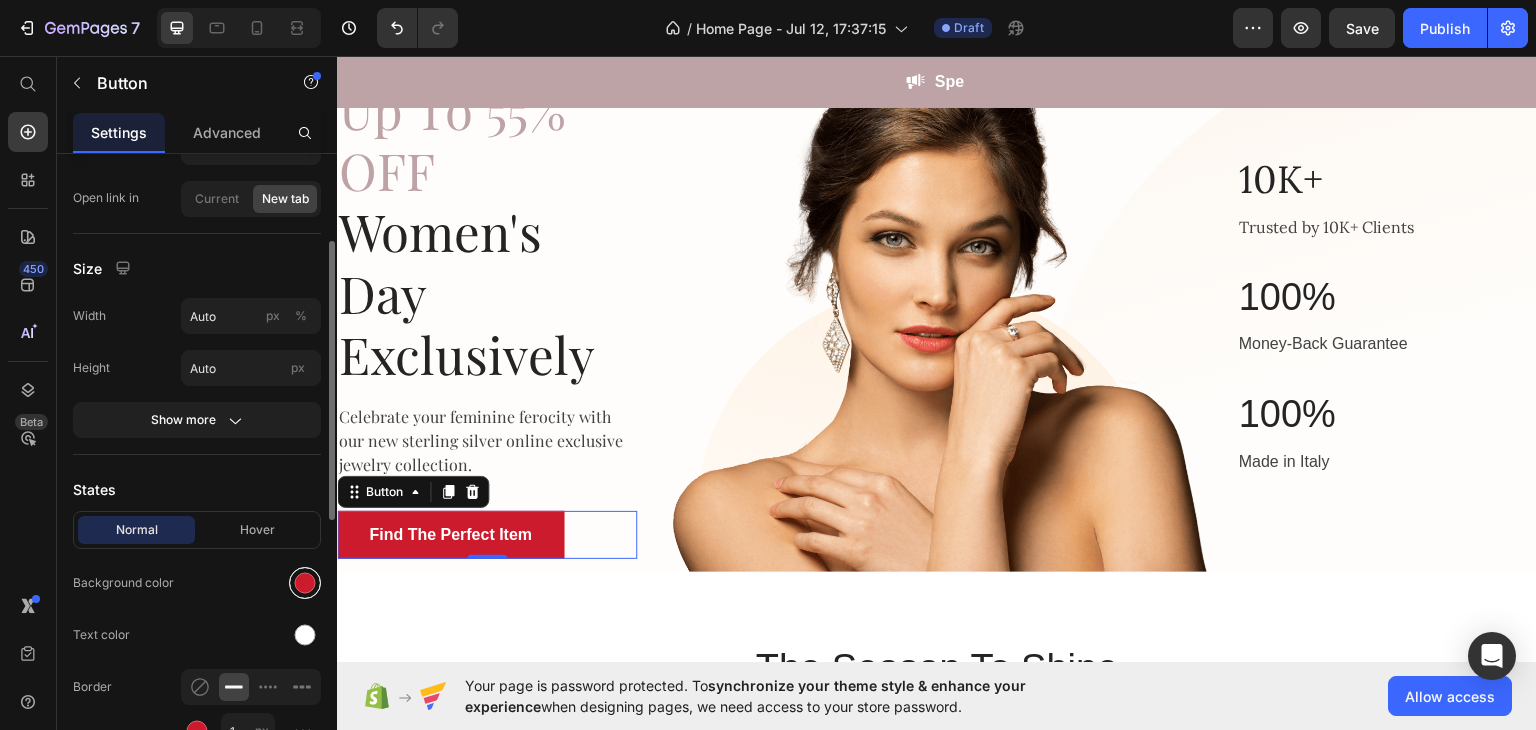click at bounding box center (305, 583) 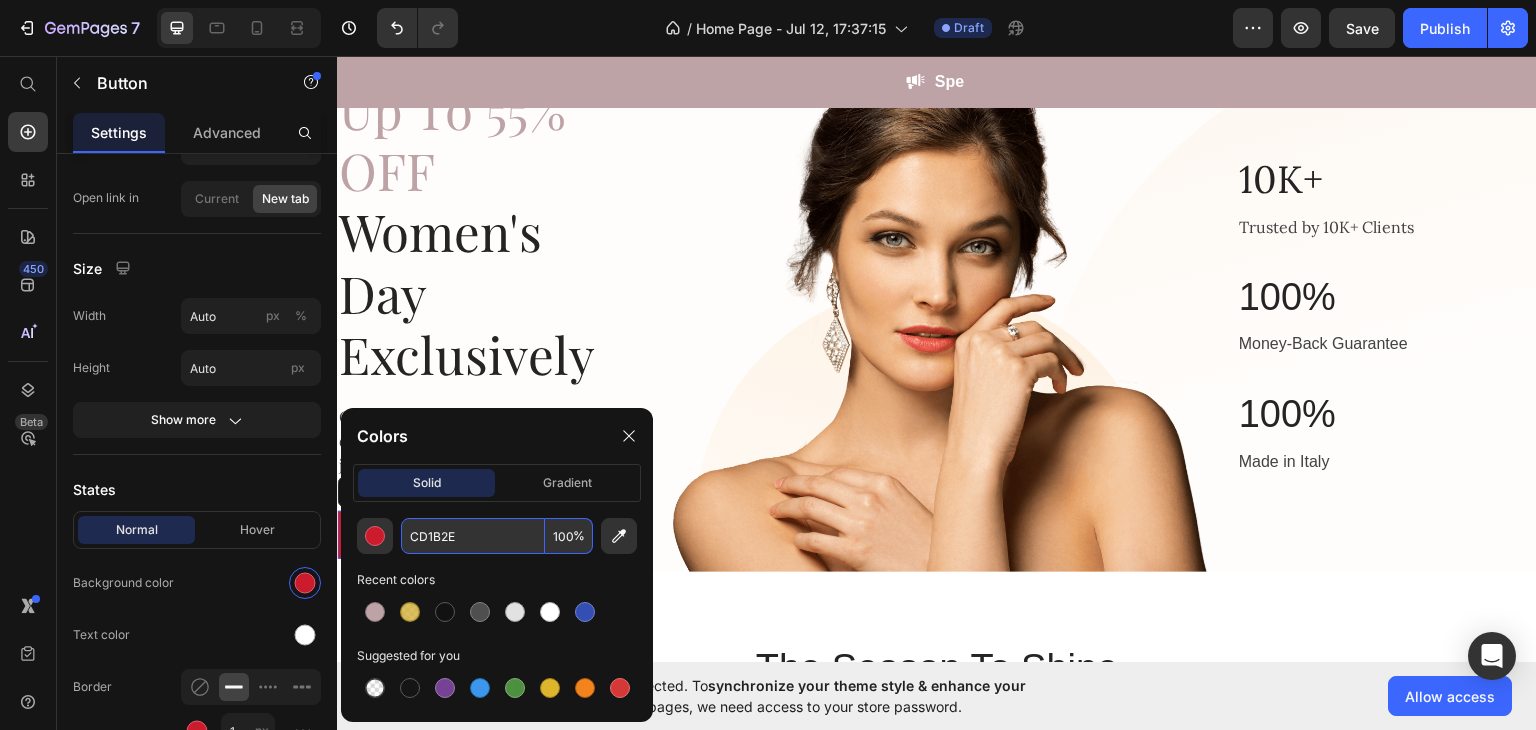 click on "CD1B2E" at bounding box center (473, 536) 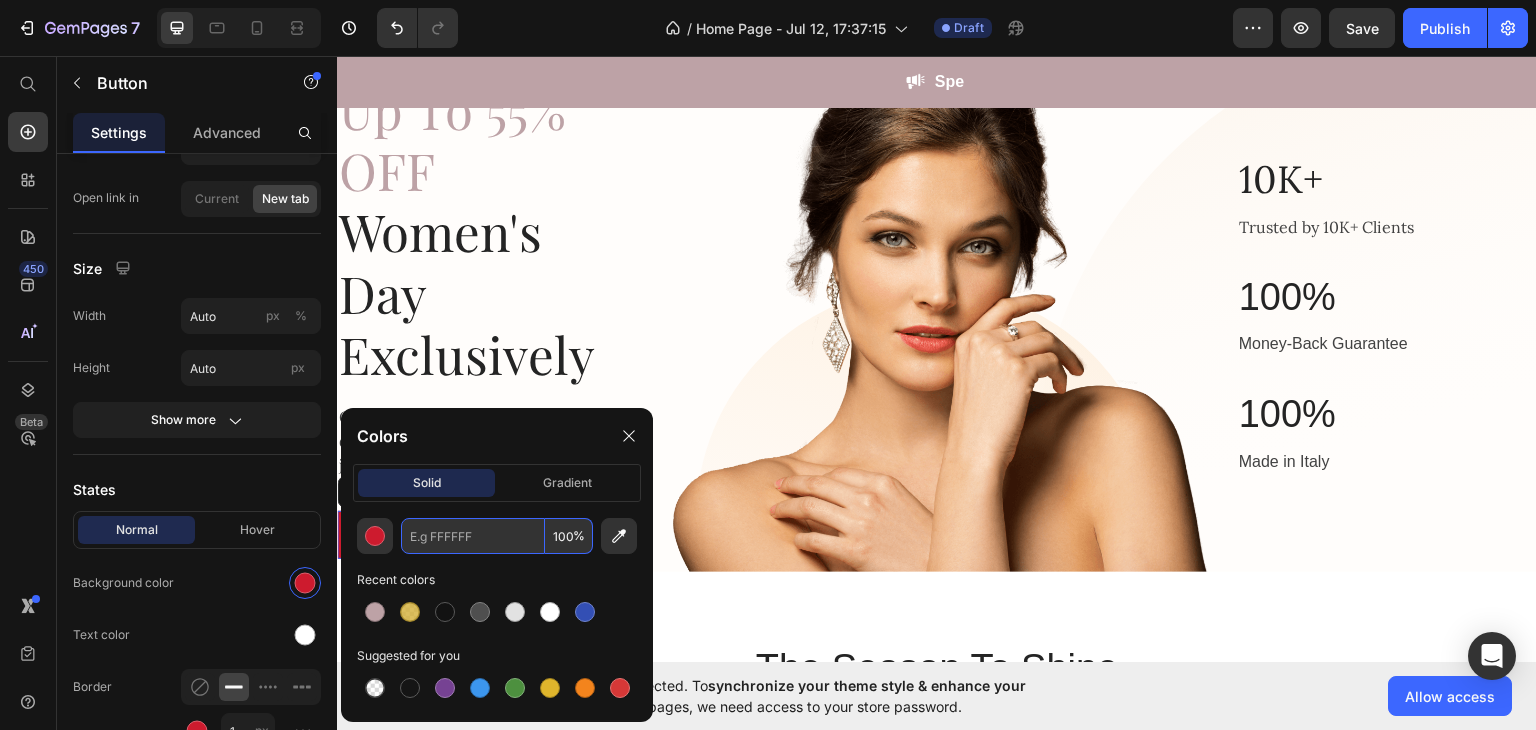 paste on "#bda2a6" 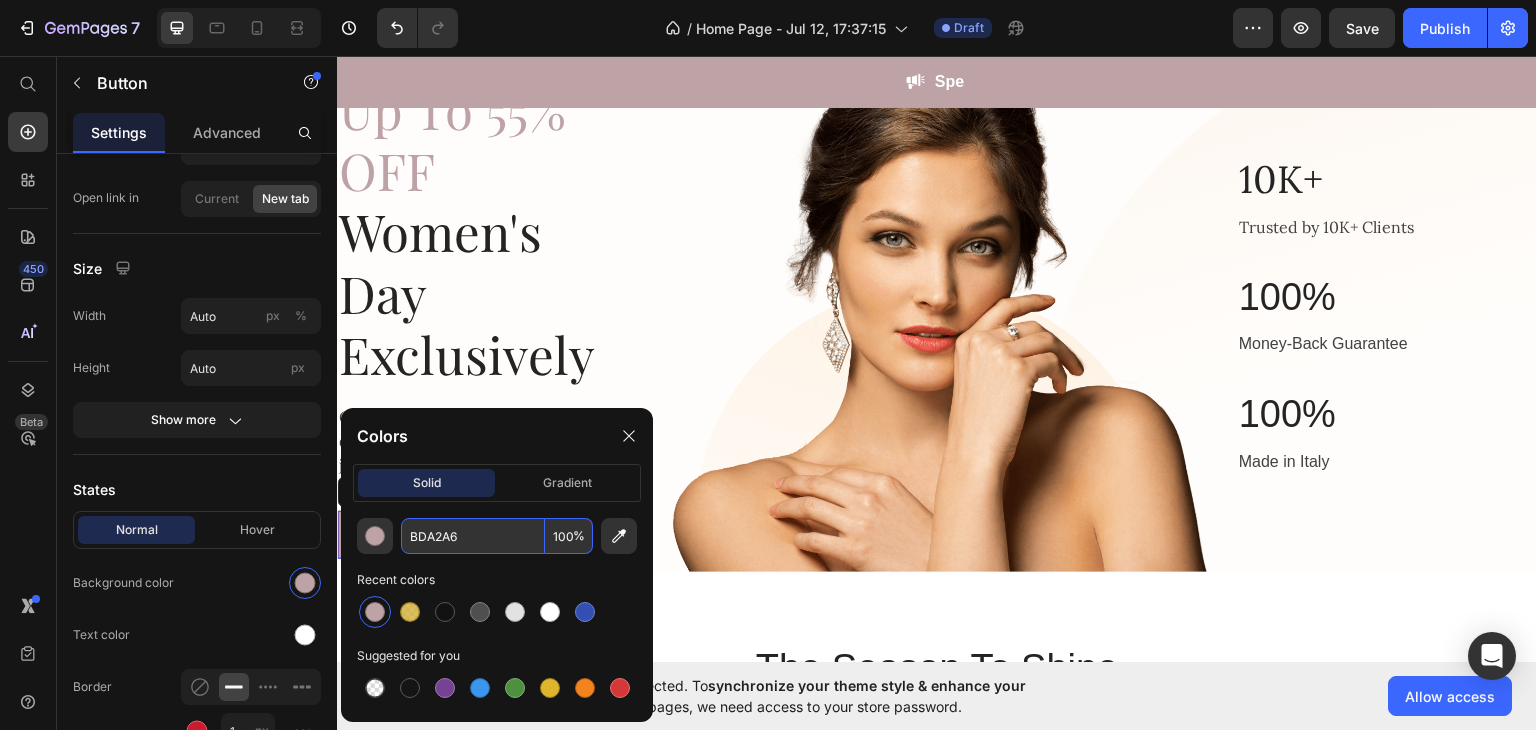 type on "BDA2A6" 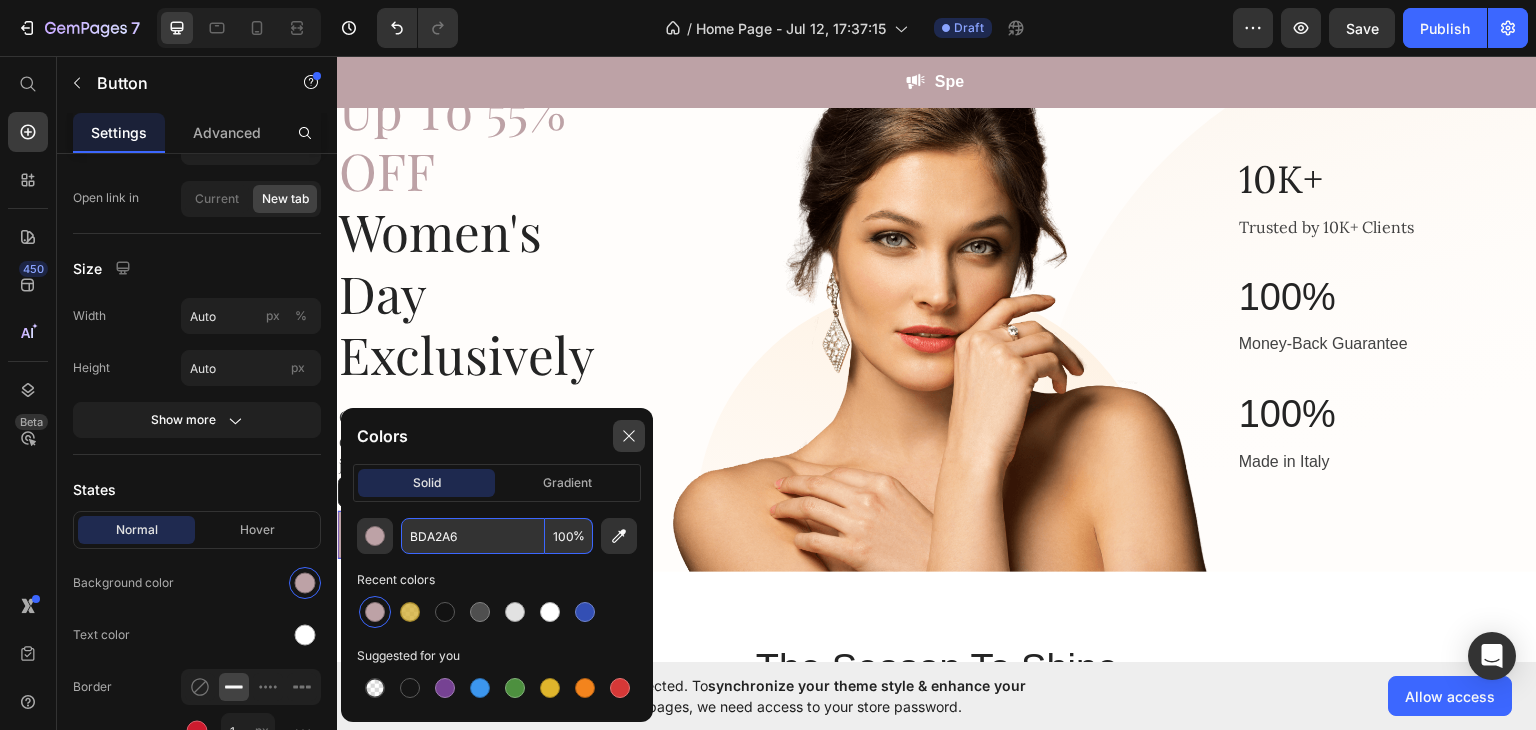 click at bounding box center [629, 436] 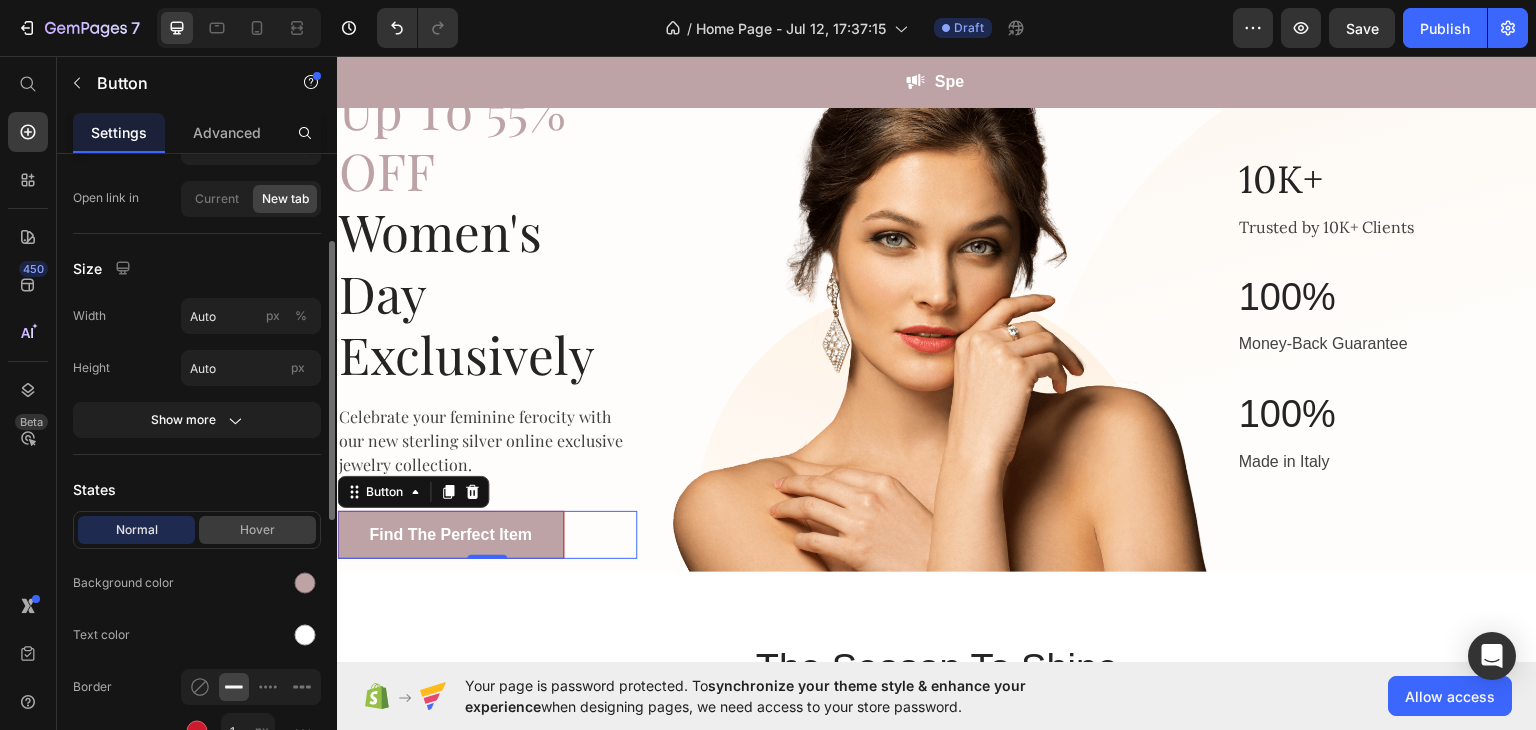 click on "Hover" at bounding box center [257, 530] 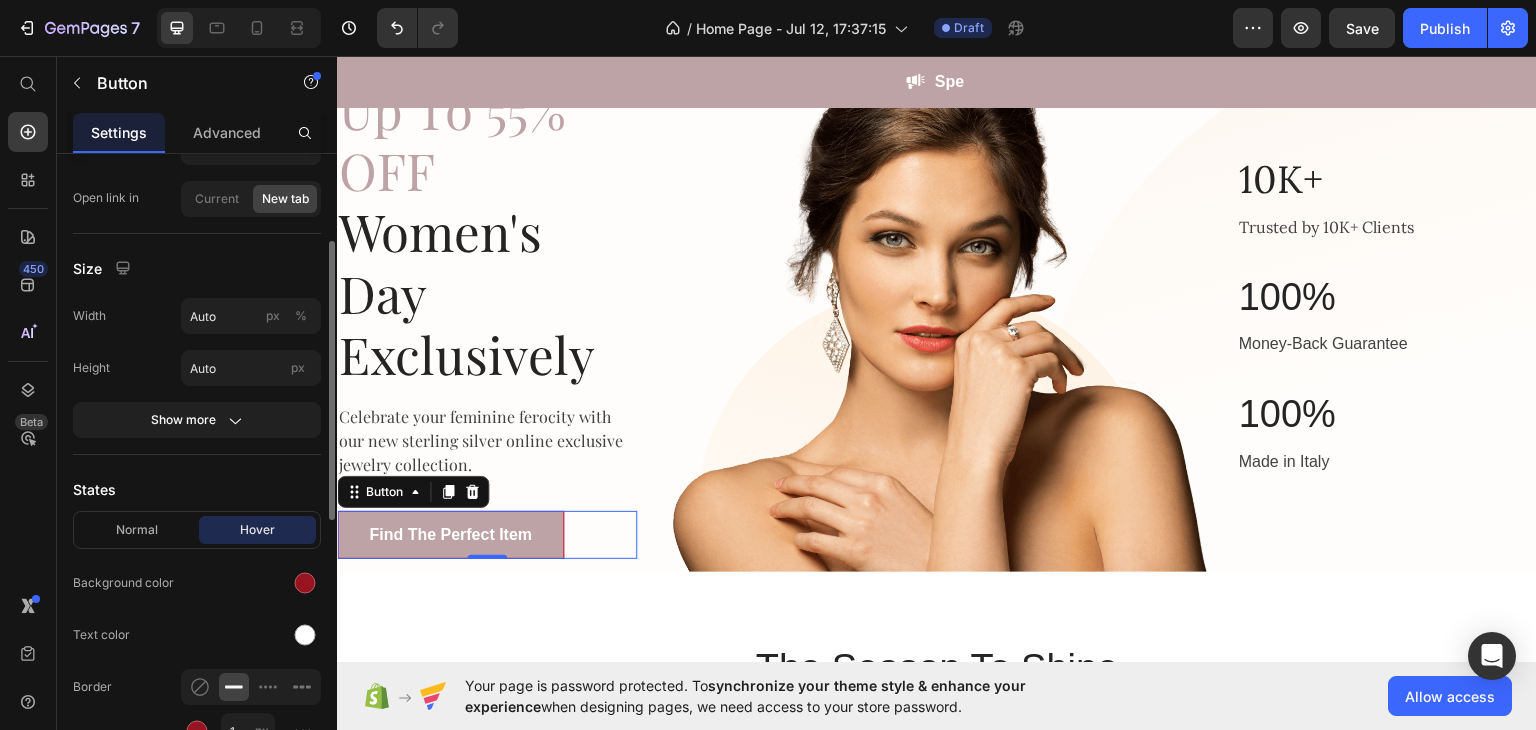 click at bounding box center (251, 583) 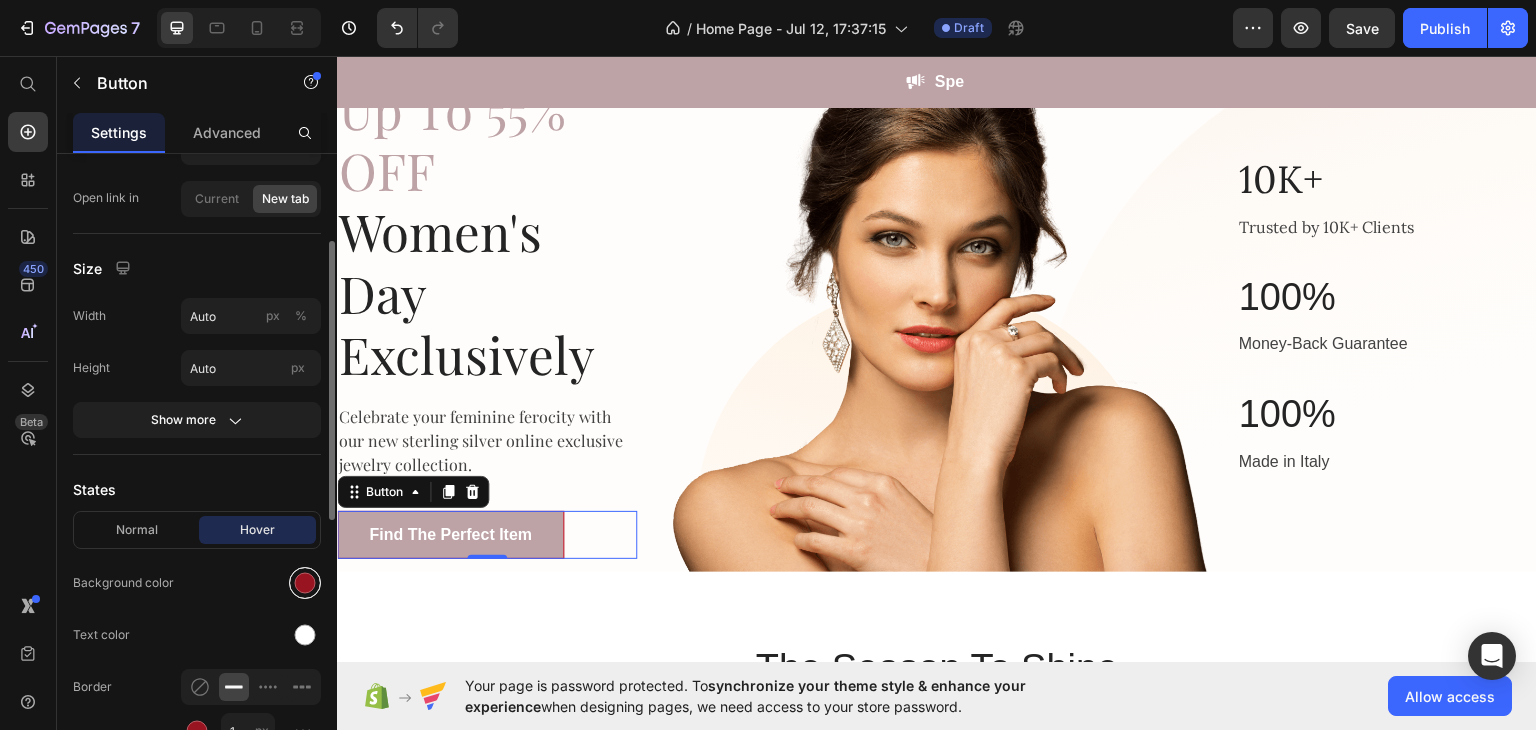 click at bounding box center (305, 583) 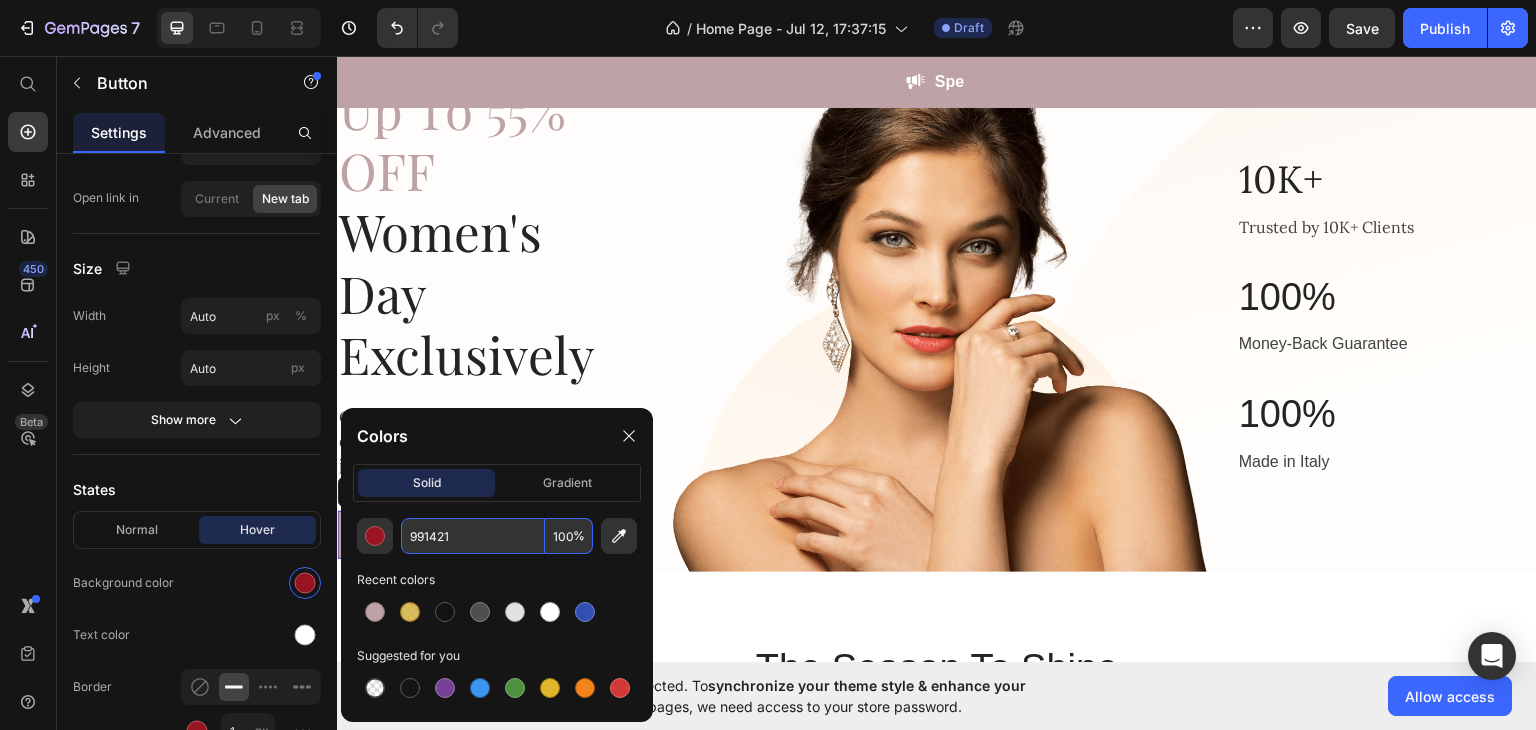 click on "991421" at bounding box center (473, 536) 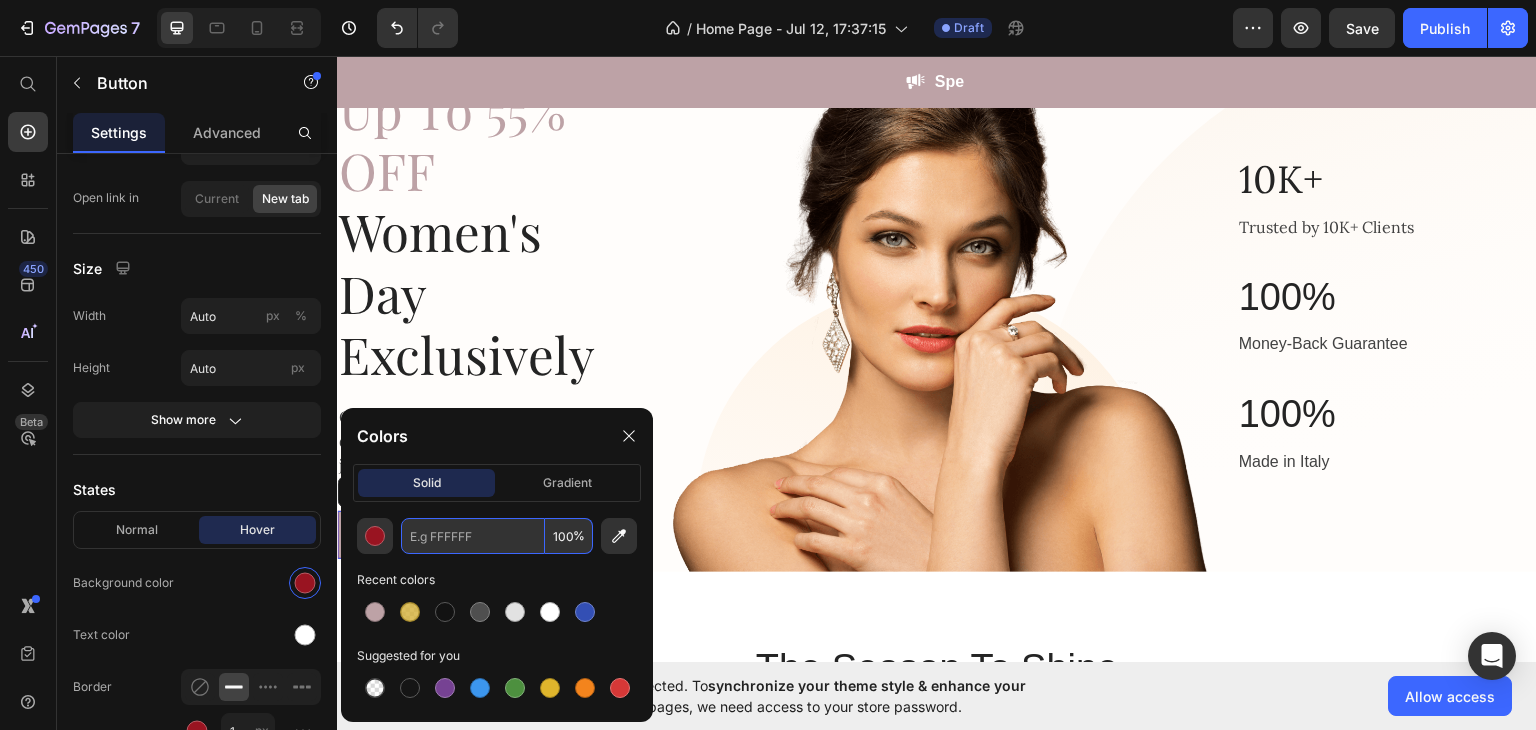paste on "#bda2a6" 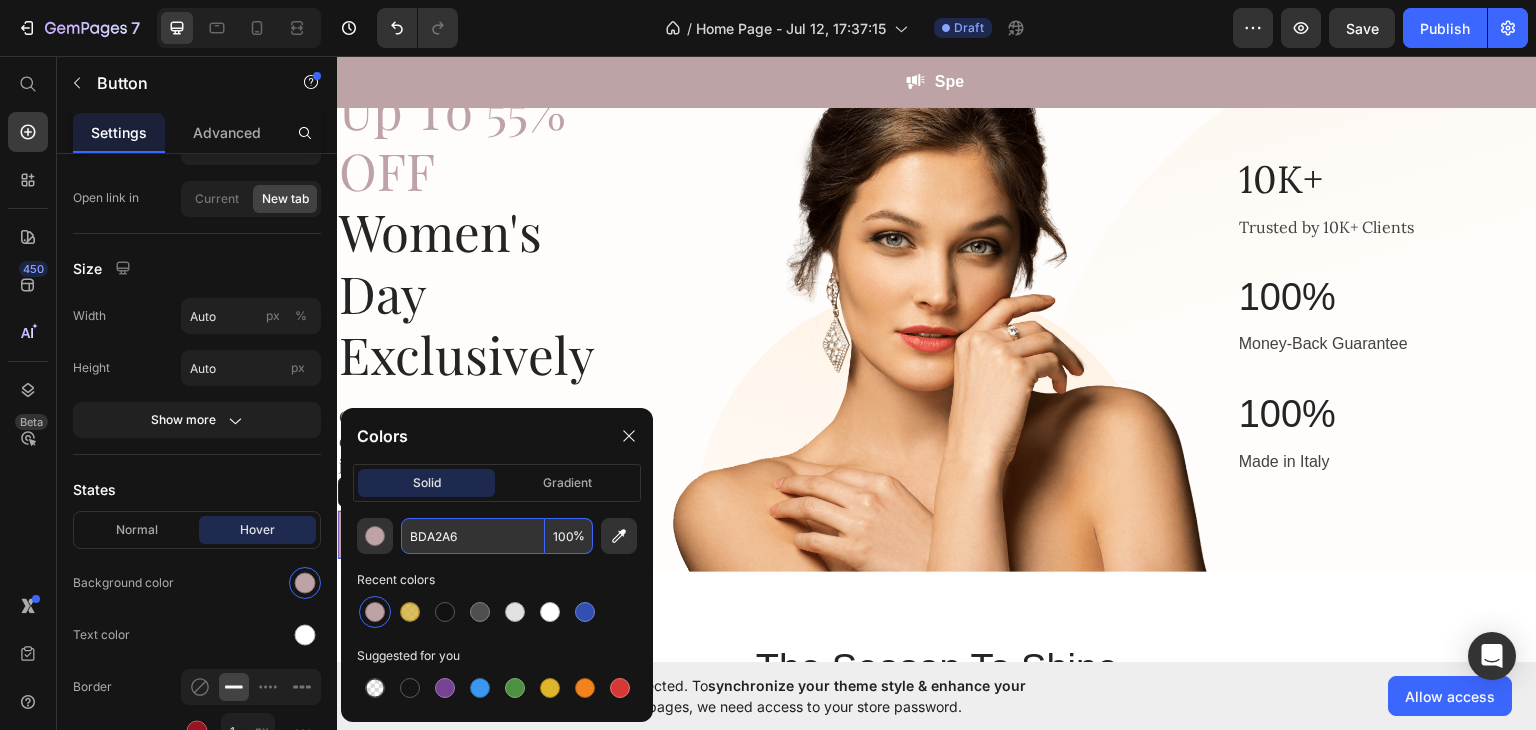 type on "BDA2A6" 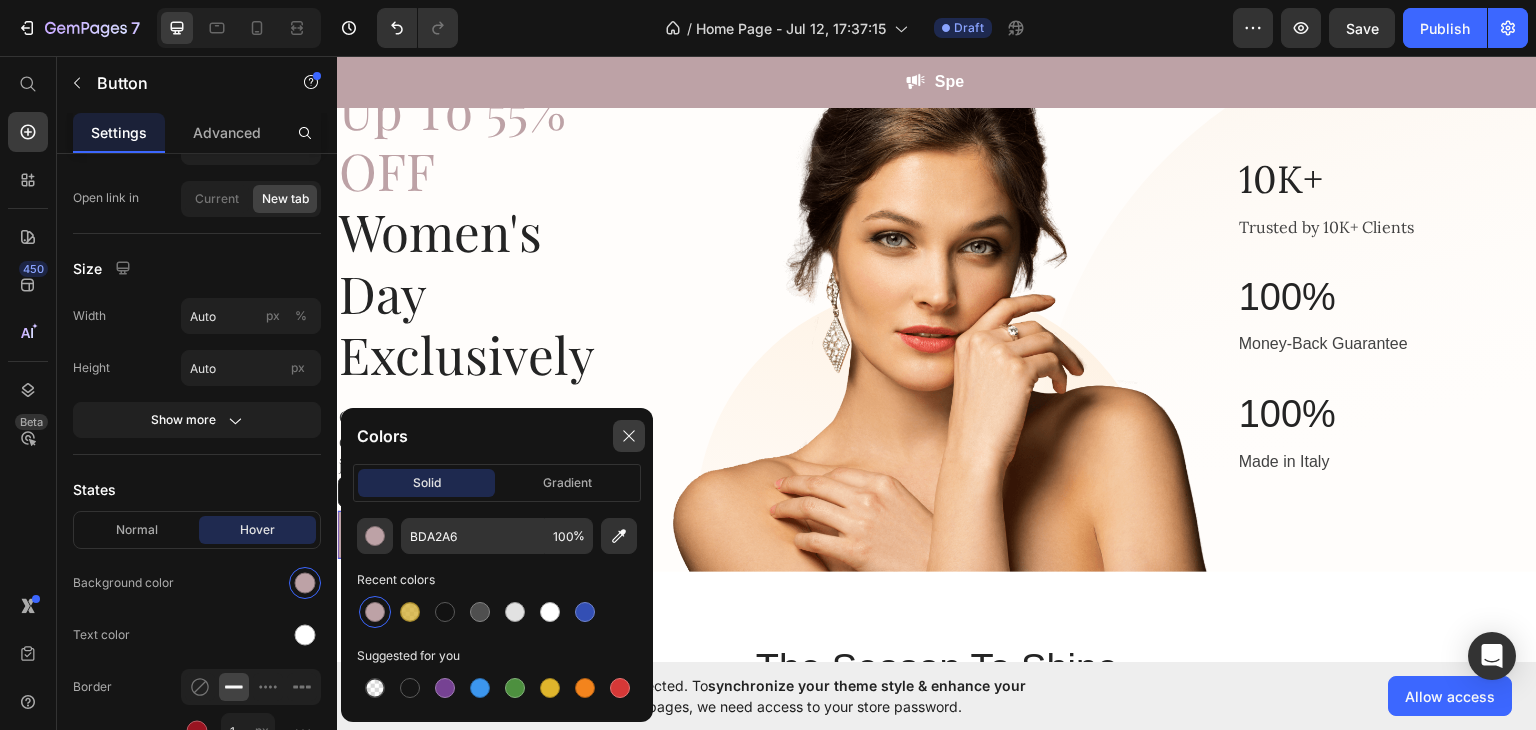 click at bounding box center [629, 436] 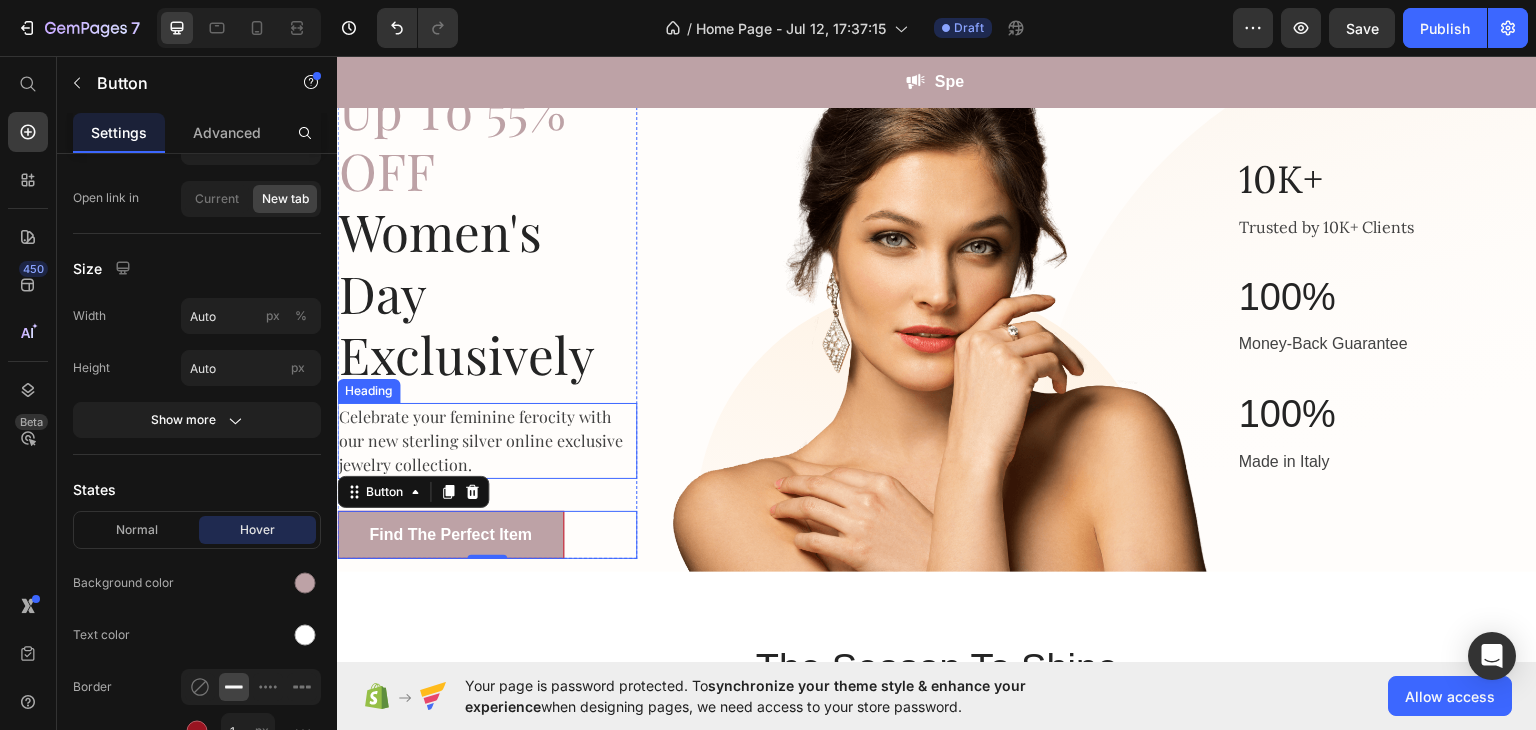 click on "Celebrate your feminine ferocity with our new sterling silver online exclusive jewelry collection." at bounding box center [487, 440] 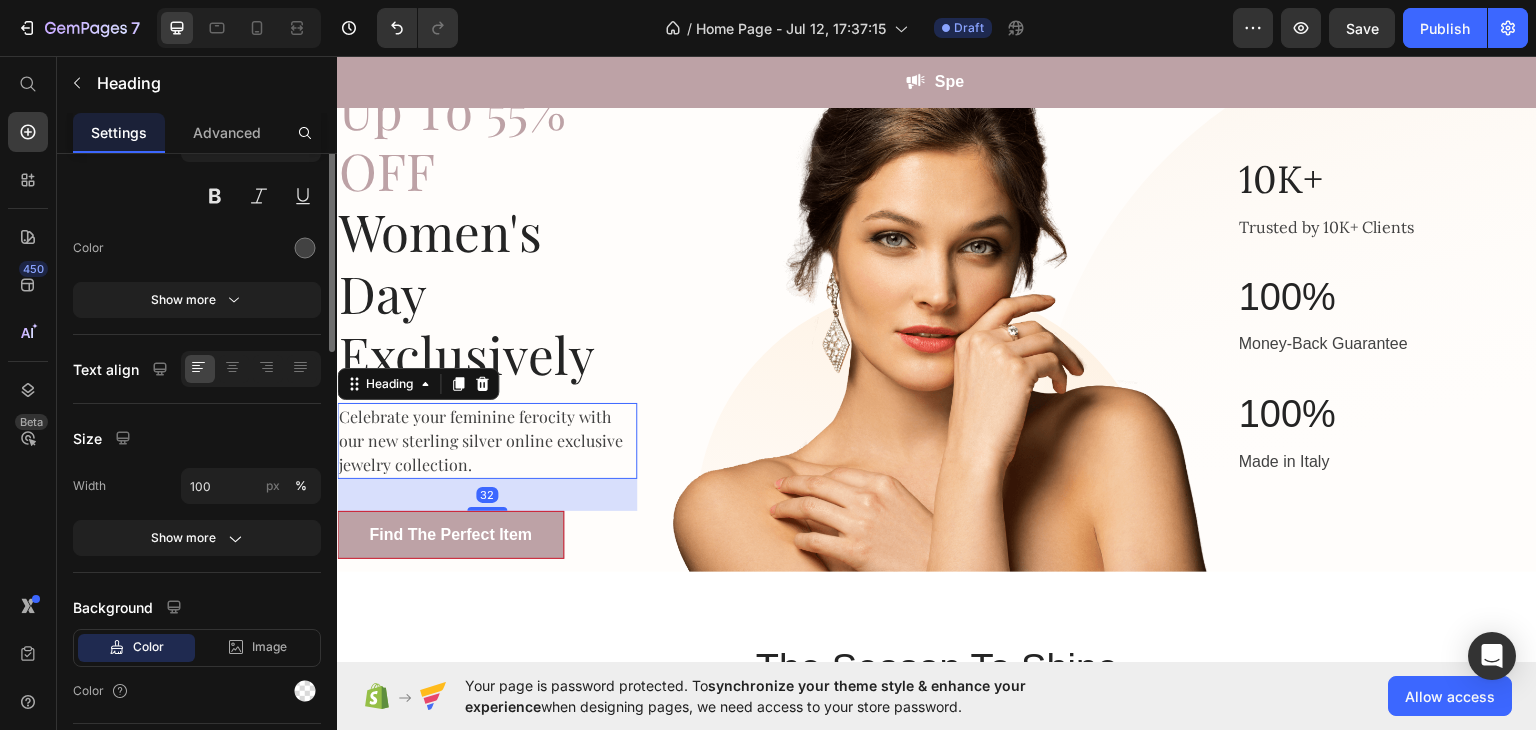 scroll, scrollTop: 0, scrollLeft: 0, axis: both 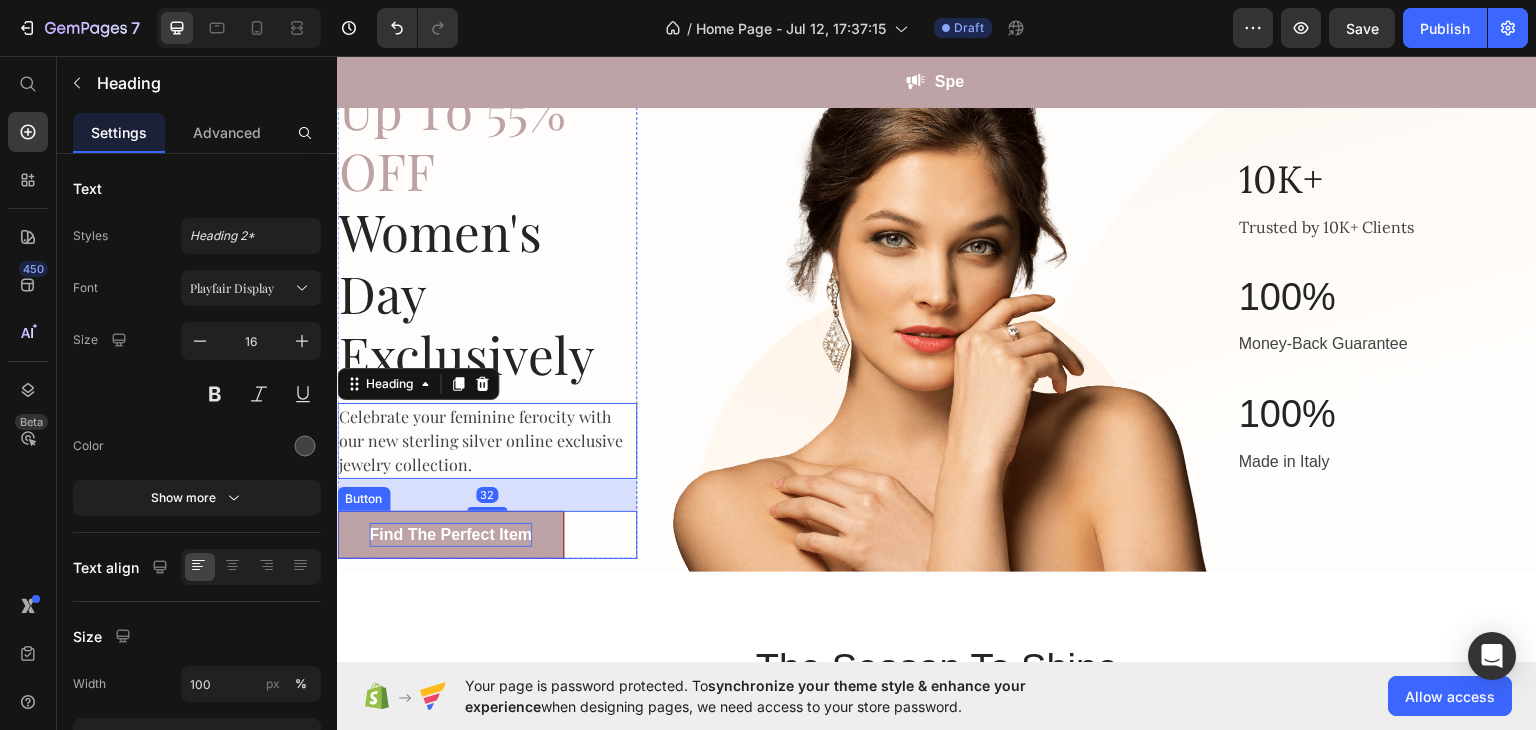 click on "Find The Perfect Item" at bounding box center (450, 534) 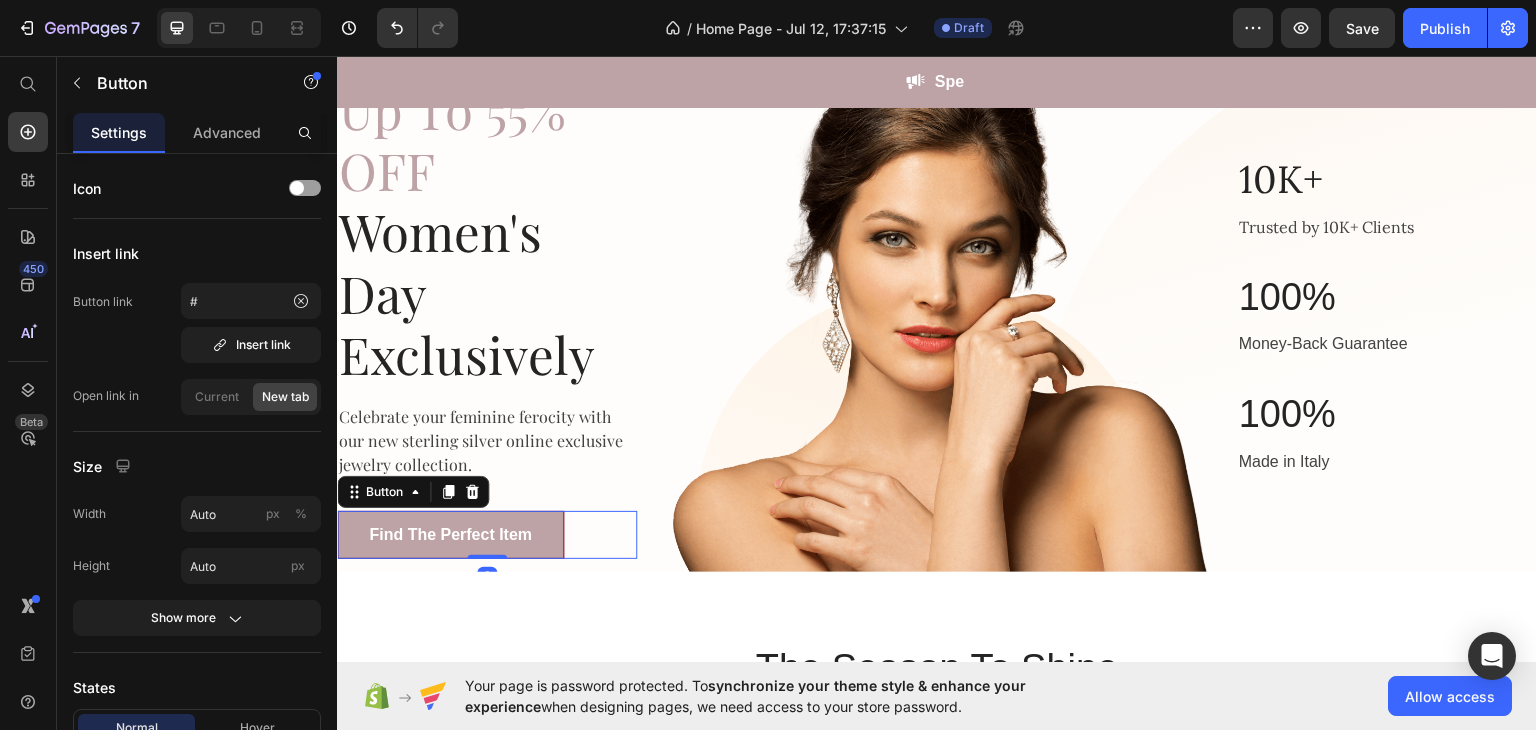 click on "Find The Perfect Item" at bounding box center [450, 534] 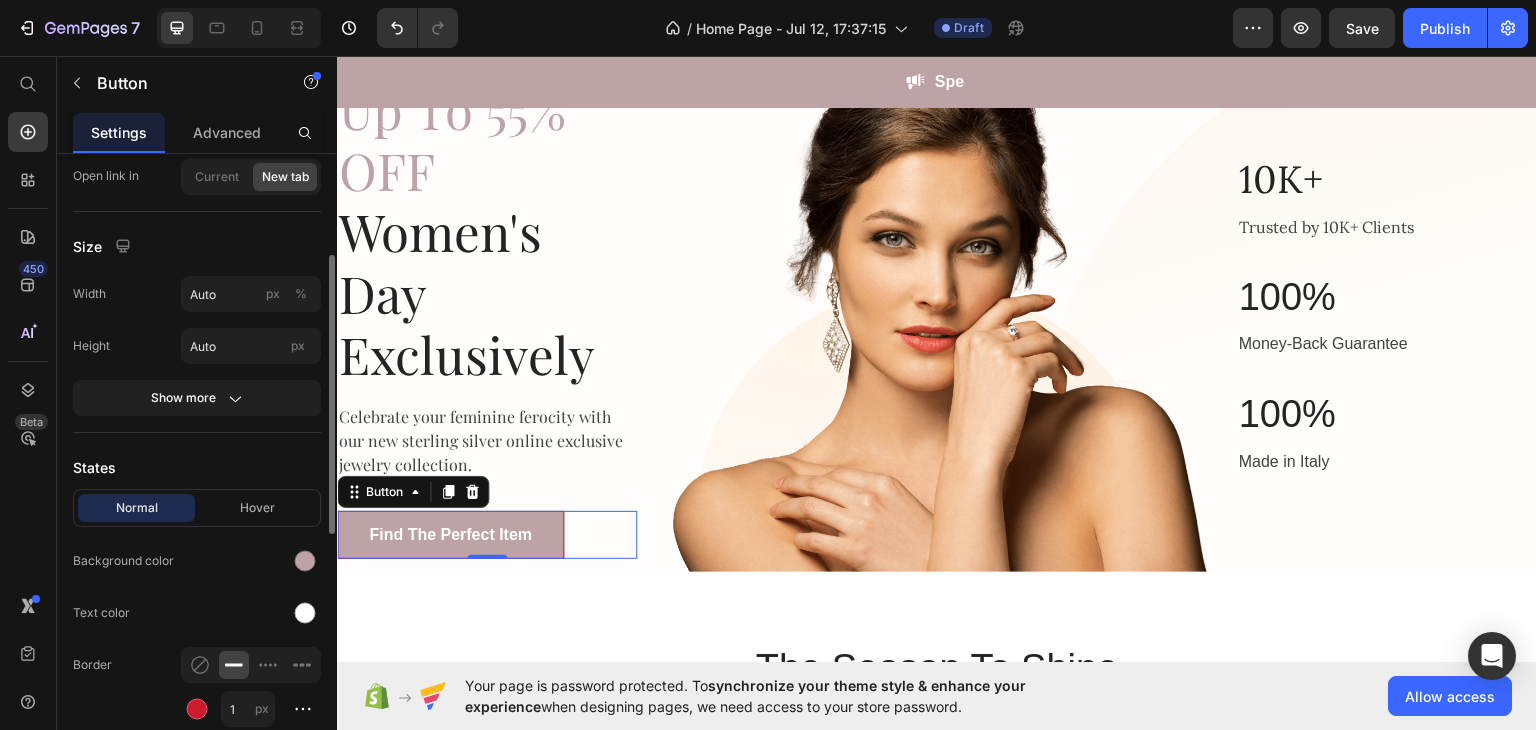 scroll, scrollTop: 224, scrollLeft: 0, axis: vertical 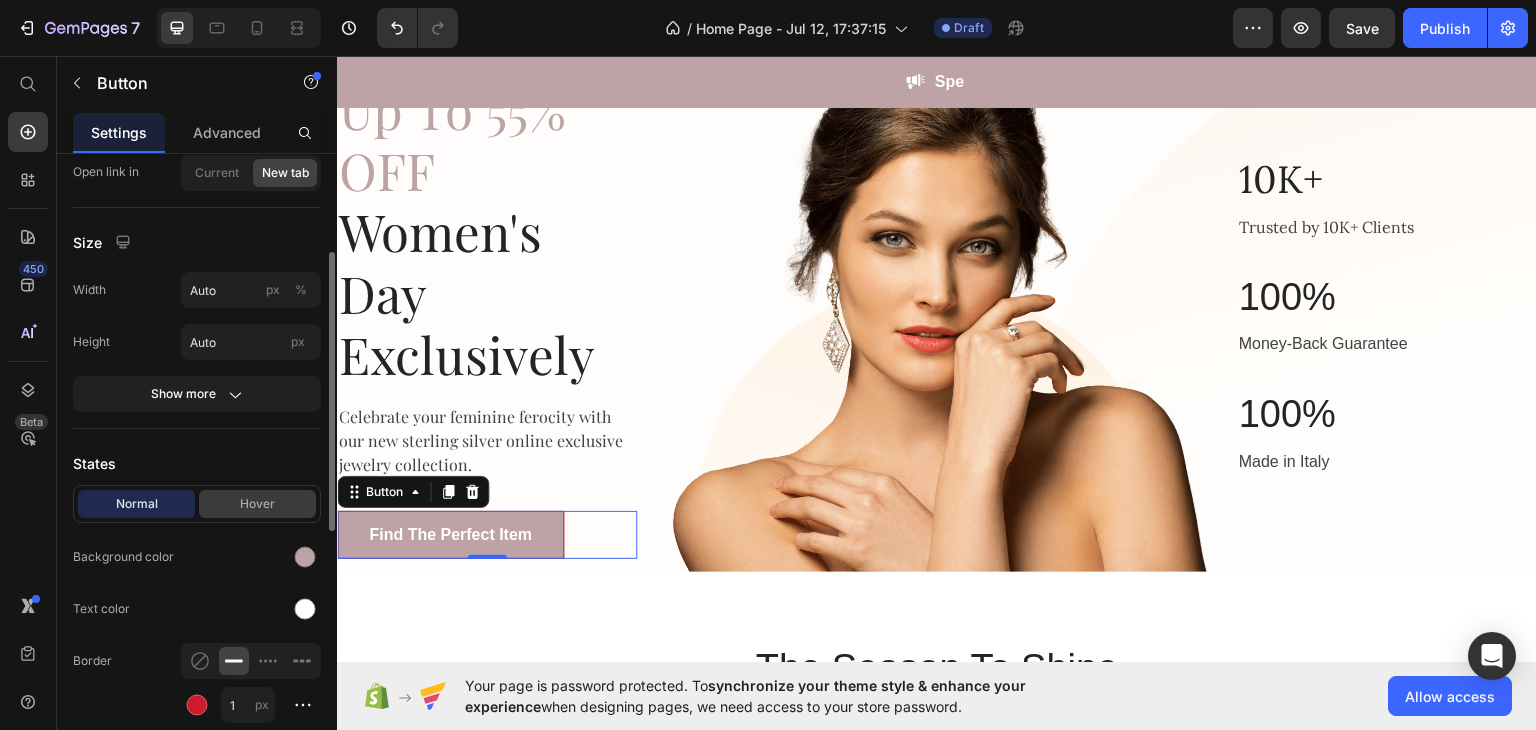 click on "Hover" at bounding box center [257, 504] 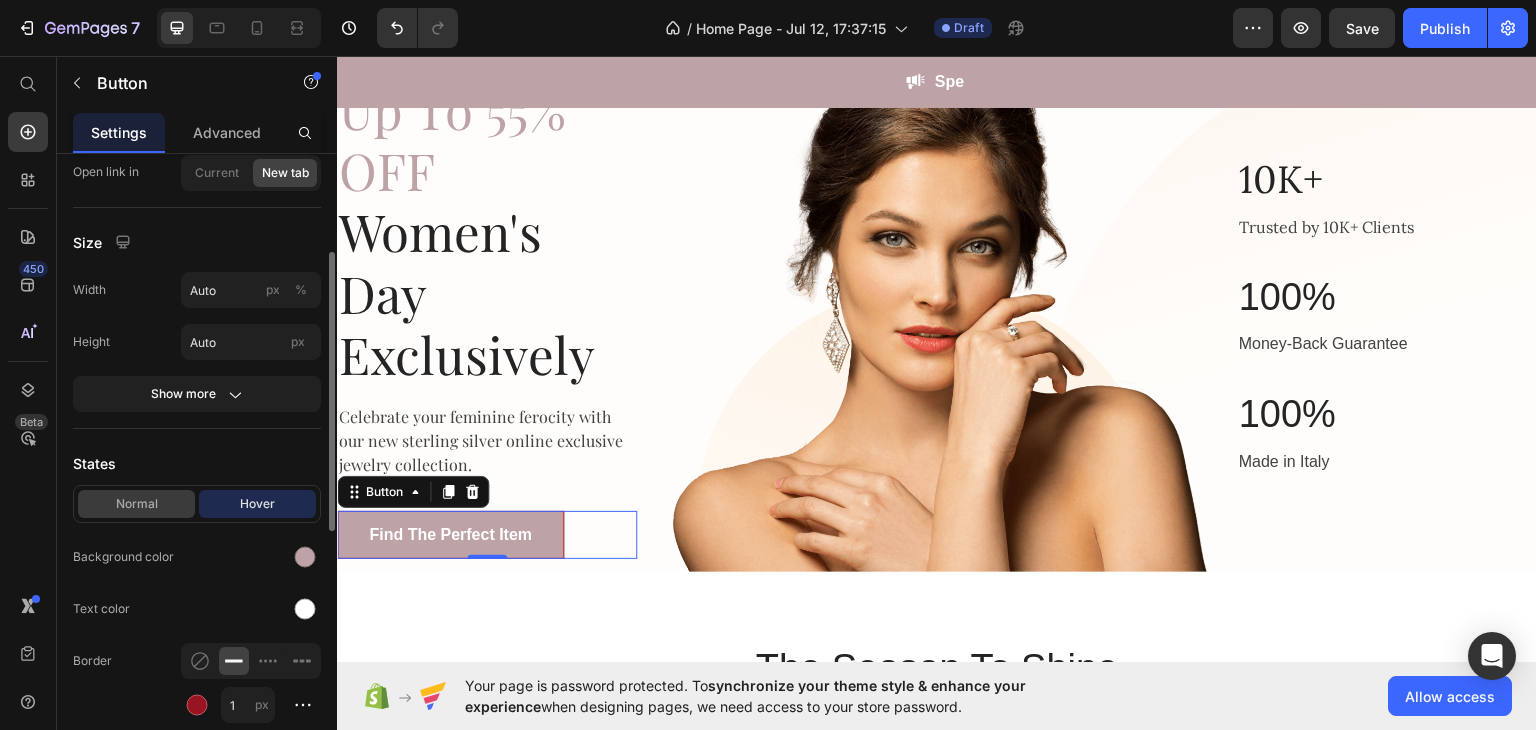 click on "Normal" at bounding box center [136, 504] 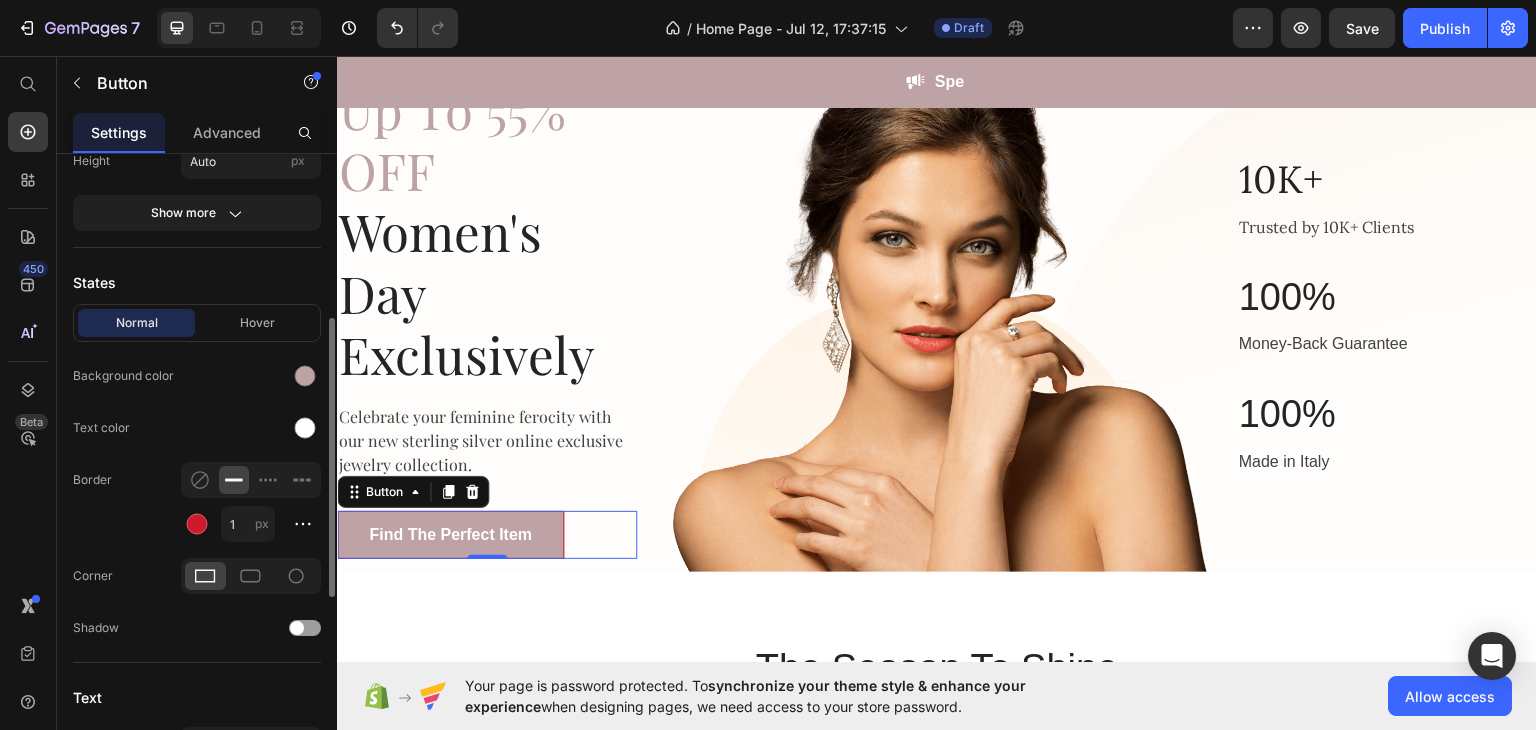 scroll, scrollTop: 427, scrollLeft: 0, axis: vertical 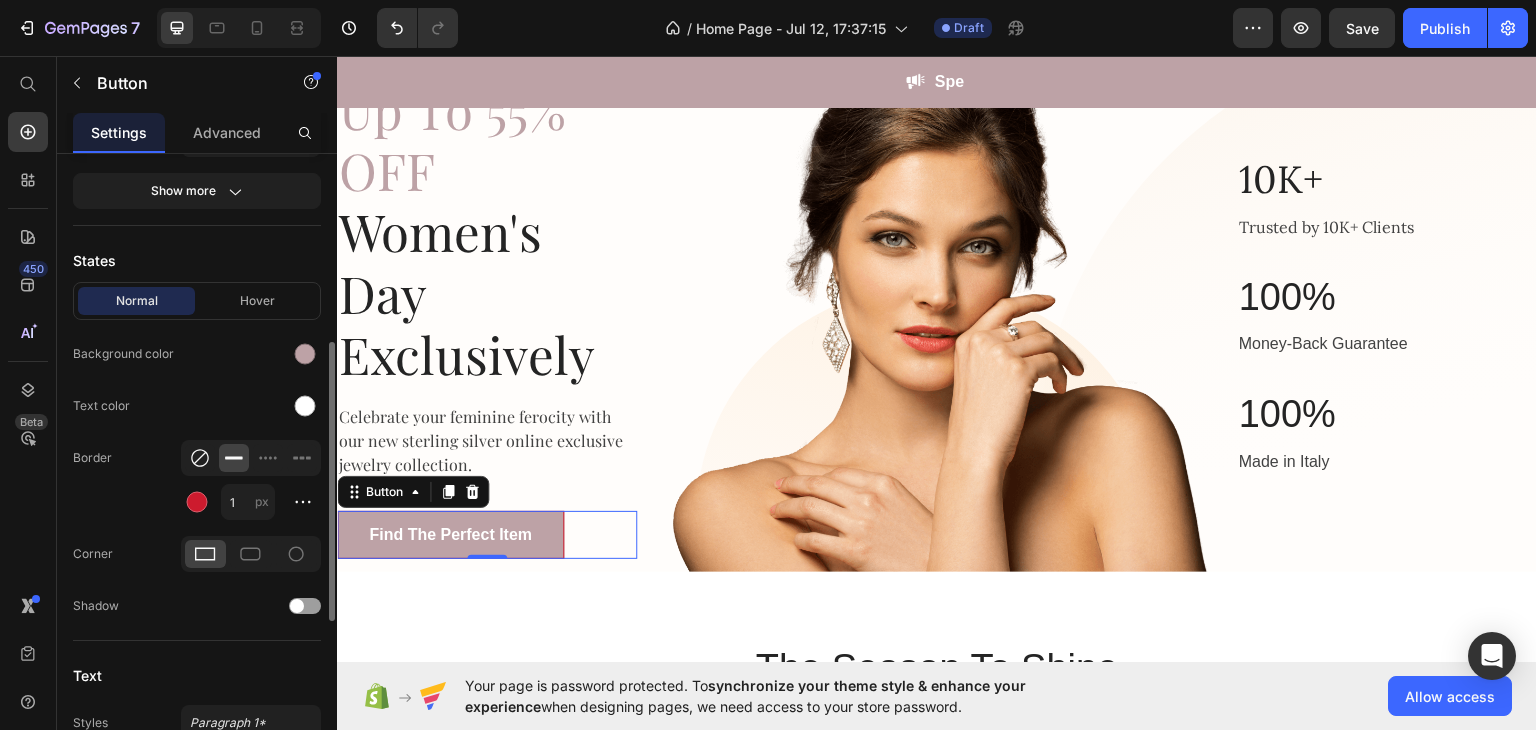 click 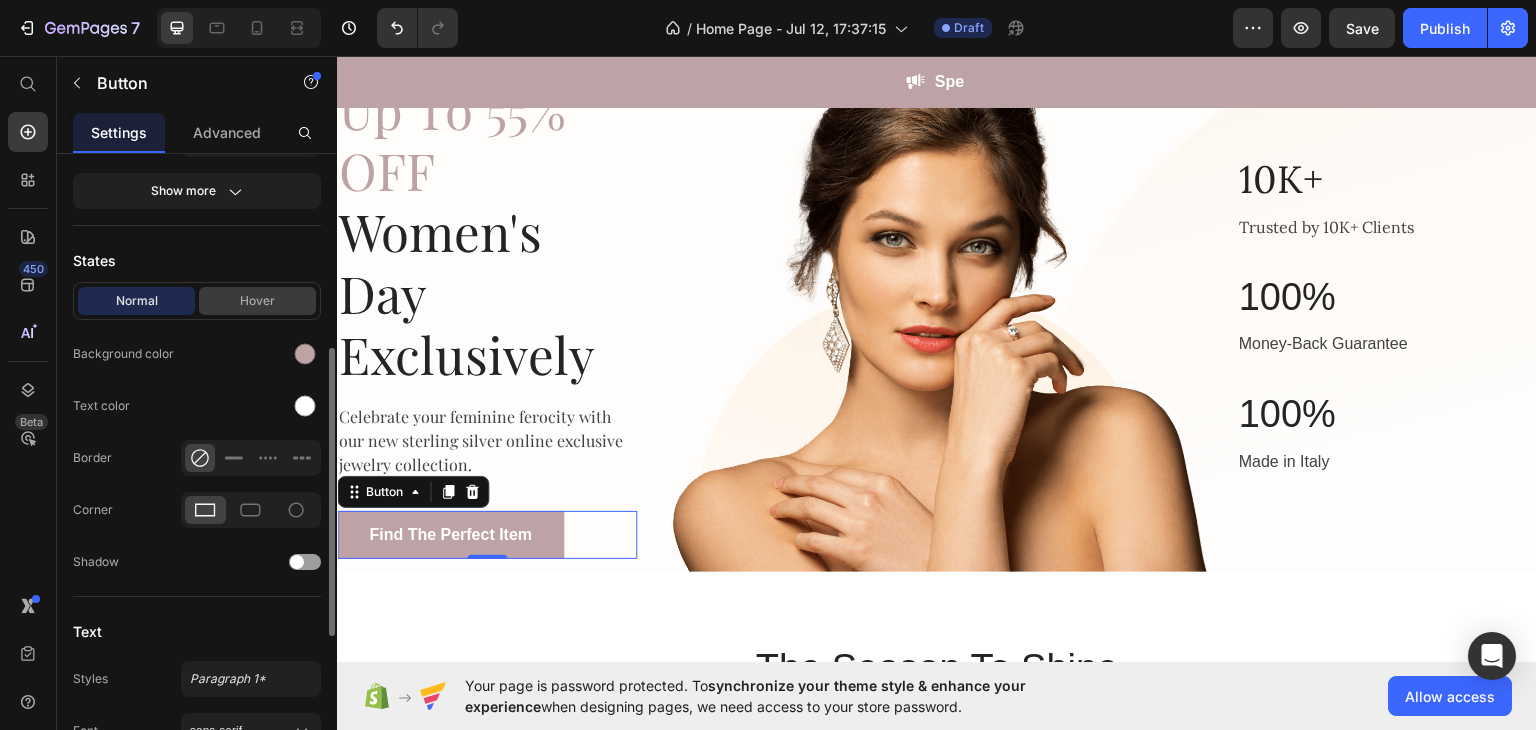 click on "Hover" at bounding box center (257, 301) 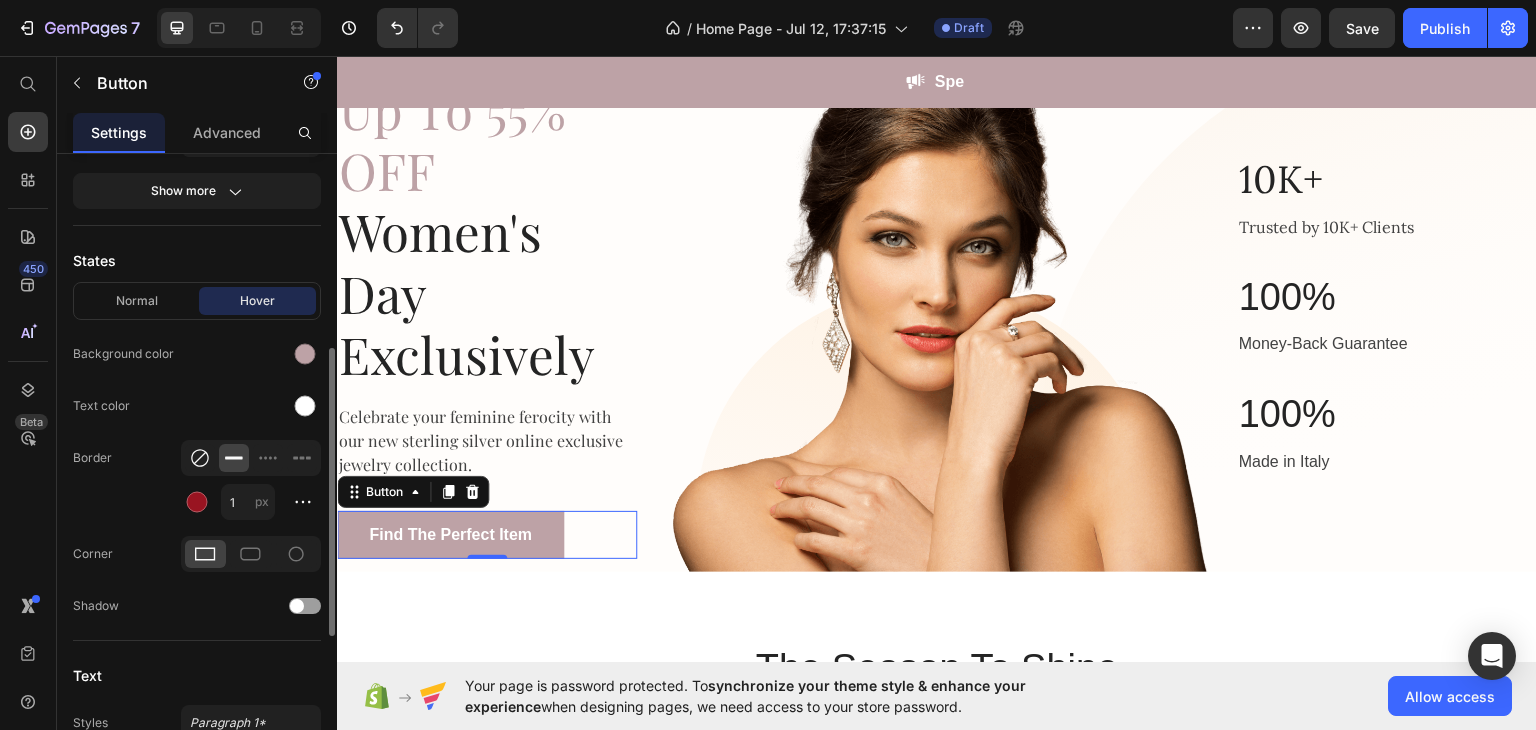 click 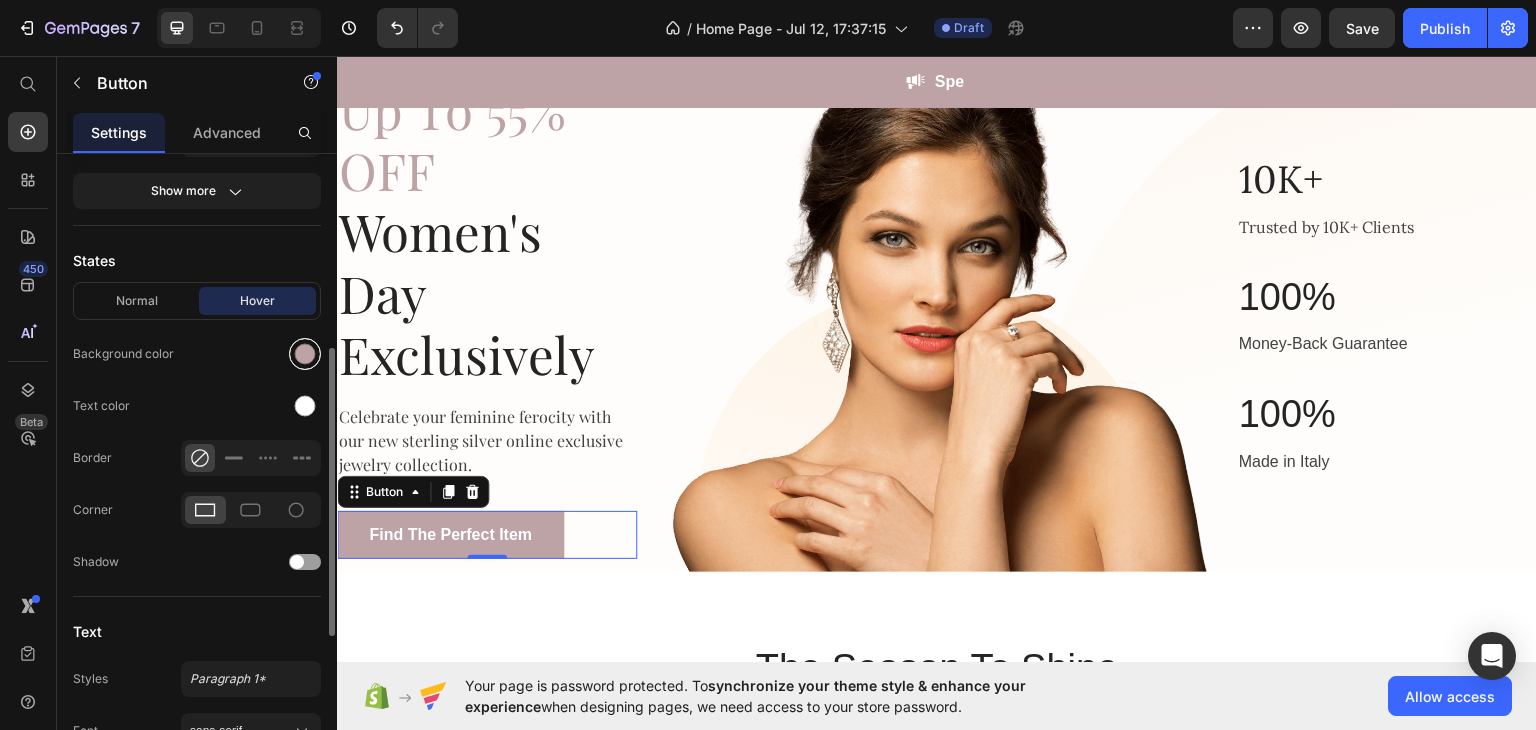 click at bounding box center (305, 354) 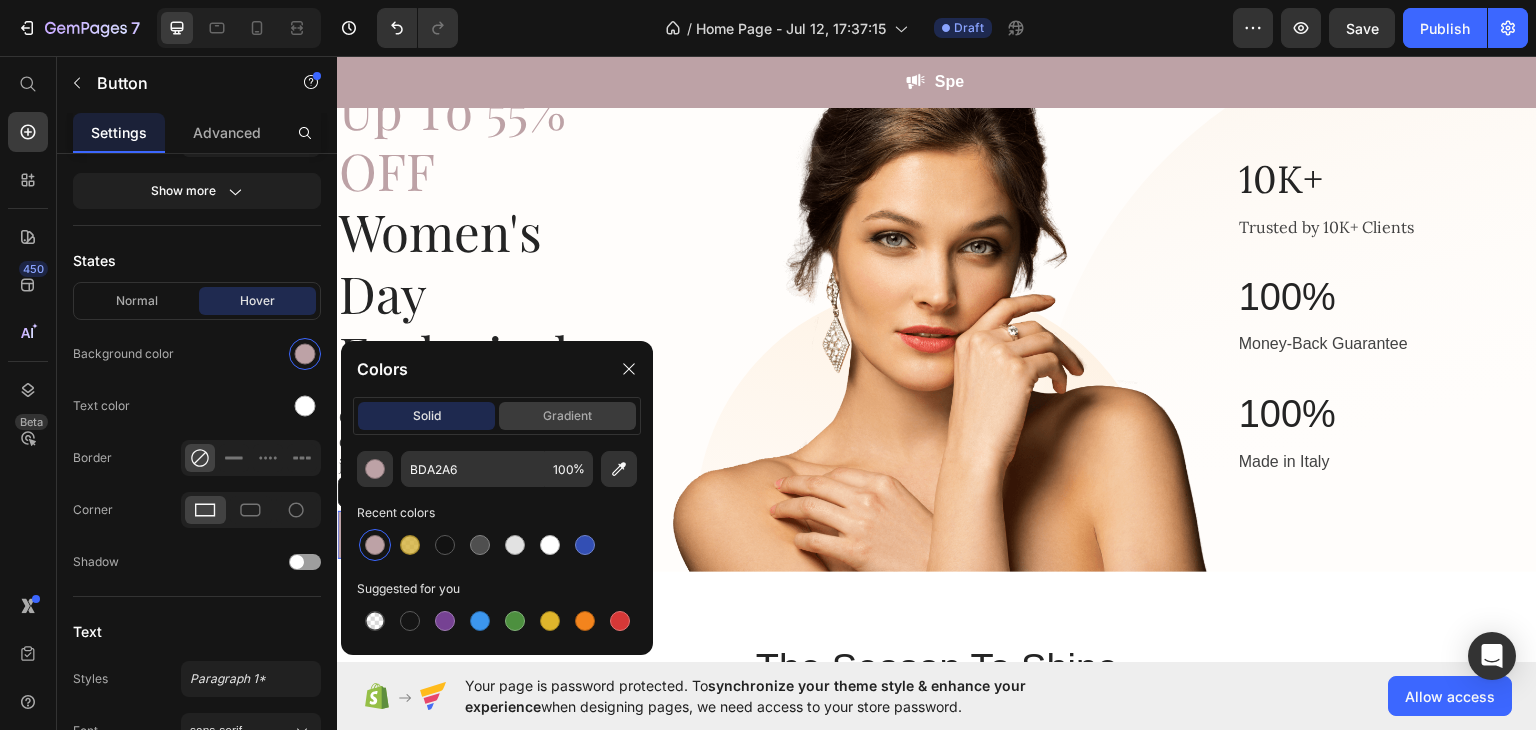 click on "gradient" 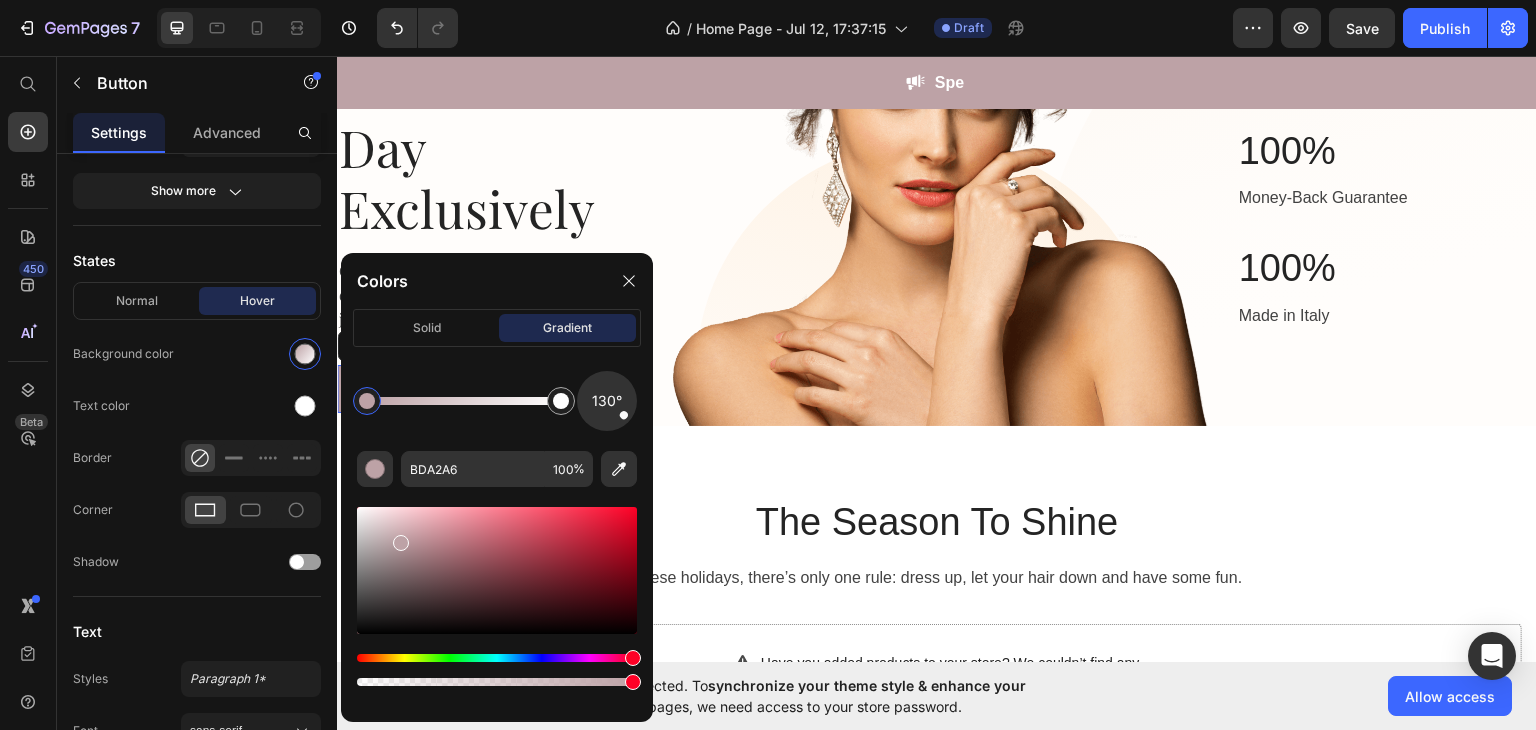 scroll, scrollTop: 299, scrollLeft: 0, axis: vertical 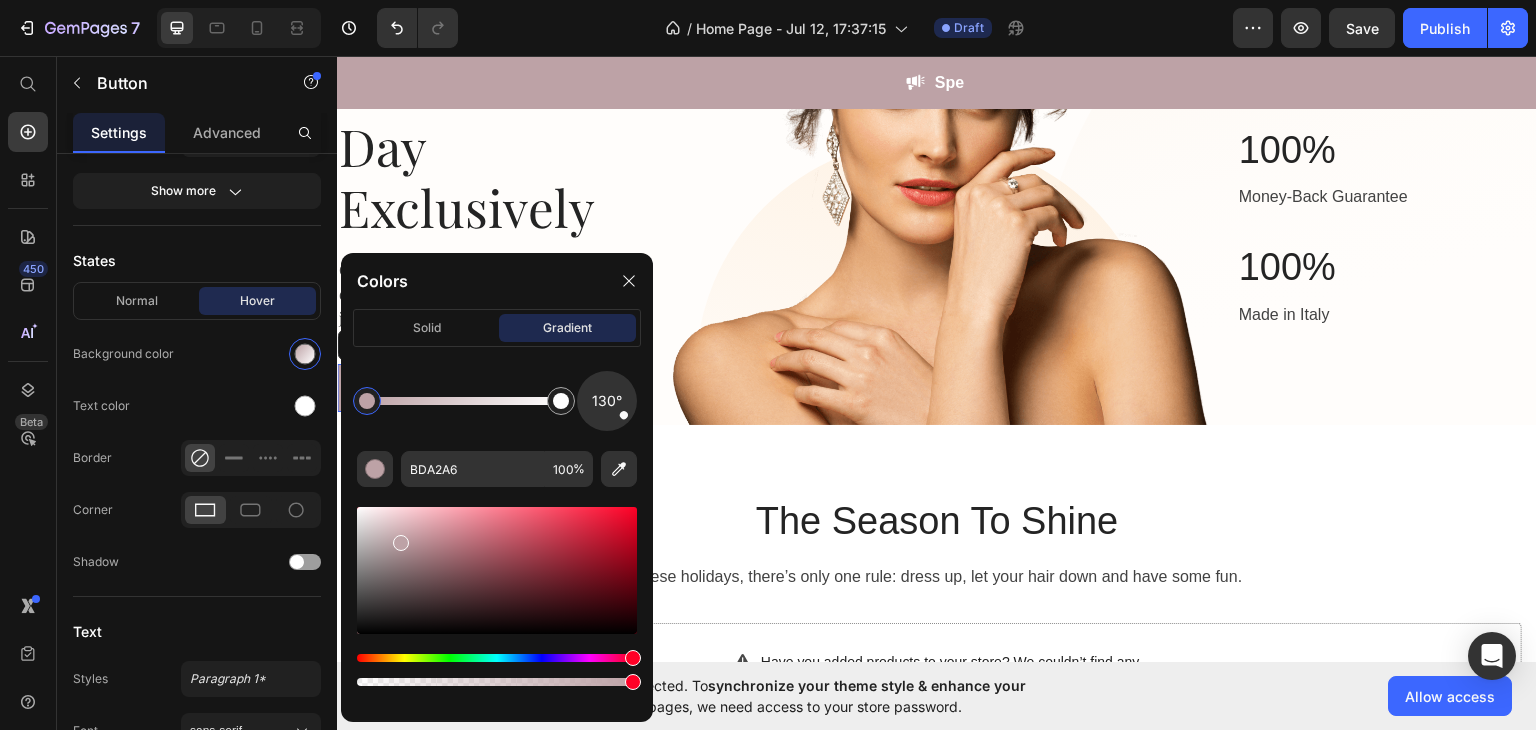 click on "130°" at bounding box center (607, 401) 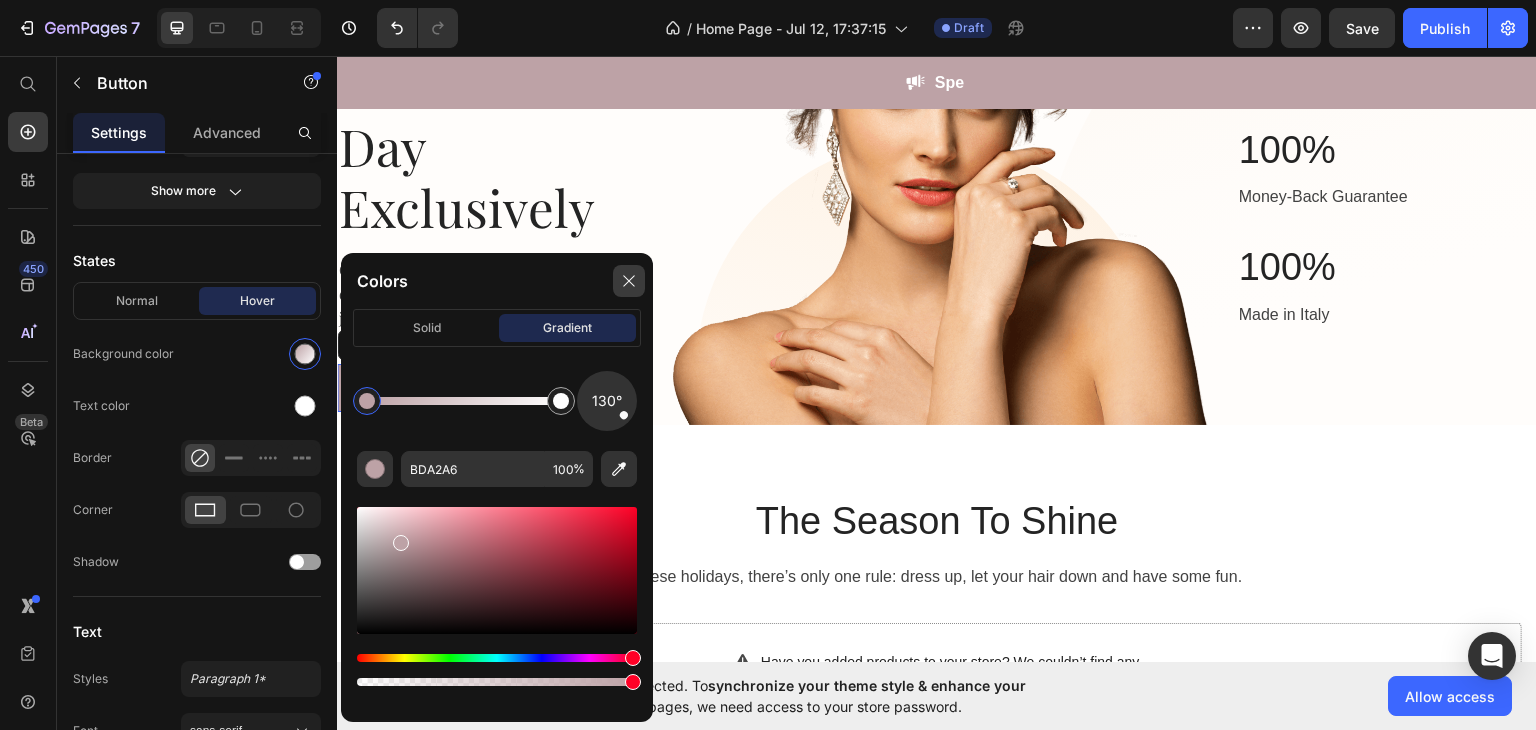 click at bounding box center (629, 281) 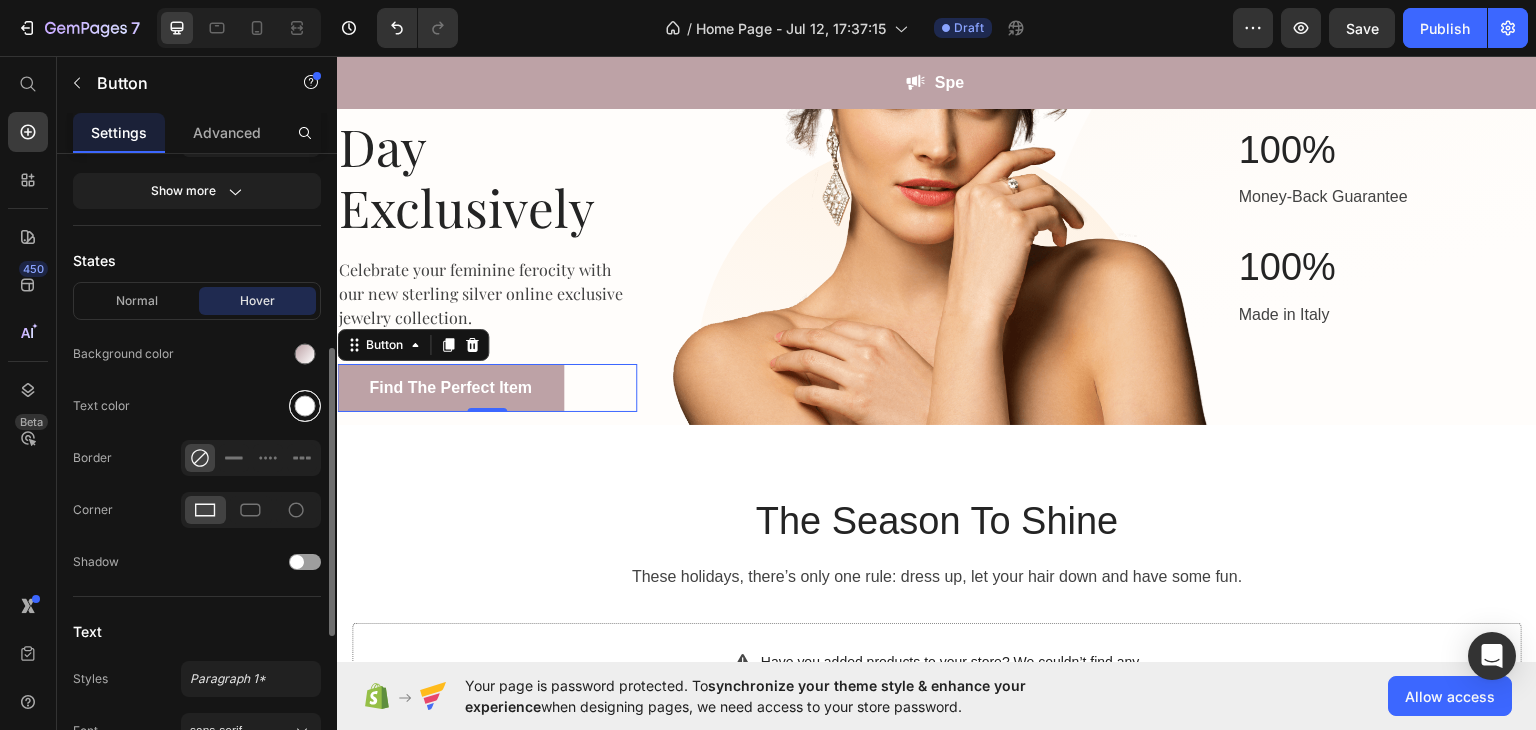 click at bounding box center [305, 406] 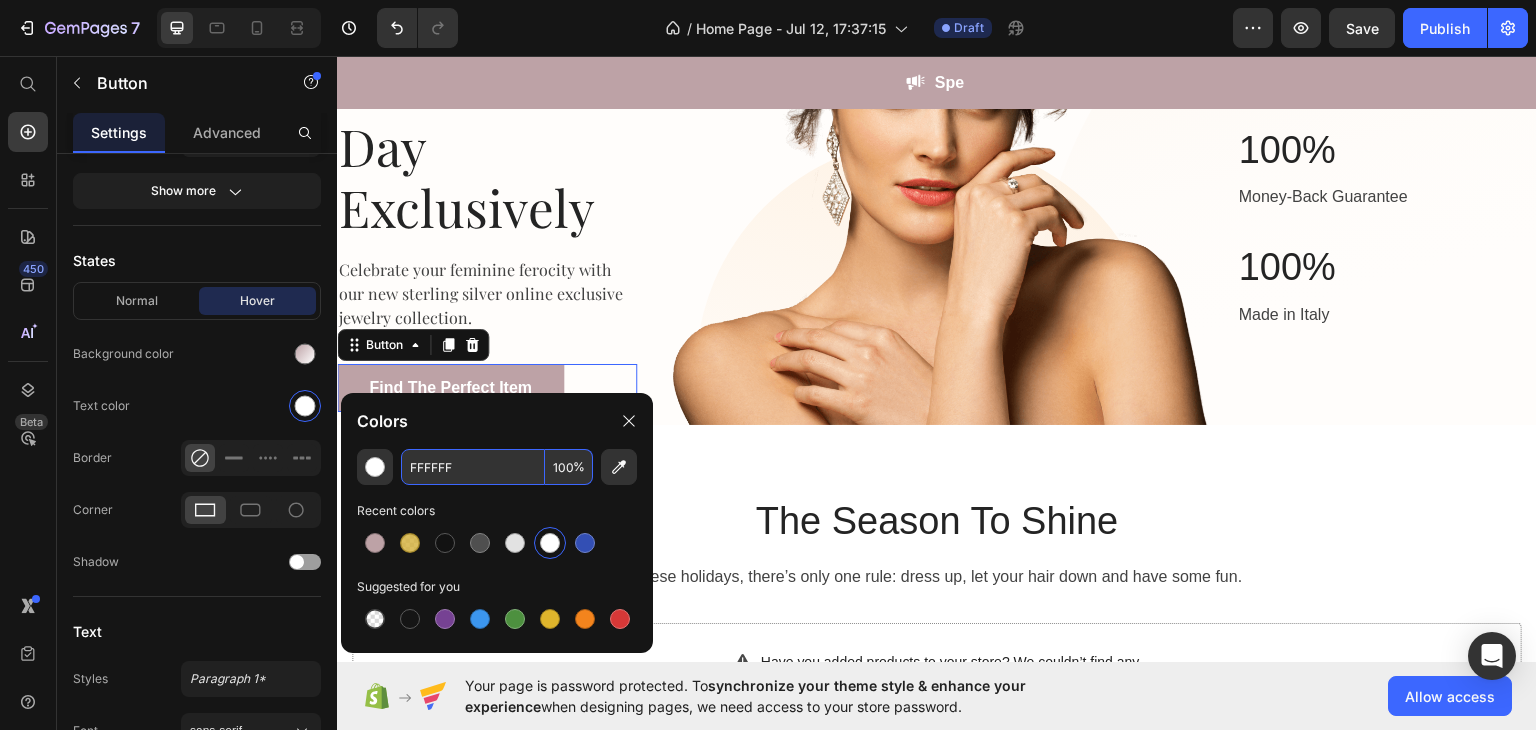 click on "FFFFFF" at bounding box center (473, 467) 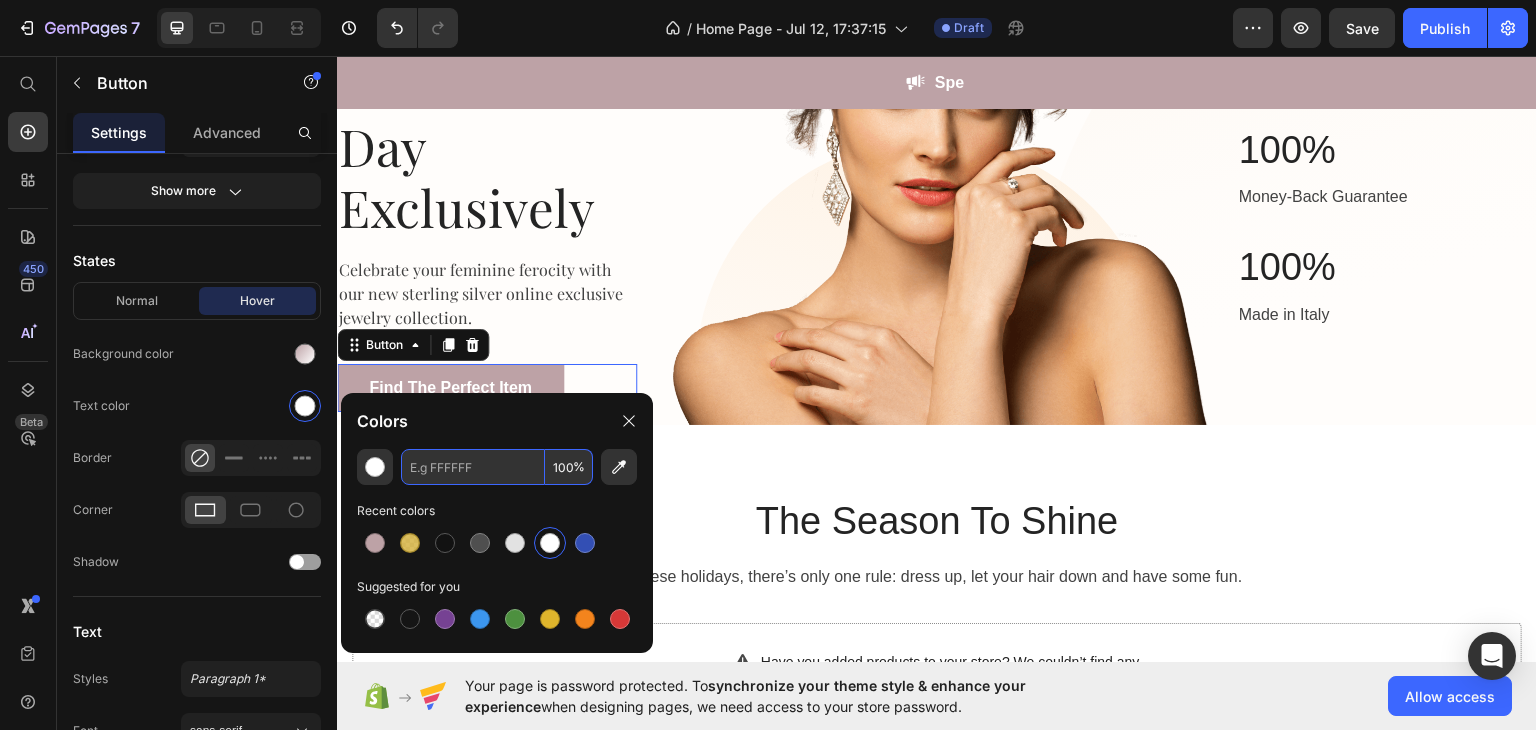 paste on "#3a3a3a" 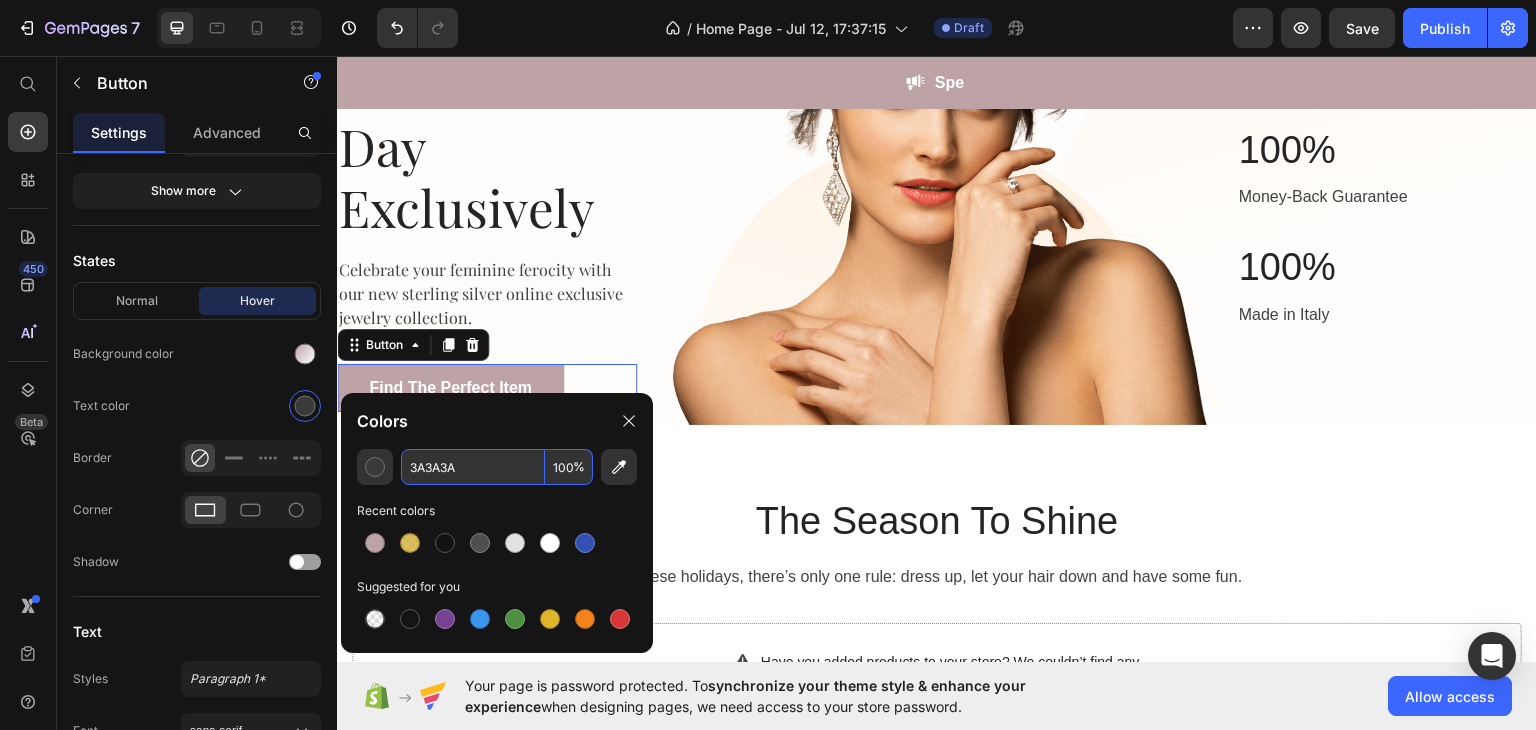 type on "3A3A3A" 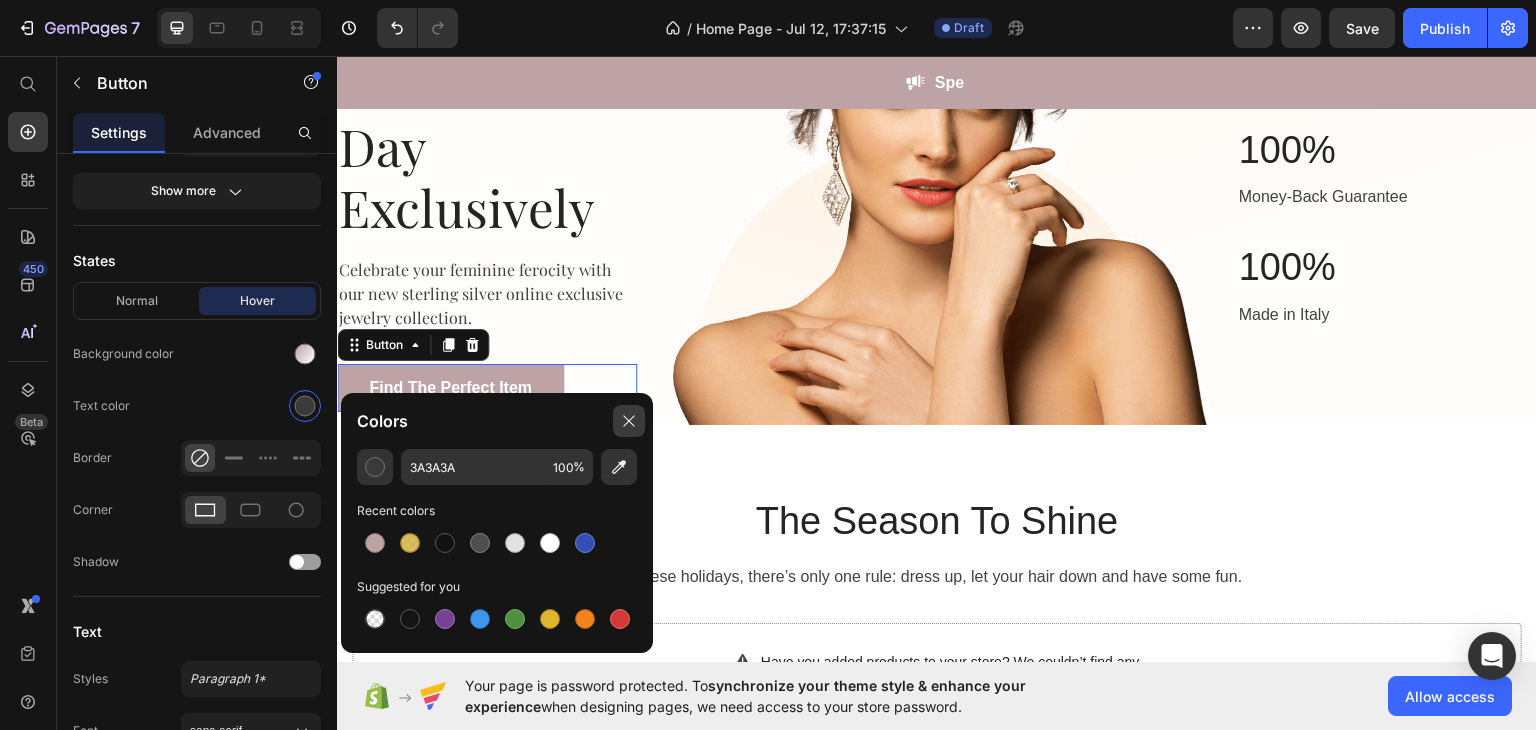 click at bounding box center [629, 421] 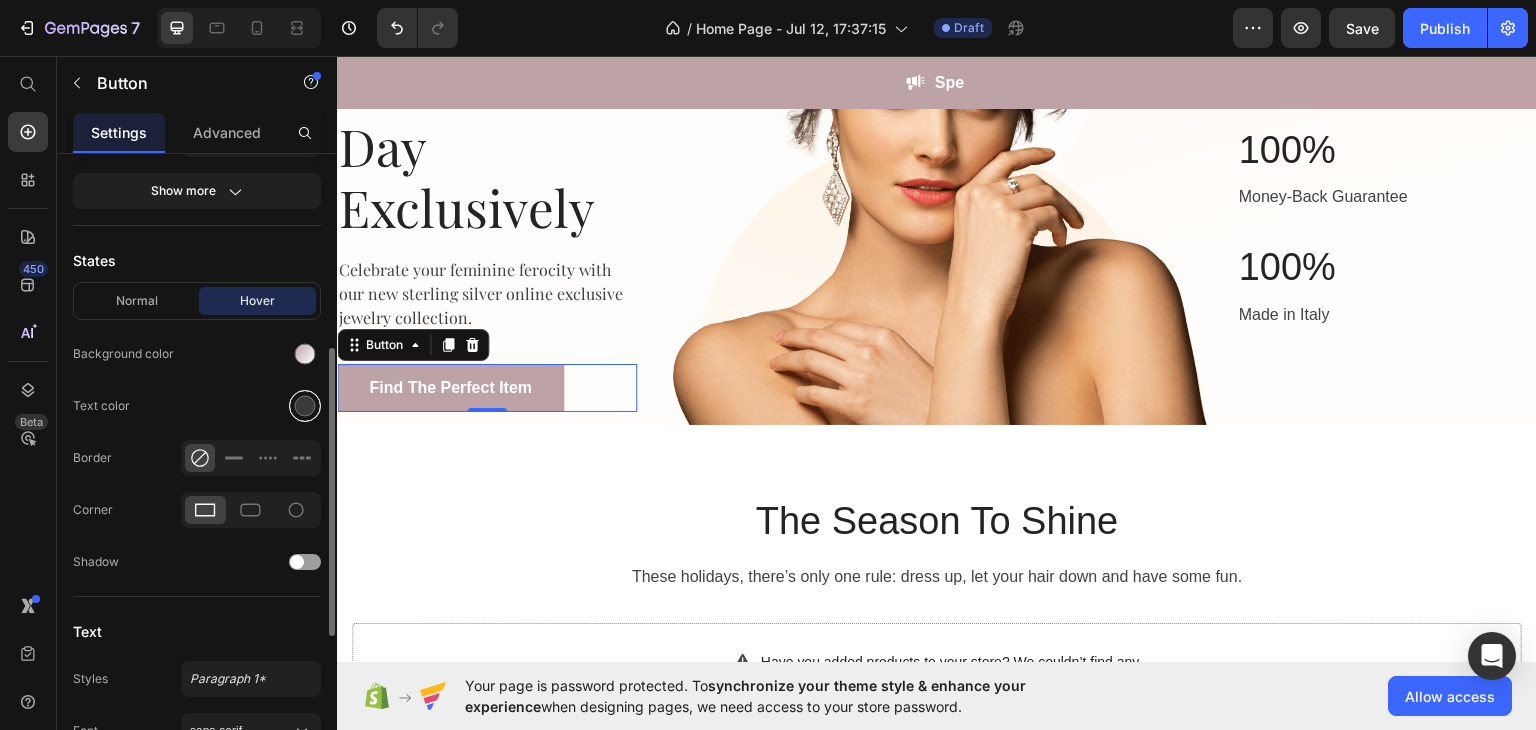 click at bounding box center [305, 406] 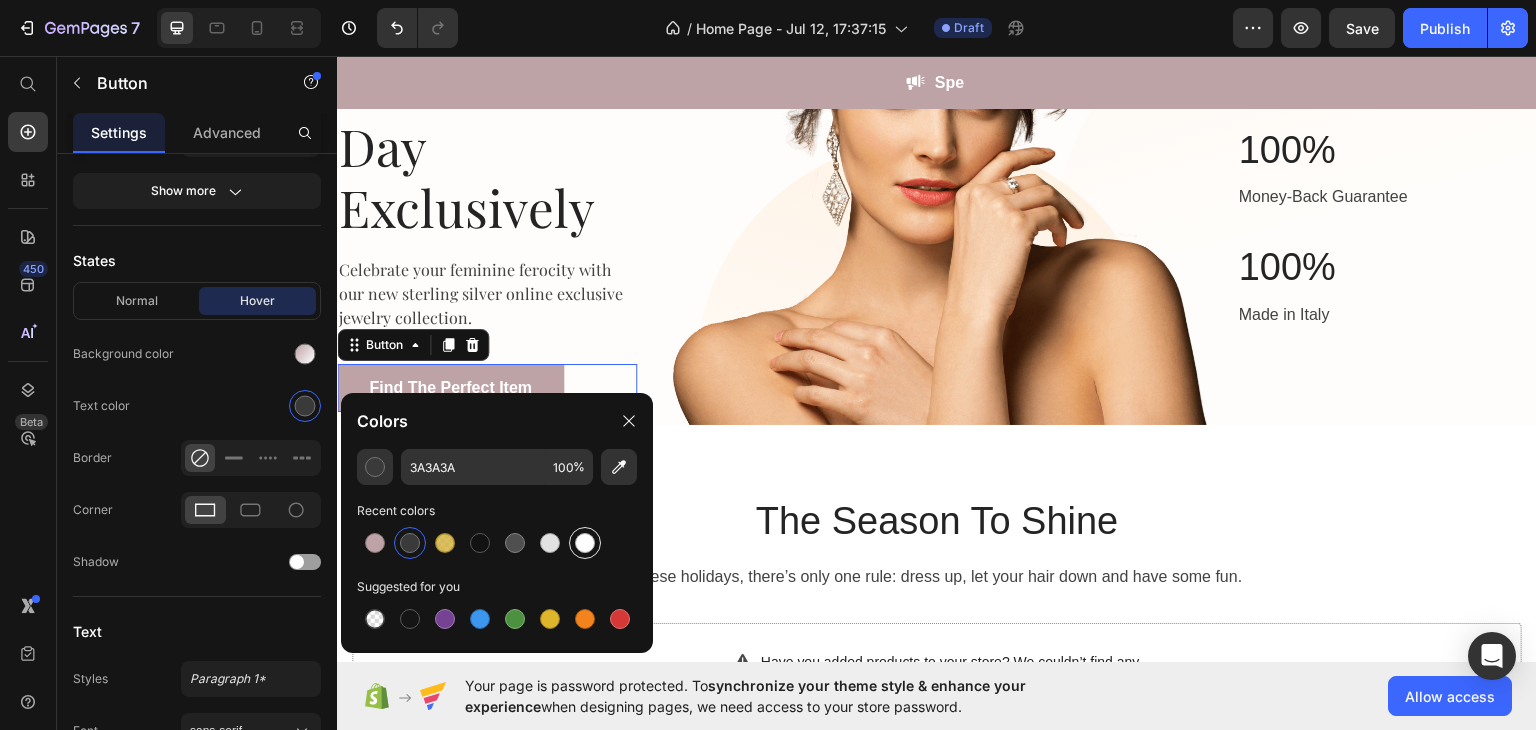 click at bounding box center (585, 543) 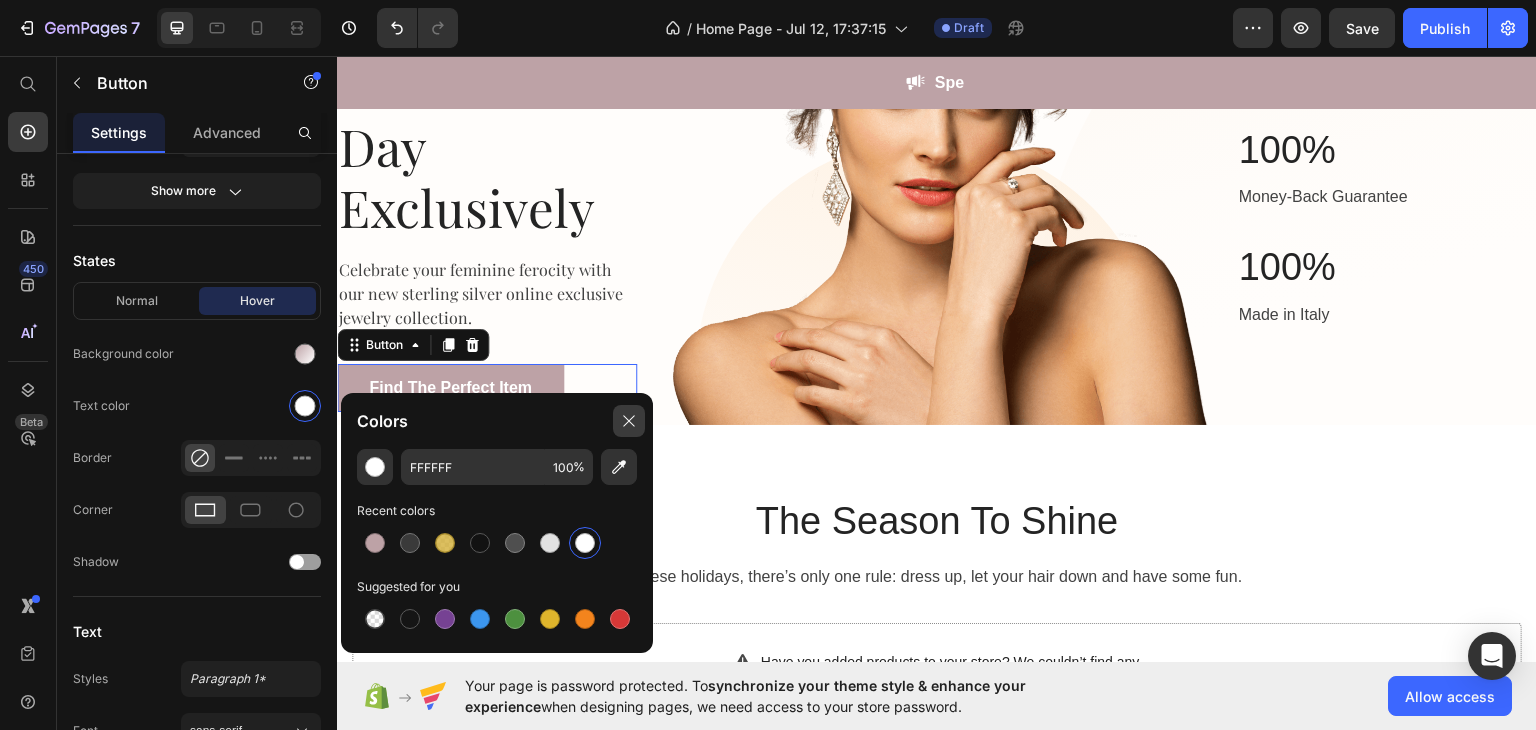 click 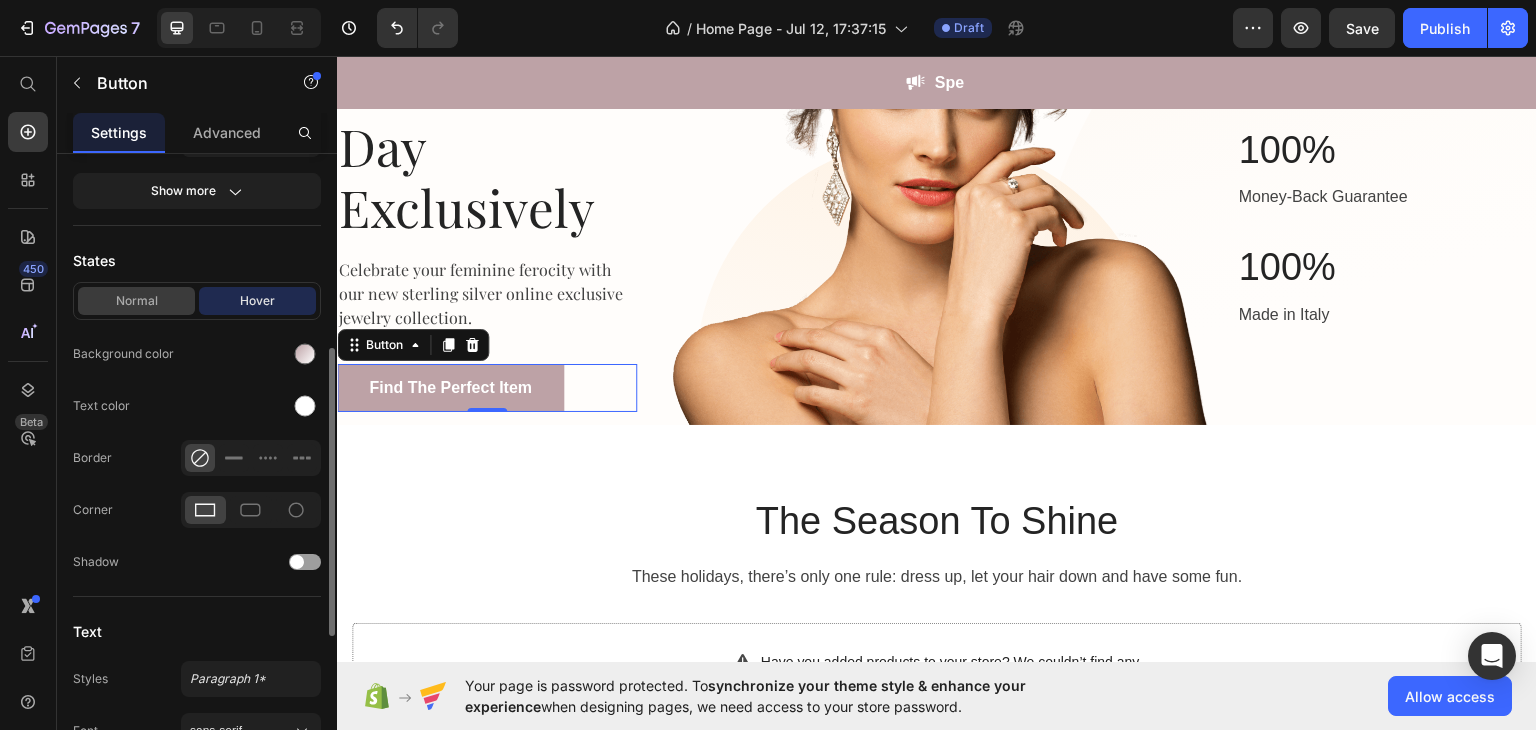 click on "Normal" at bounding box center [136, 301] 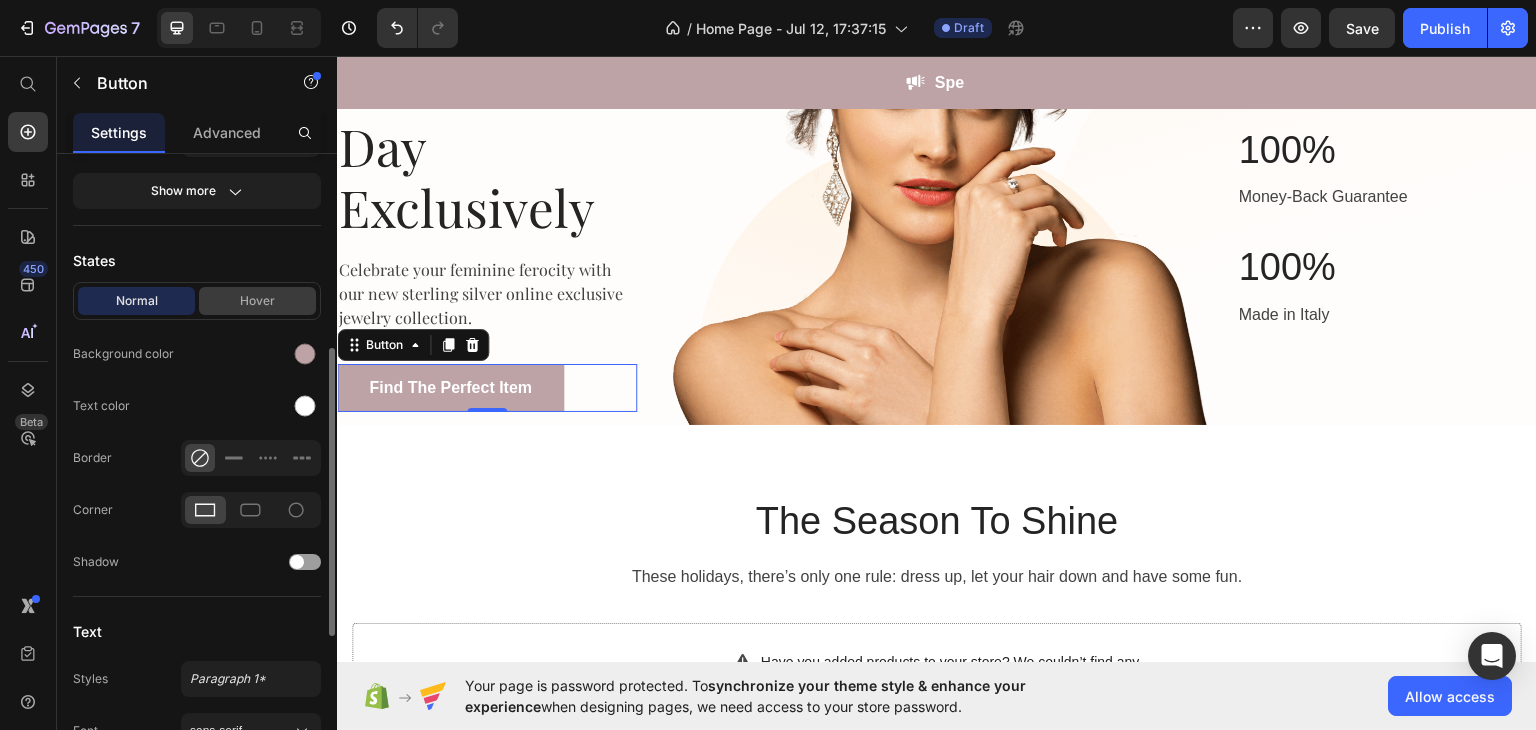 click on "Hover" at bounding box center [257, 301] 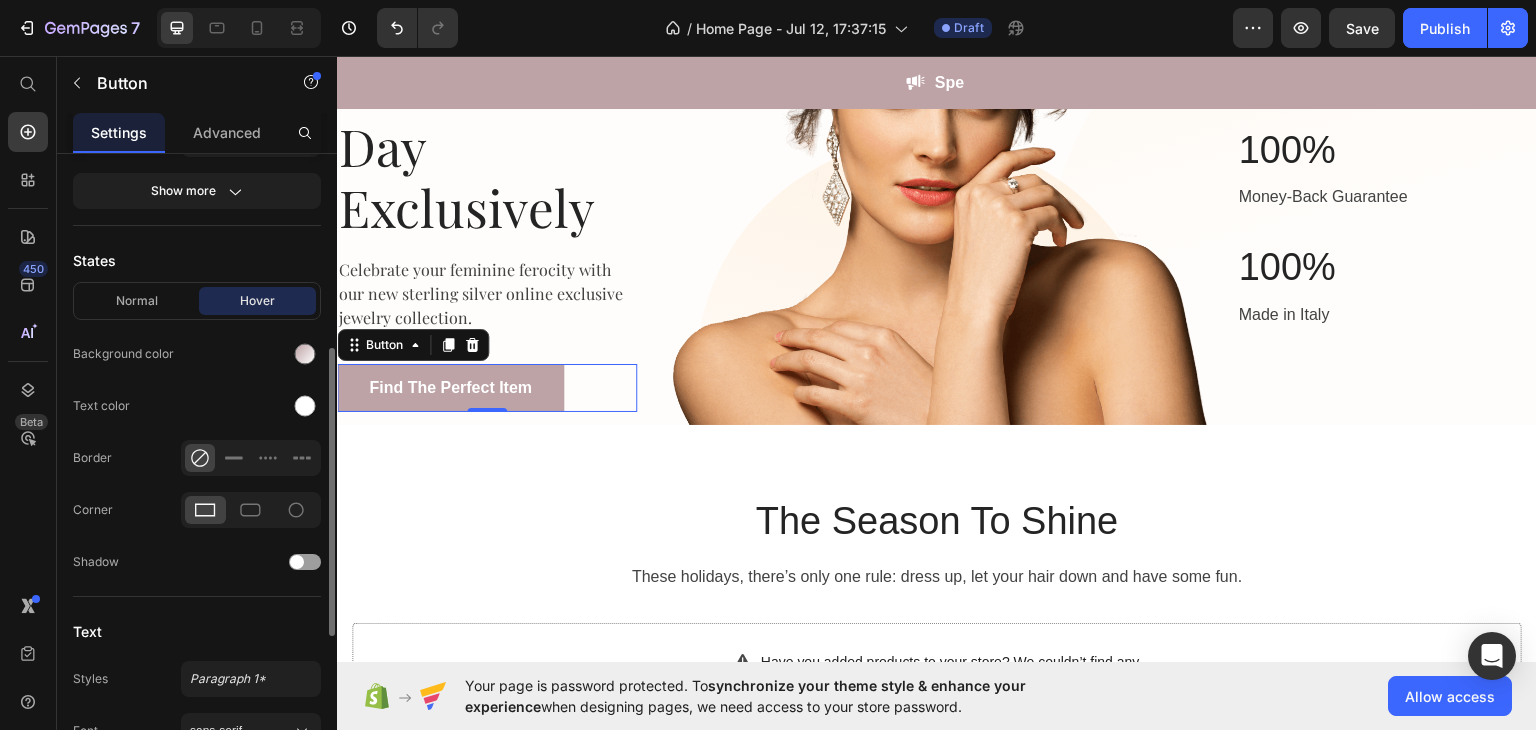 click at bounding box center [251, 354] 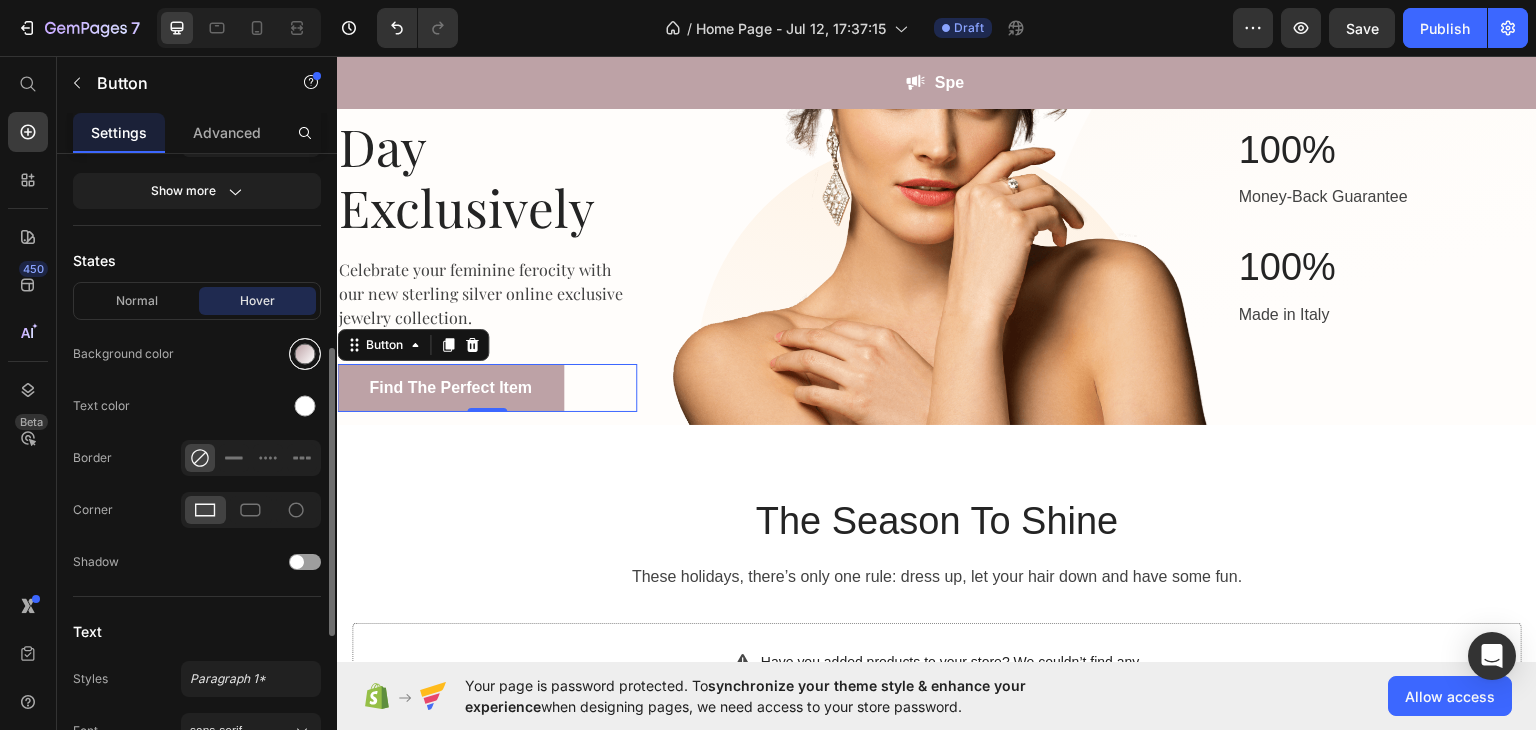click at bounding box center [305, 354] 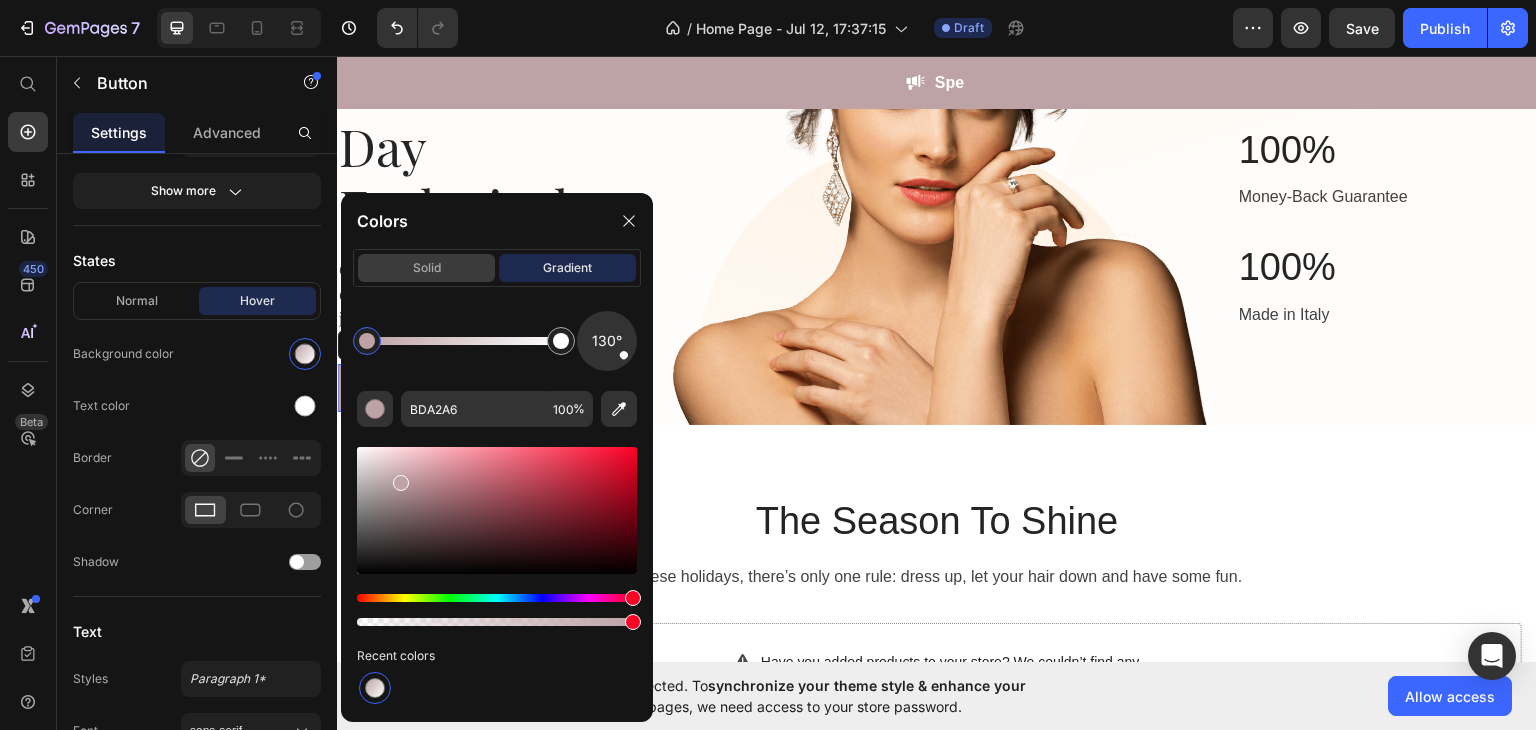 click on "solid" 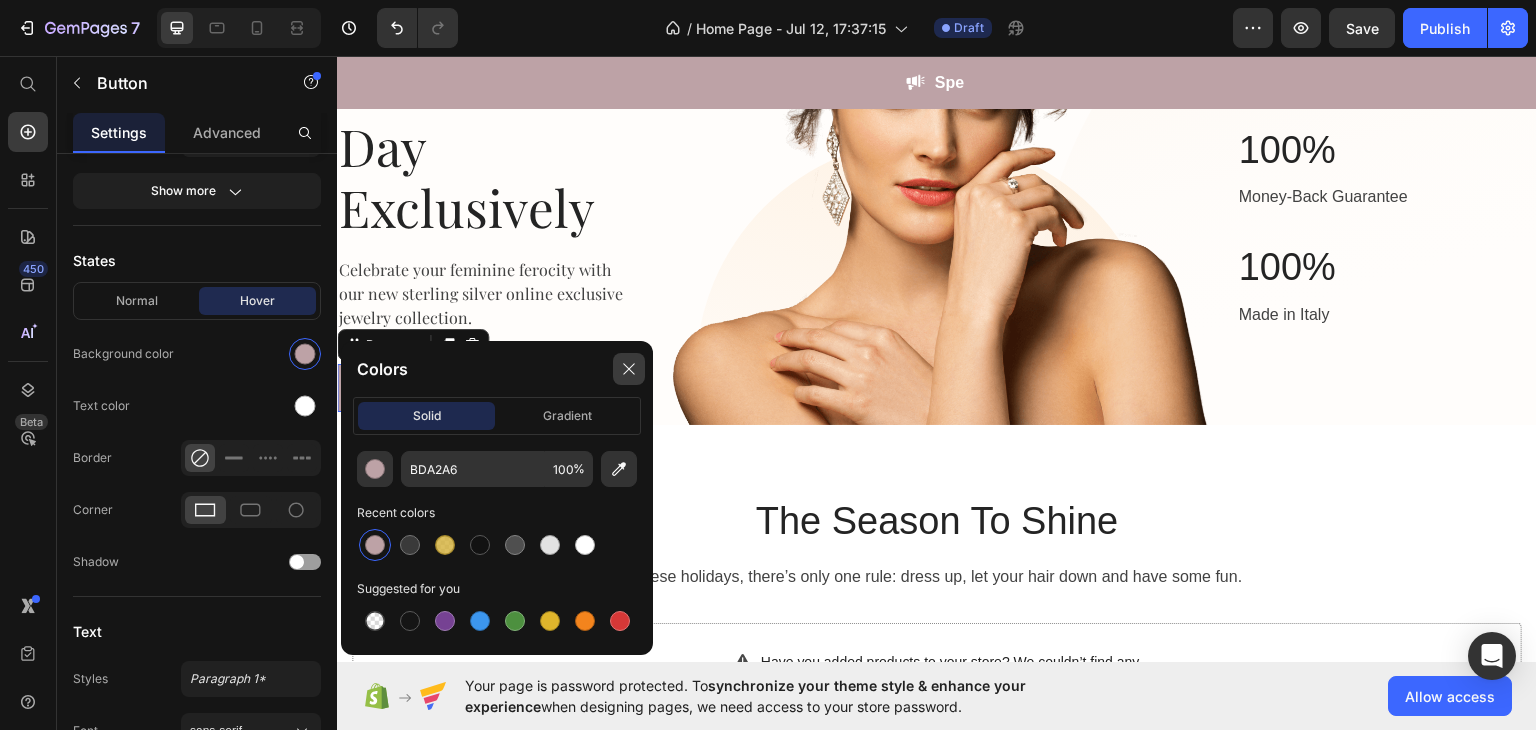 click 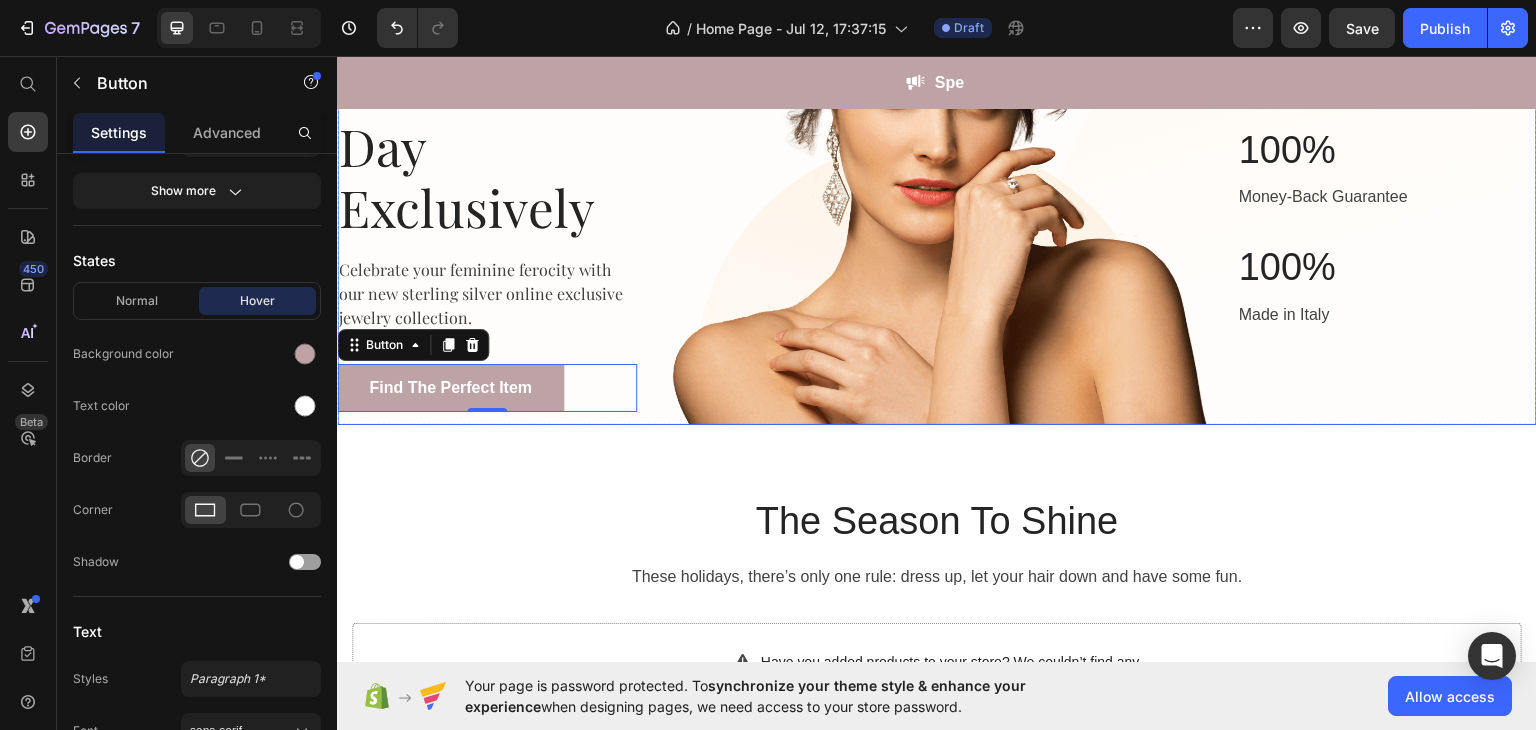 click on "10K+ Heading Trusted by 10K+ Clients Text block Row Row 100% Heading Money-Back Guarantee Text block Row 100% Heading Made in Italy Text block Row" at bounding box center (1387, 151) 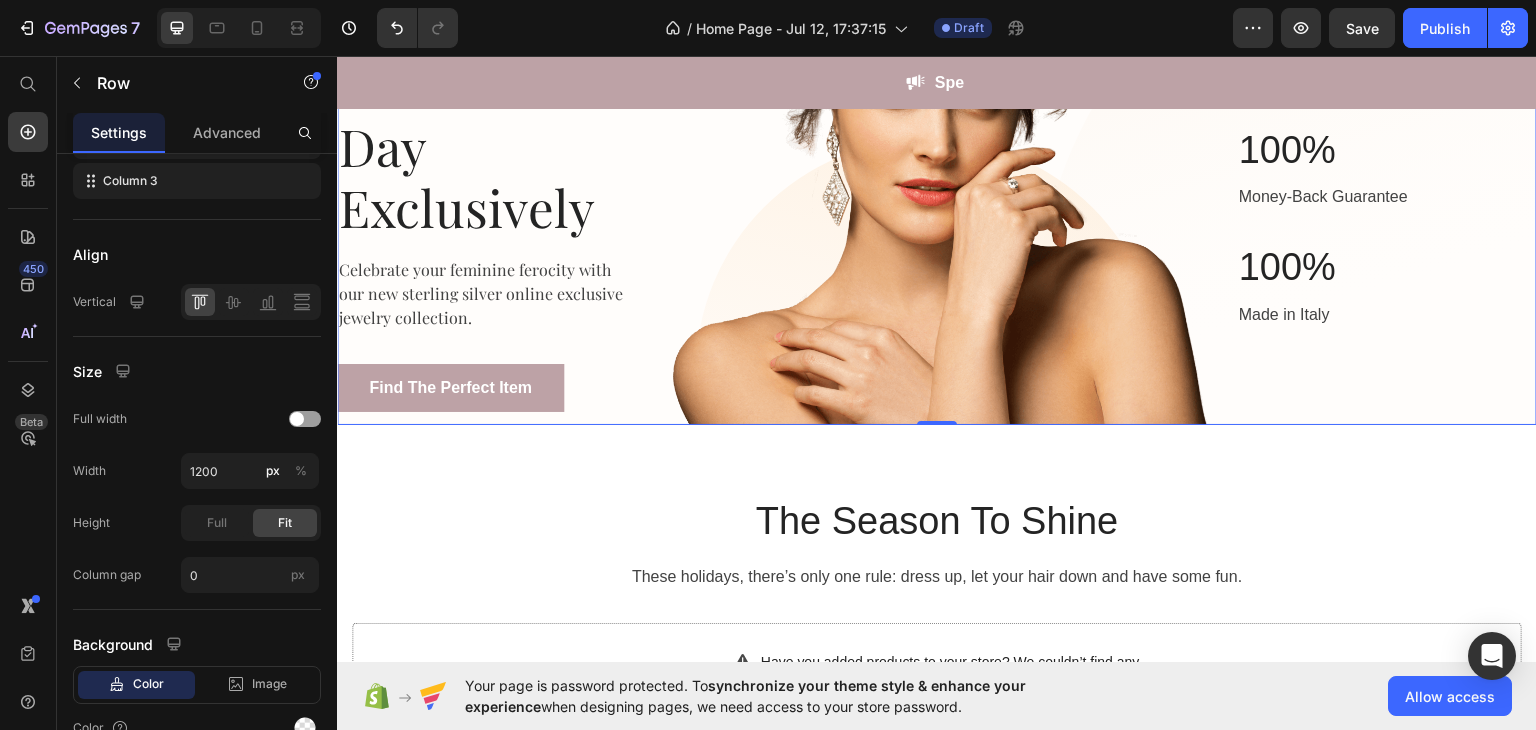 scroll, scrollTop: 0, scrollLeft: 0, axis: both 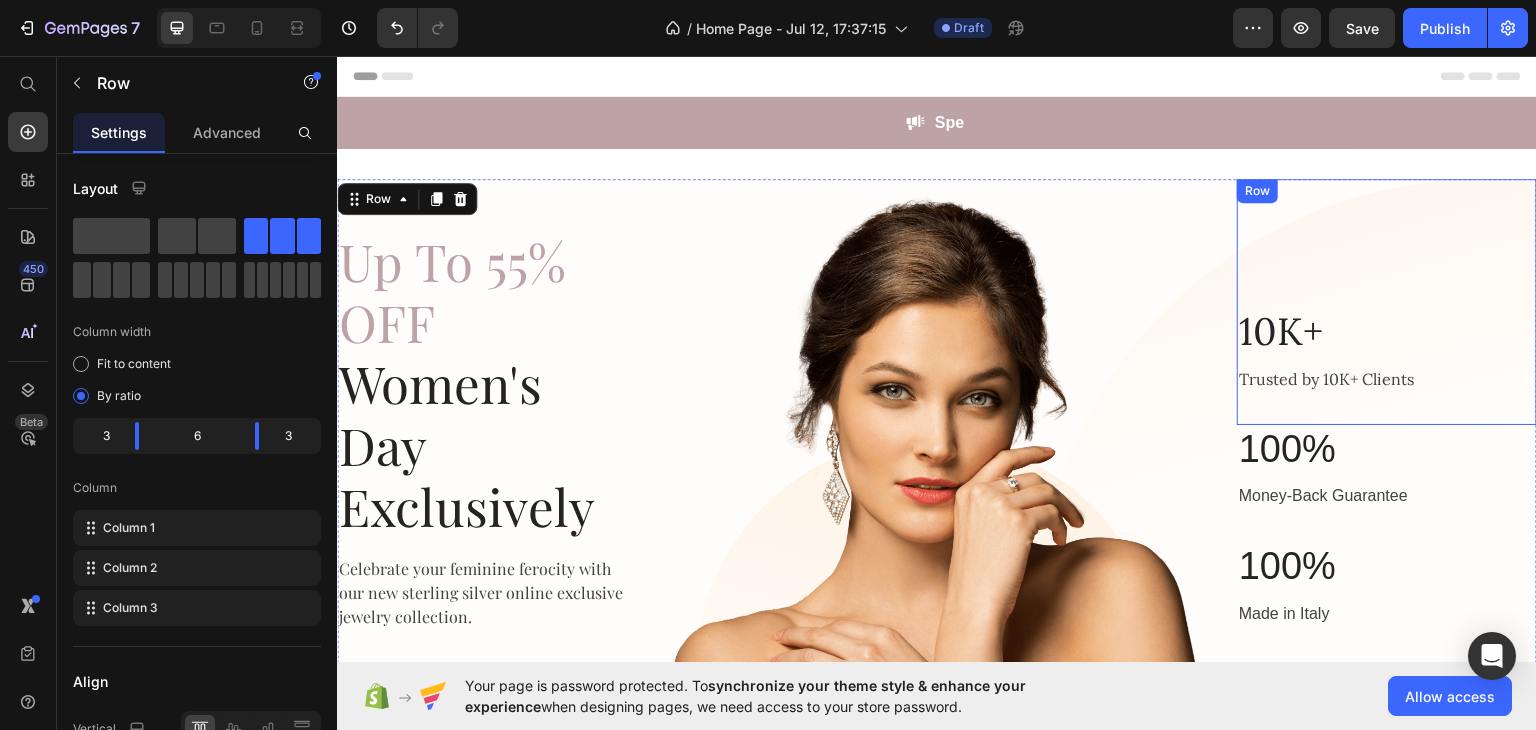 click on "10K+ Heading Trusted by 10K+ Clients Text block Row Row" at bounding box center (1387, 301) 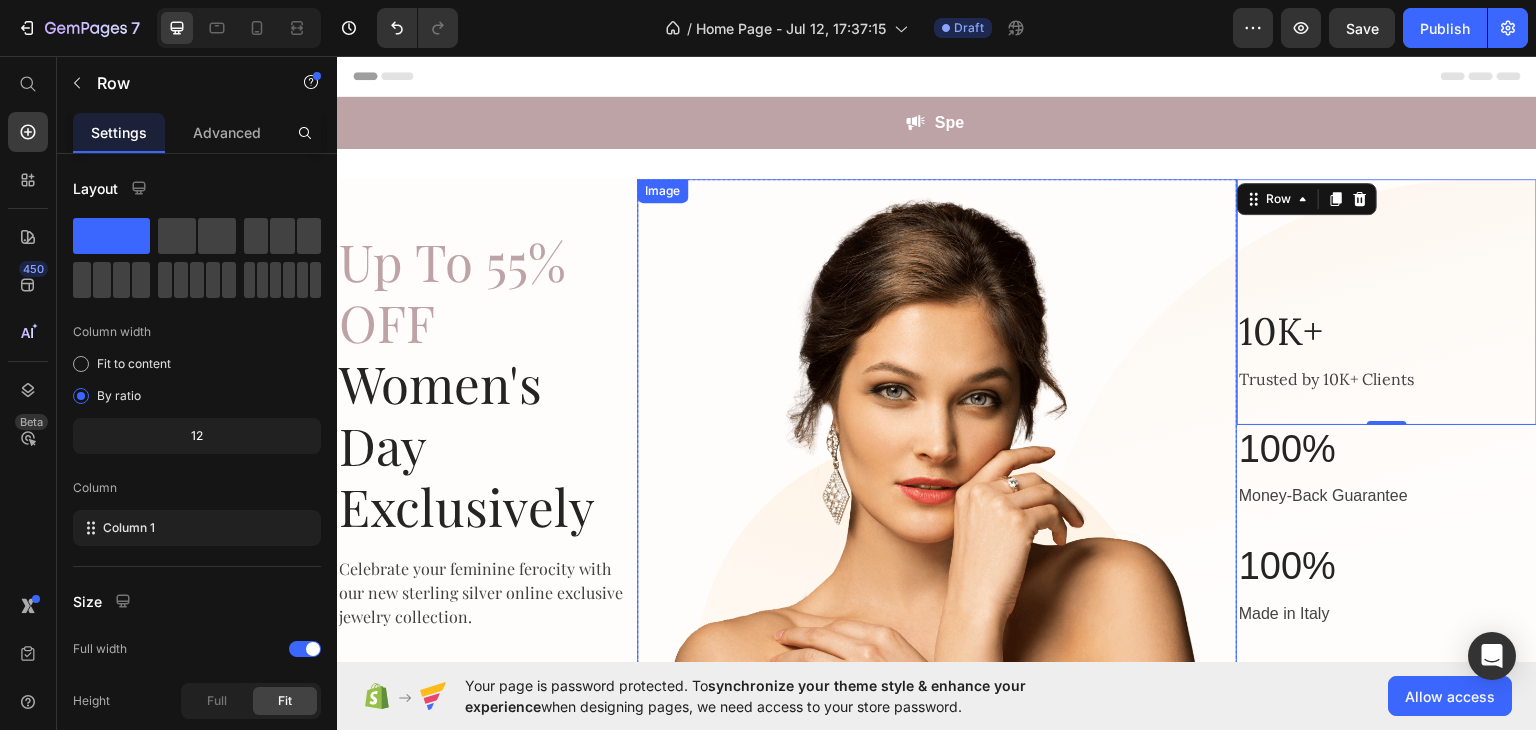 click at bounding box center [937, 450] 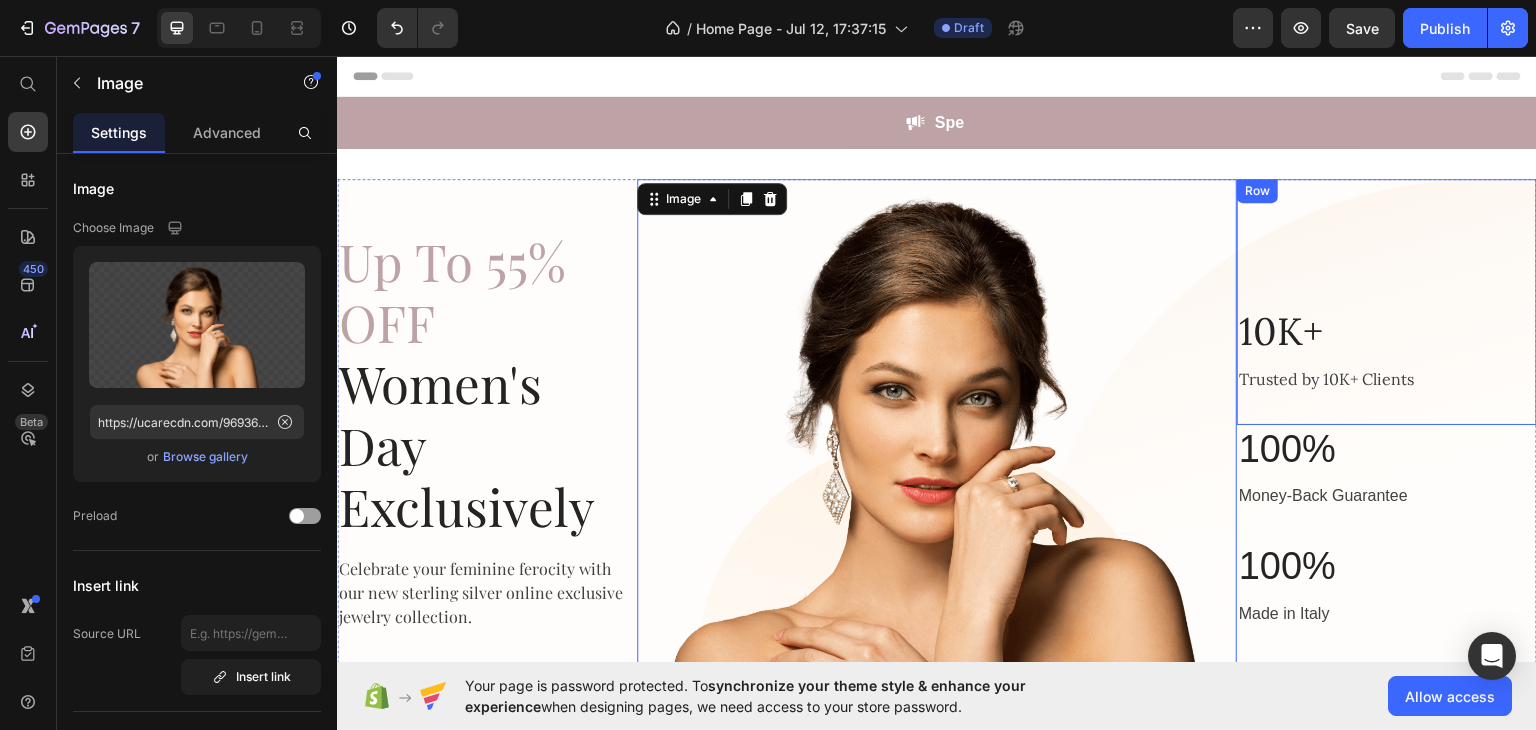 click on "10K+ Heading Trusted by 10K+ Clients Text block Row Row" at bounding box center [1387, 301] 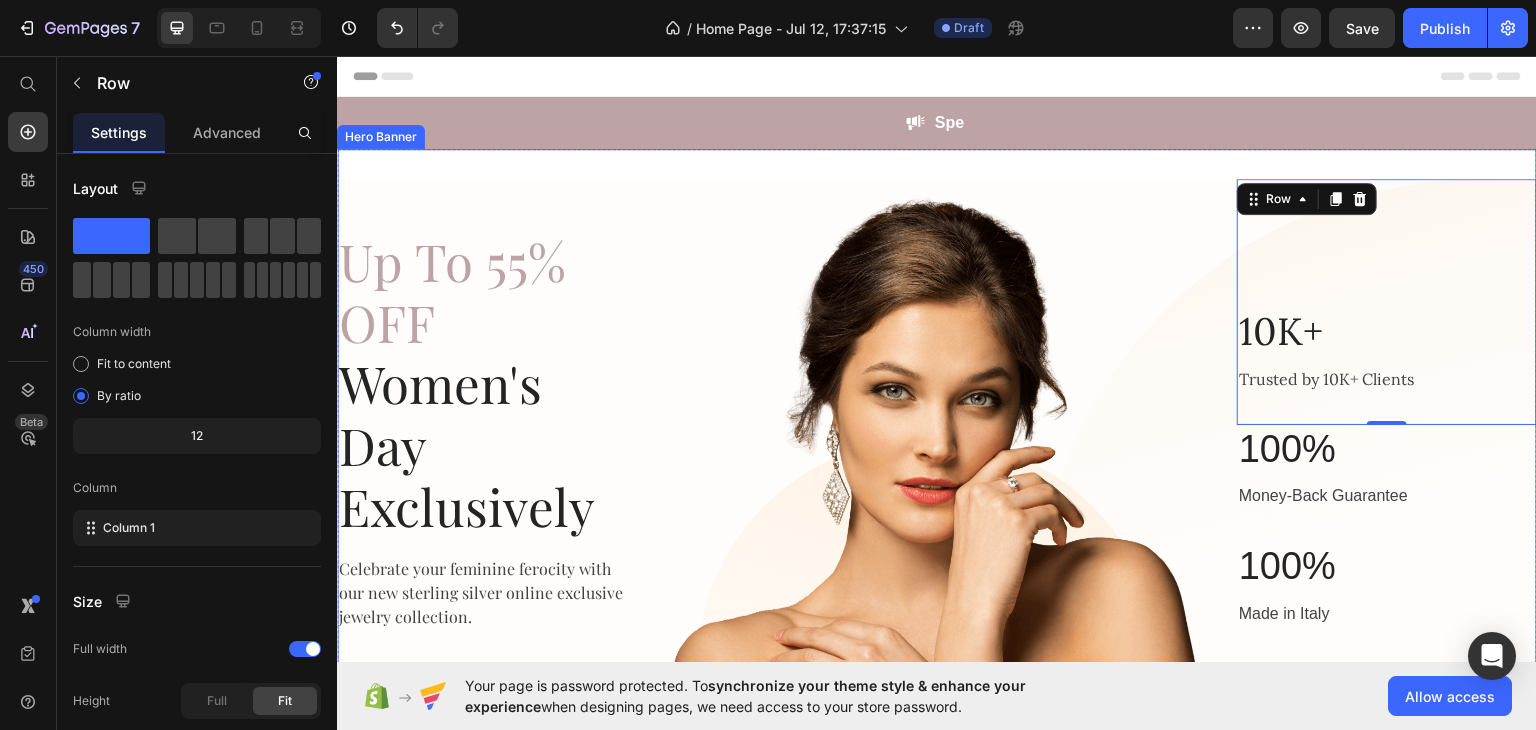click on "⁠⁠⁠⁠⁠⁠⁠ Up To 55% OFF Women's Day Exclusively Heading Celebrate your feminine ferocity with our new sterling silver online exclusive jewelry collection. Heading Find The Perfect Item Button Row Image Row 10K+ Heading Trusted by 10K+ Clients Text block 100% Heading Money-Back Guarantee Text block 100% Heading Made in USA Text block Row 10K+ Heading Trusted by 10K+ Clients Text block Row Row   0 100% Heading Money-Back Guarantee Text block Row 100% Heading Made in Italy Text block Row Row Hero Banner" at bounding box center [937, 435] 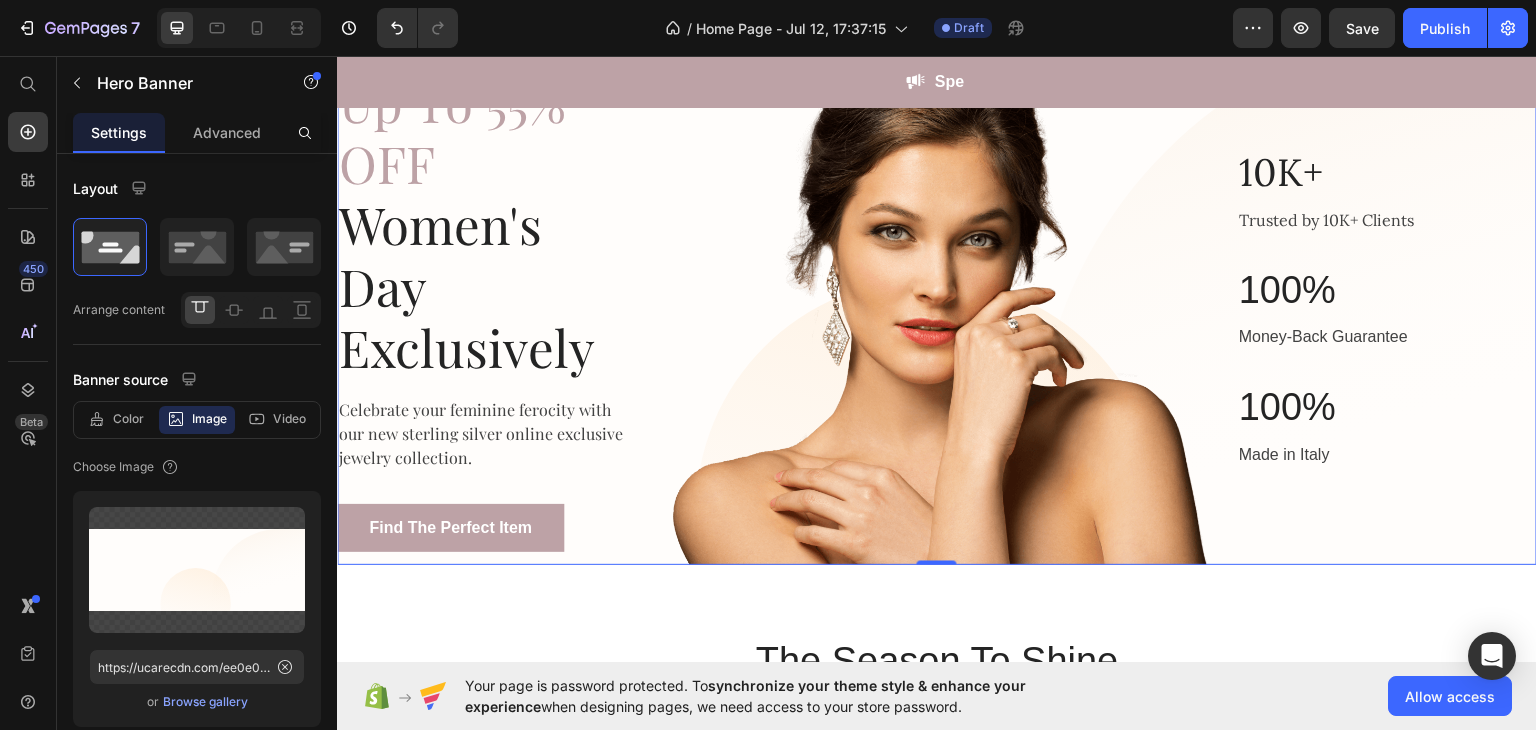 scroll, scrollTop: 158, scrollLeft: 0, axis: vertical 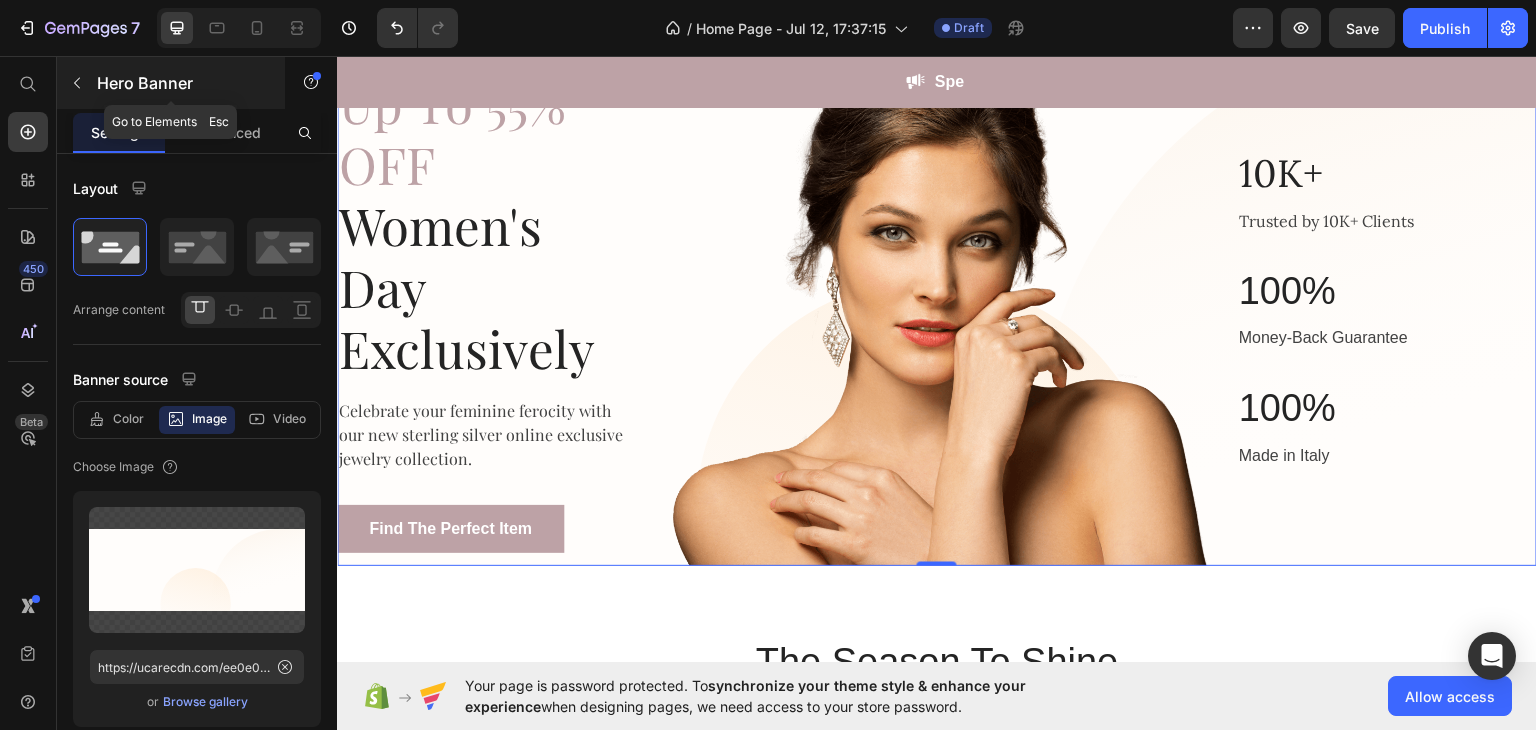 click 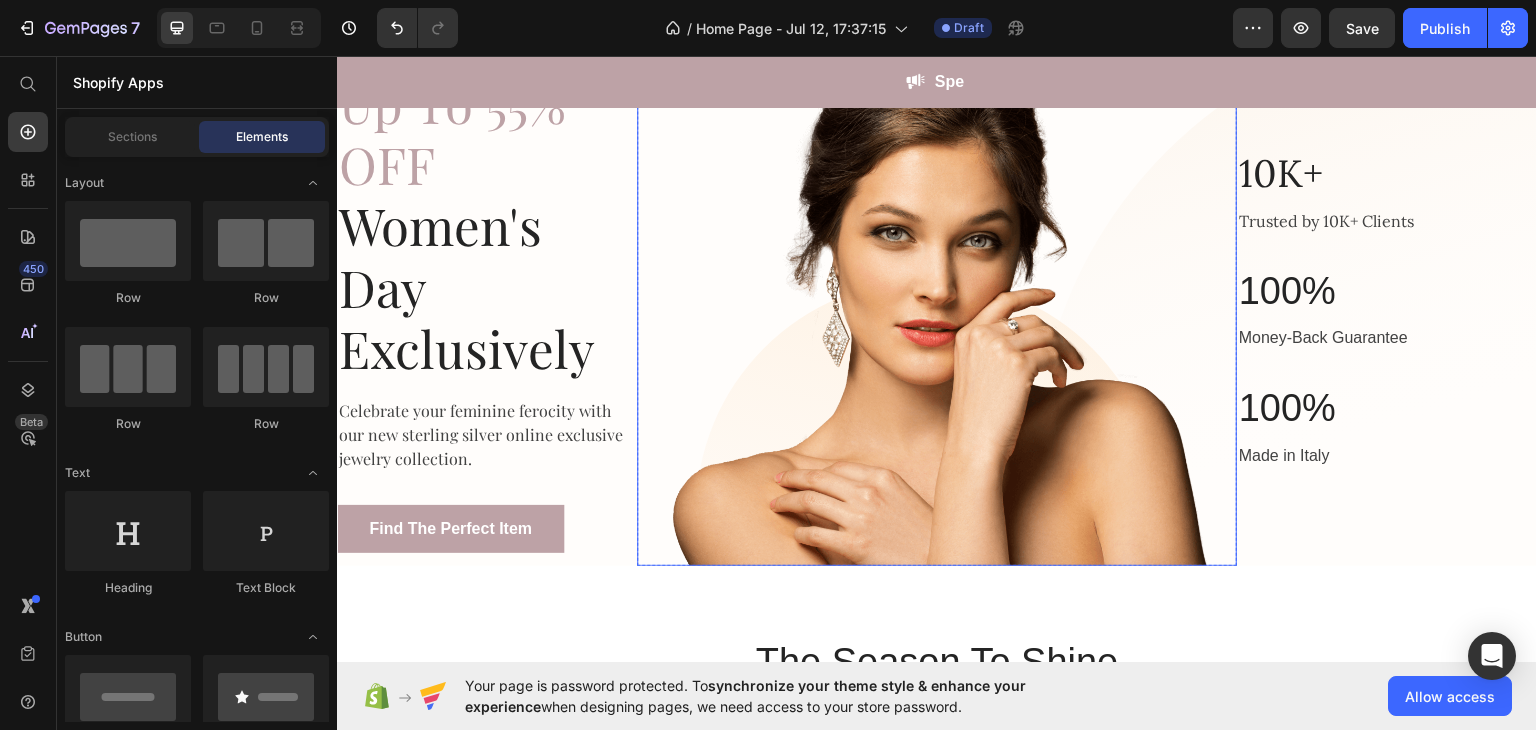 click at bounding box center [937, 292] 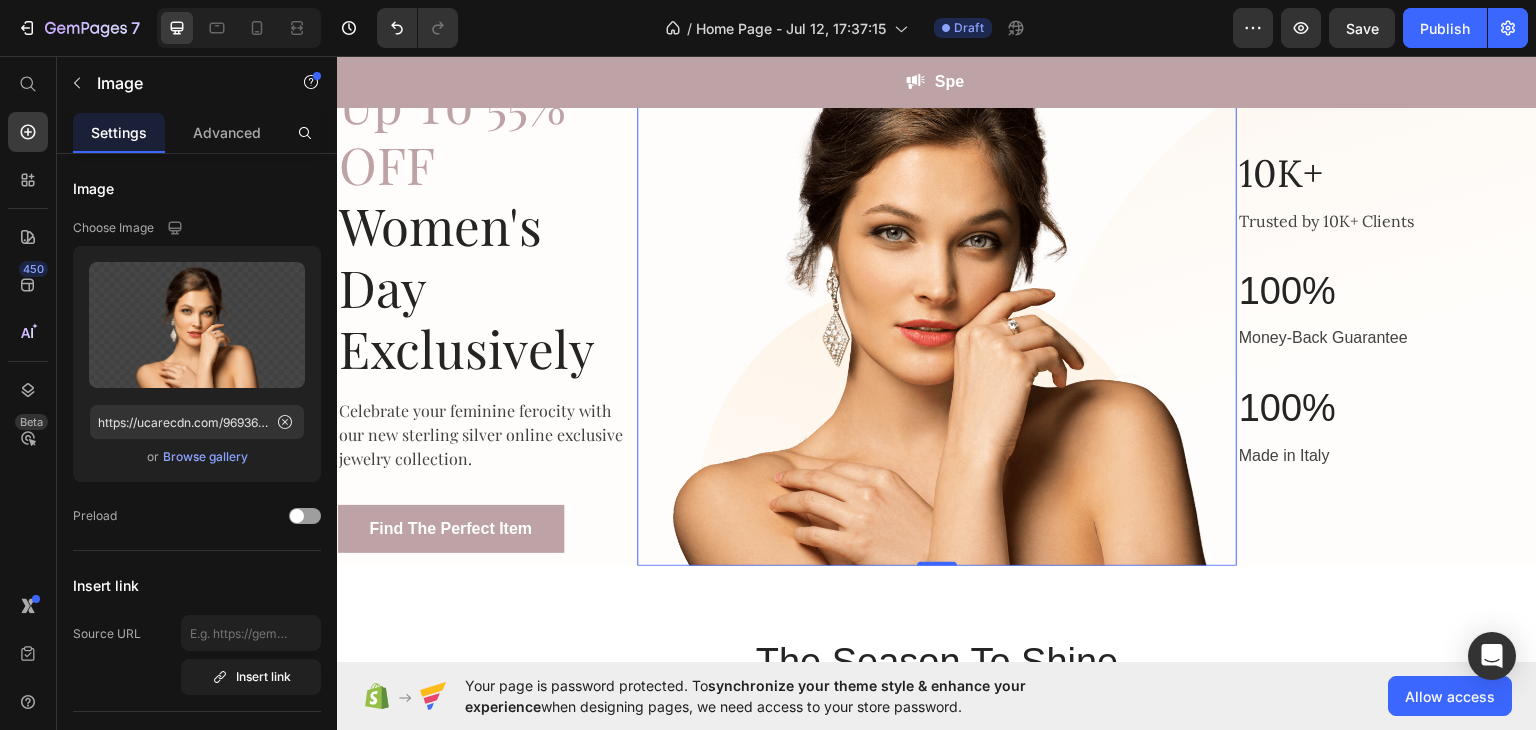 click at bounding box center (937, 292) 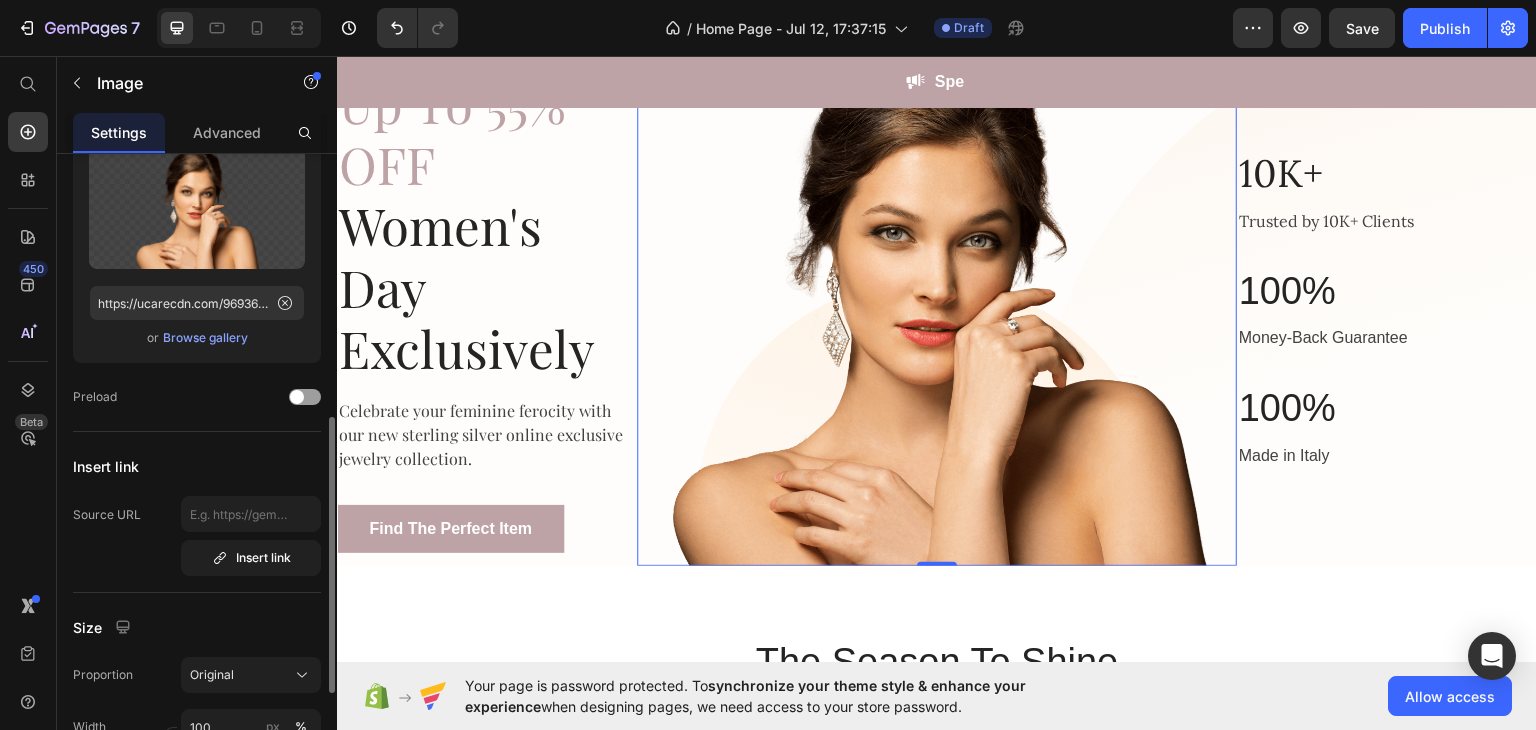 scroll, scrollTop: 0, scrollLeft: 0, axis: both 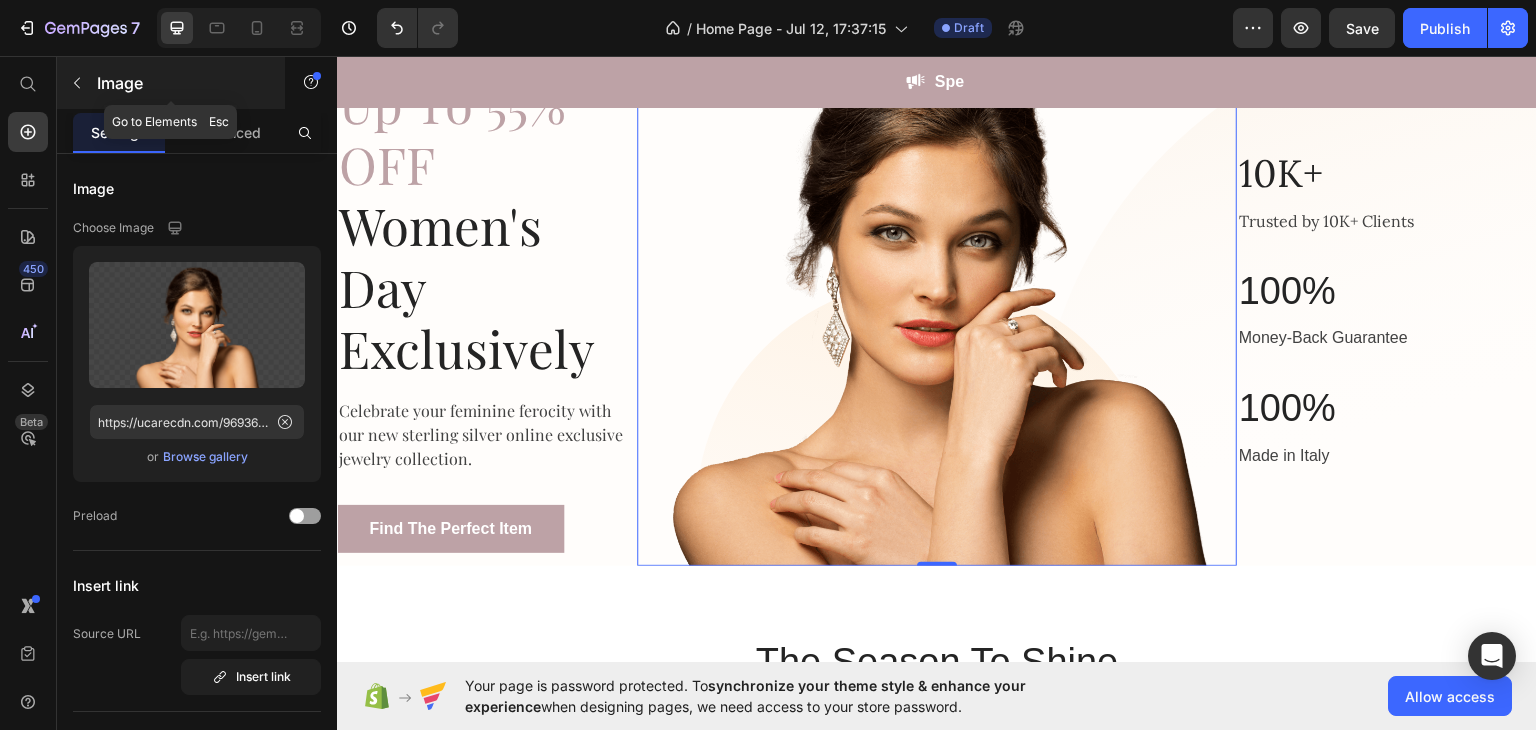 click at bounding box center (77, 83) 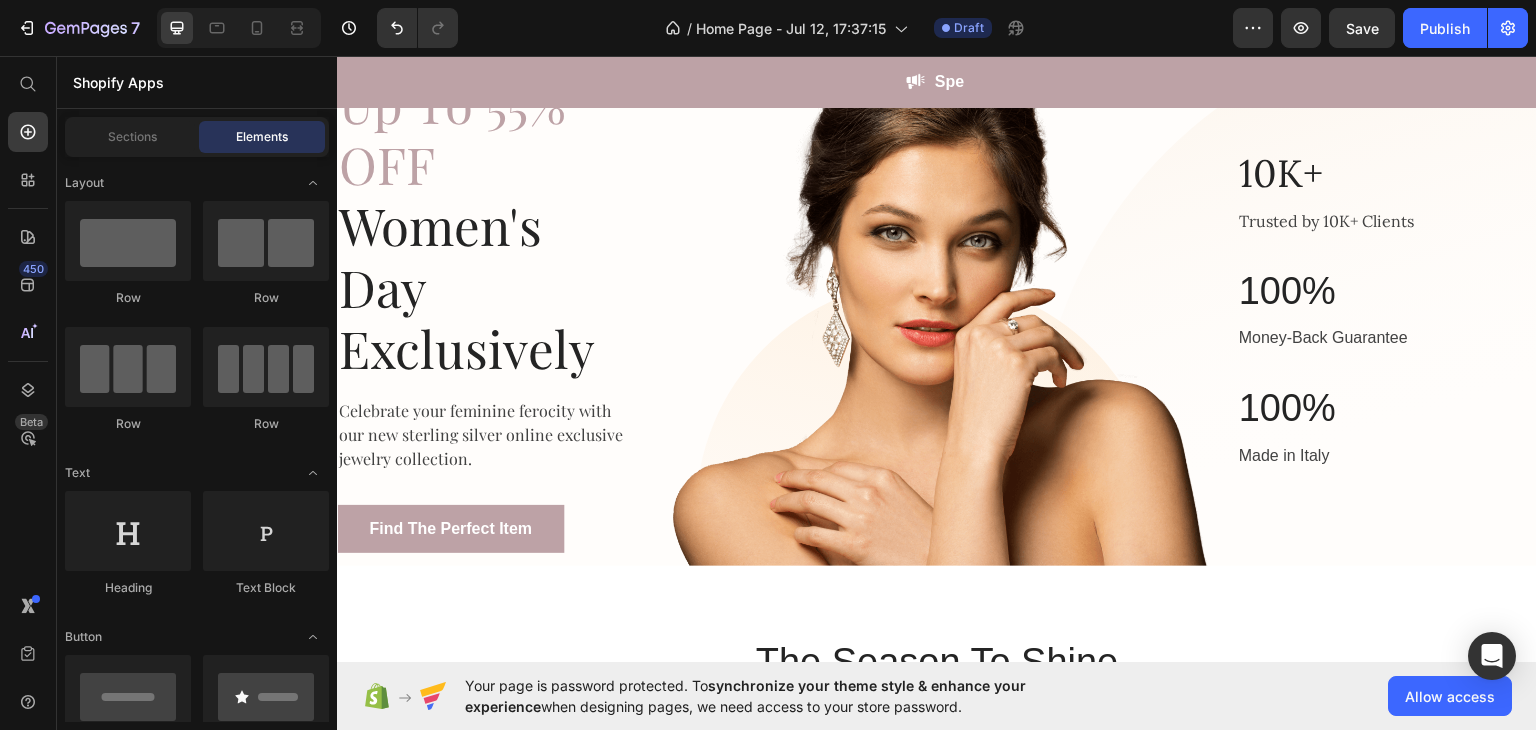 scroll, scrollTop: 768, scrollLeft: 0, axis: vertical 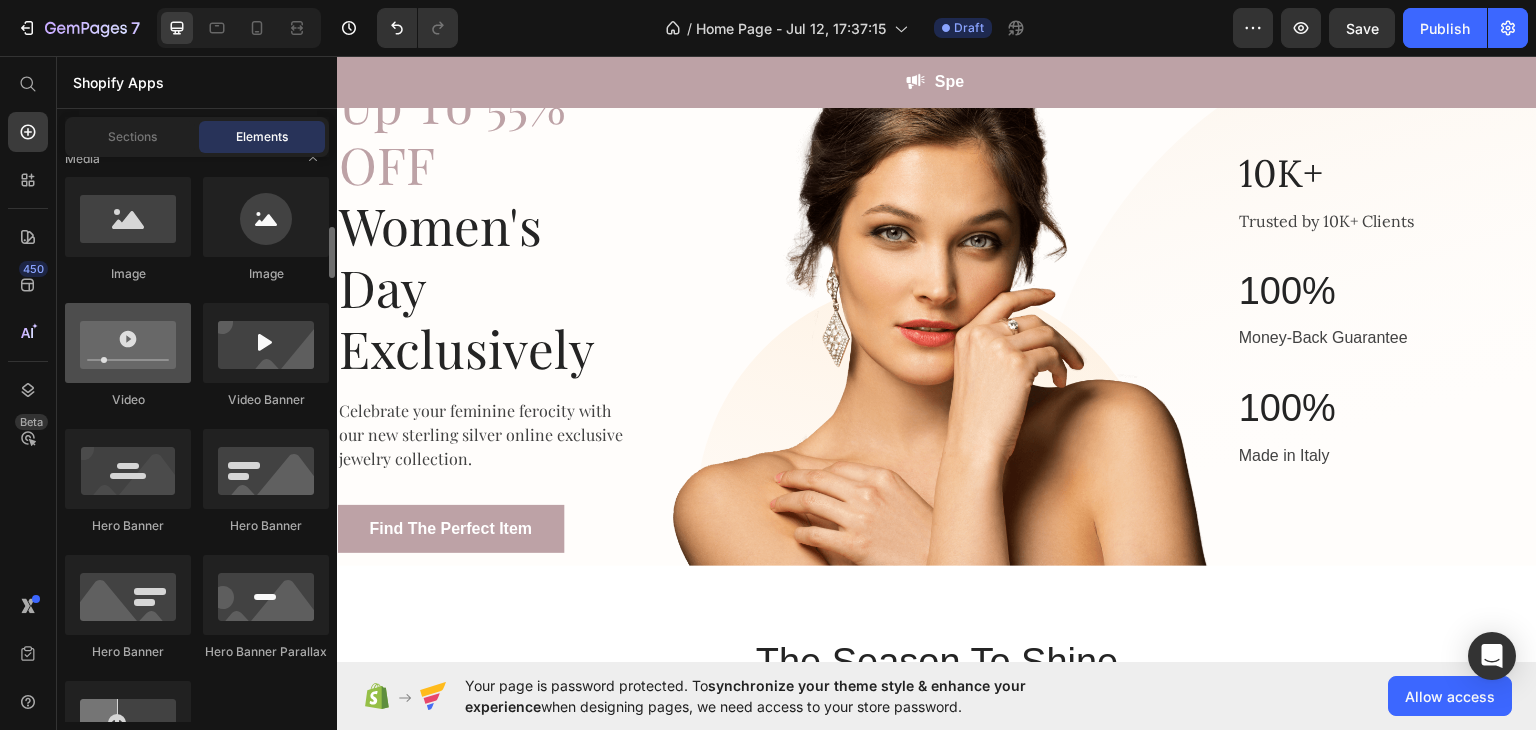 click at bounding box center (128, 343) 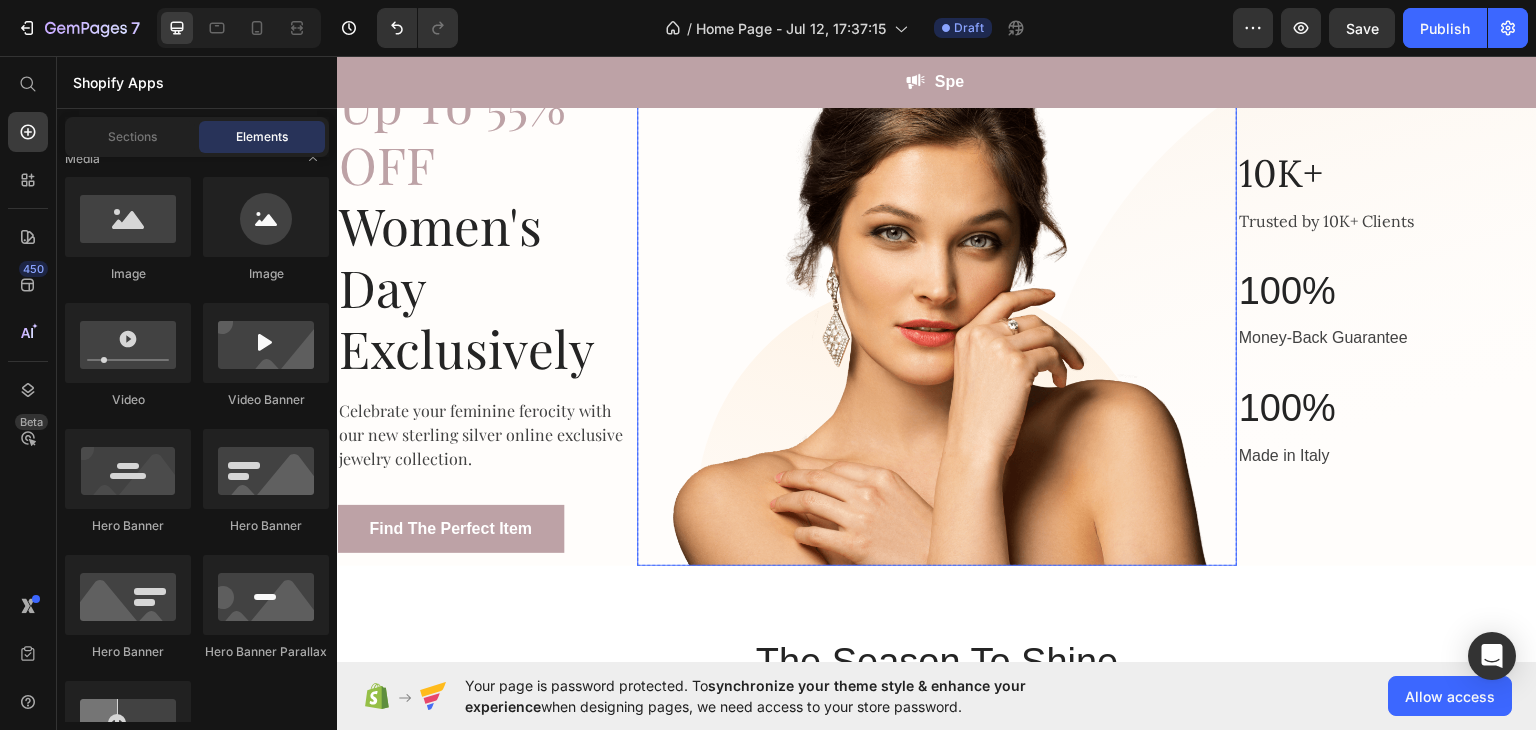 click at bounding box center [937, 292] 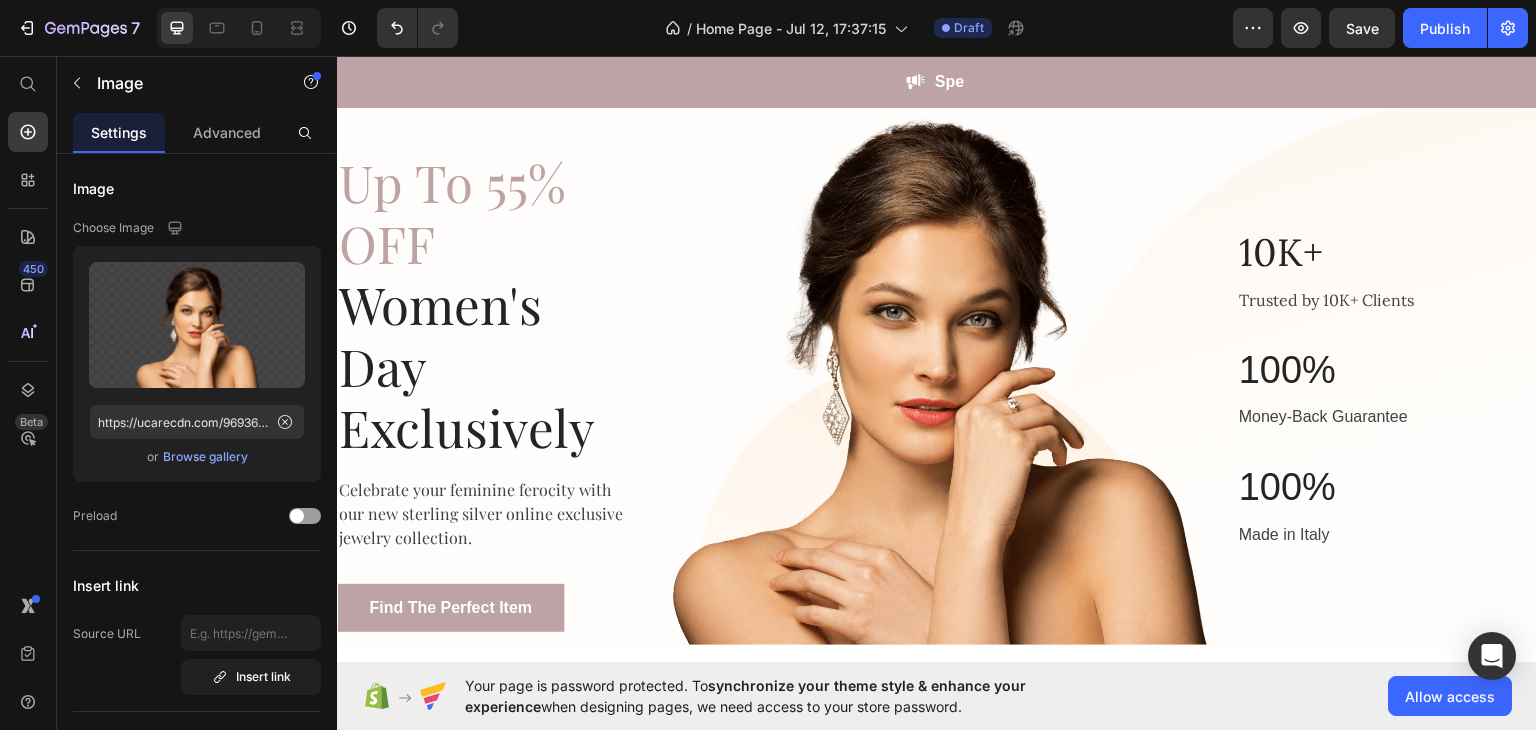 scroll, scrollTop: 82, scrollLeft: 0, axis: vertical 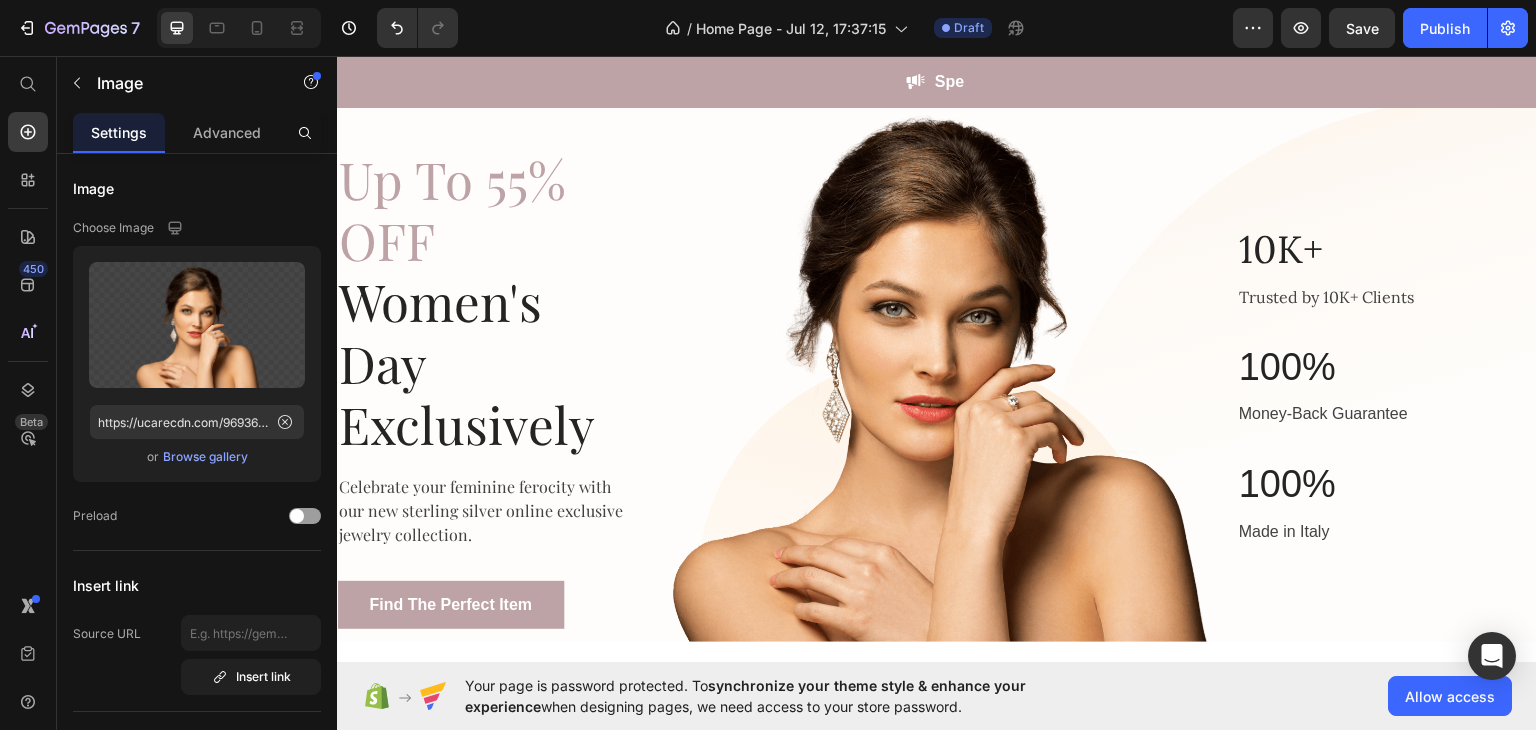 click at bounding box center [937, 368] 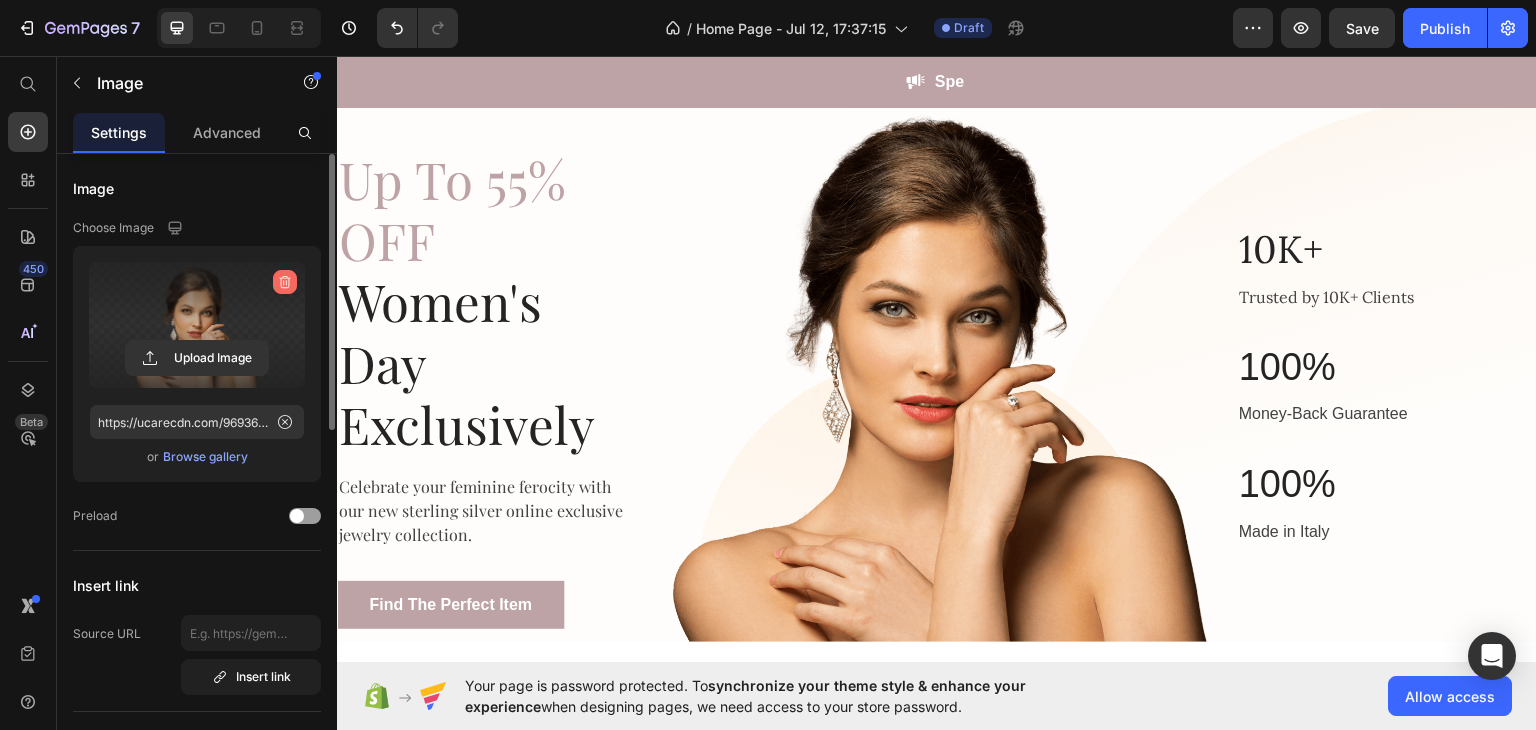 click at bounding box center (285, 282) 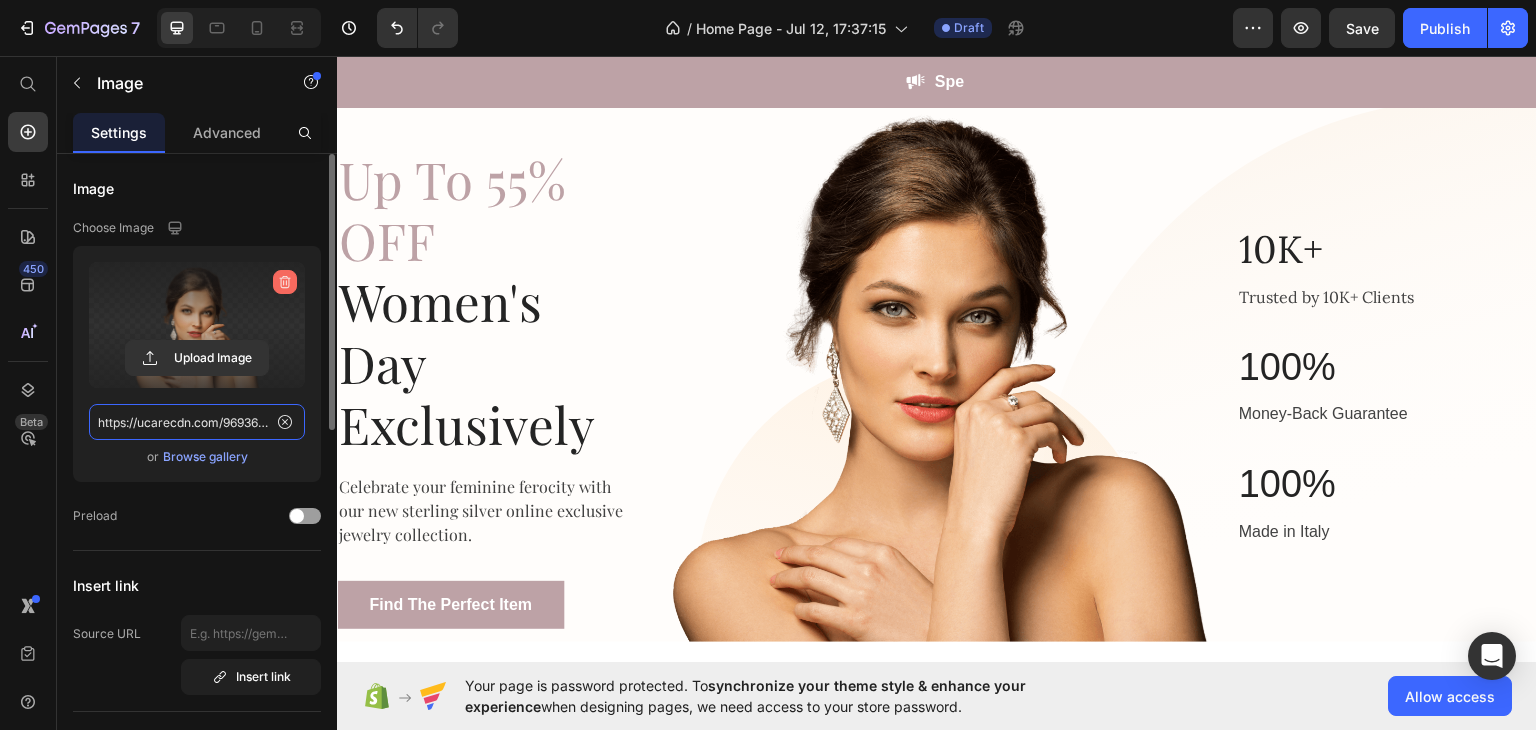 type 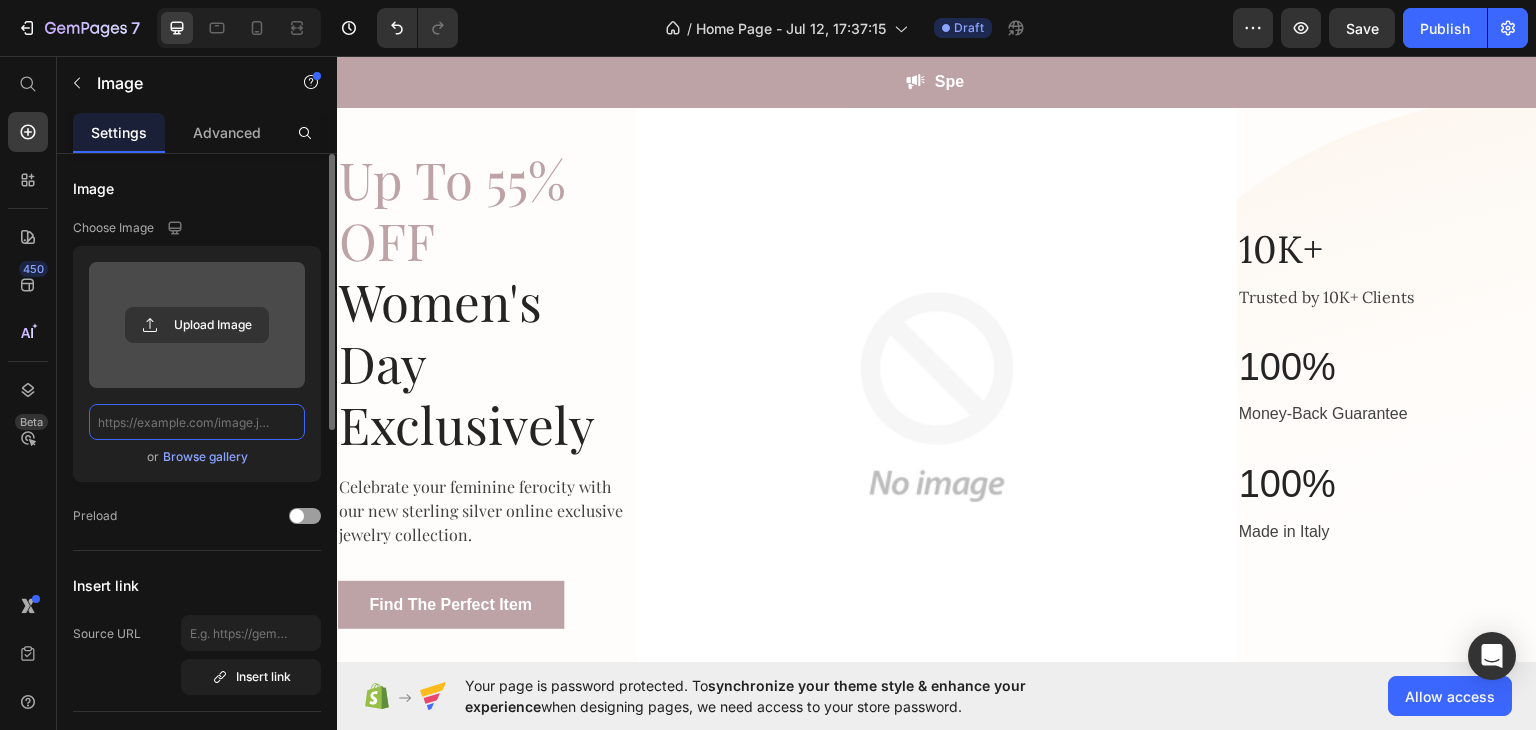 scroll, scrollTop: 0, scrollLeft: 0, axis: both 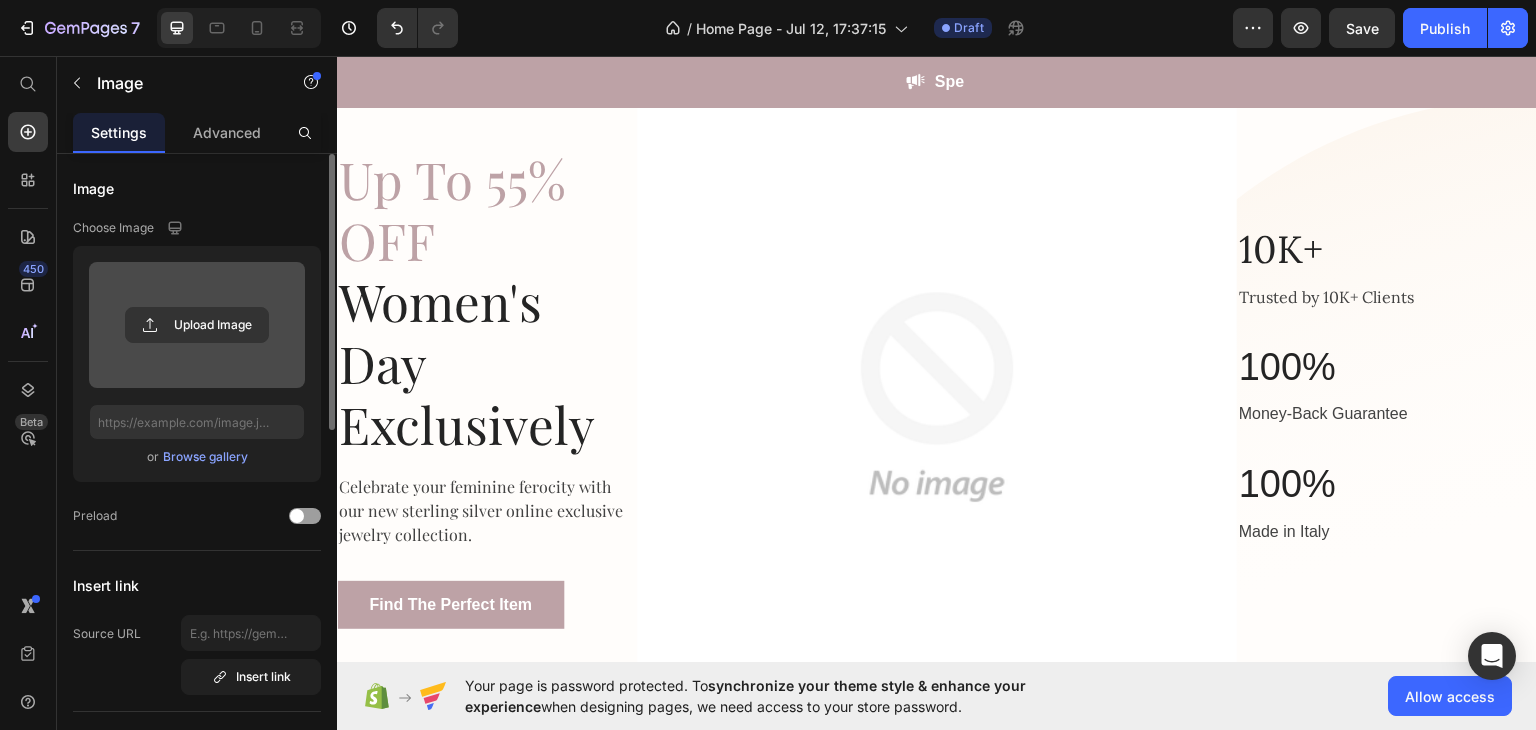 click at bounding box center (937, 396) 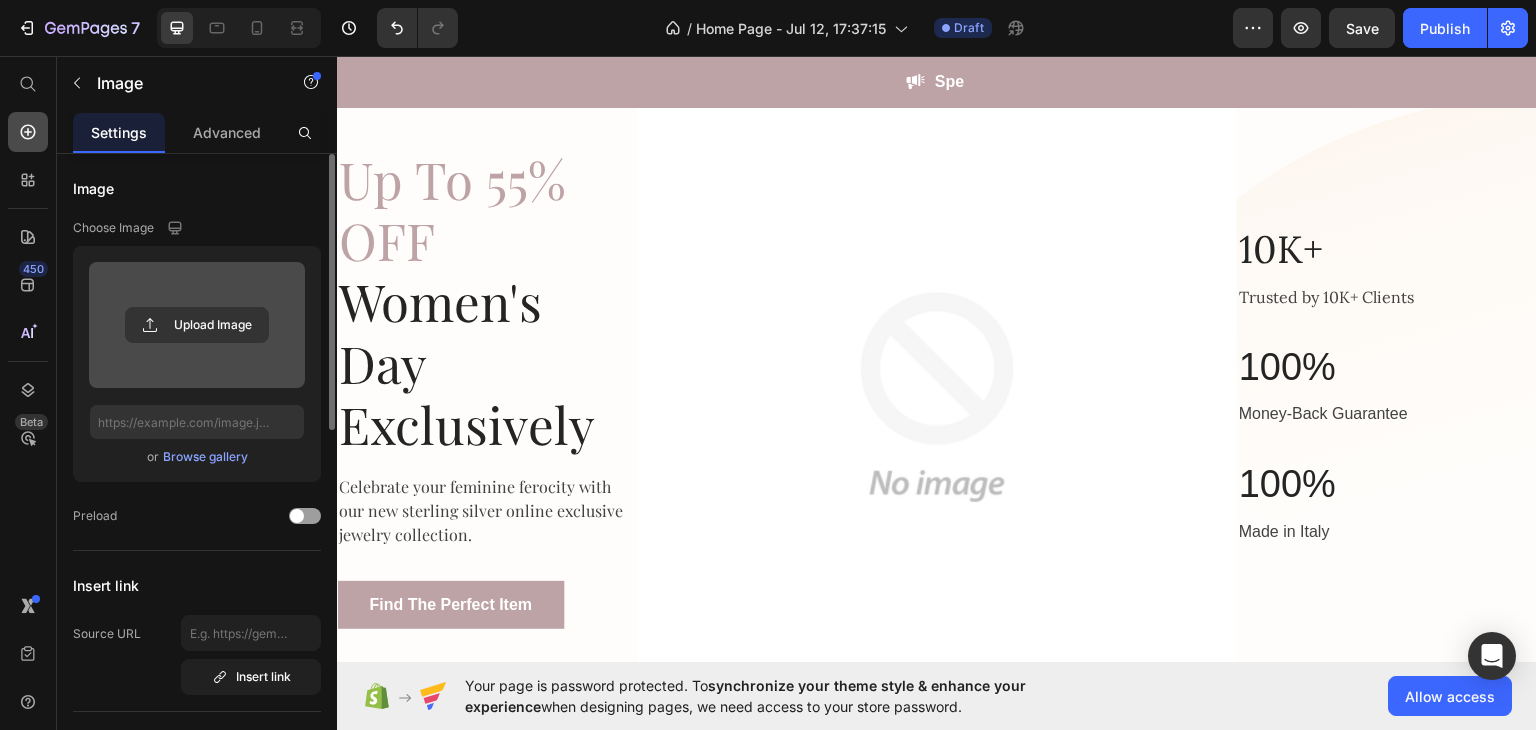 click 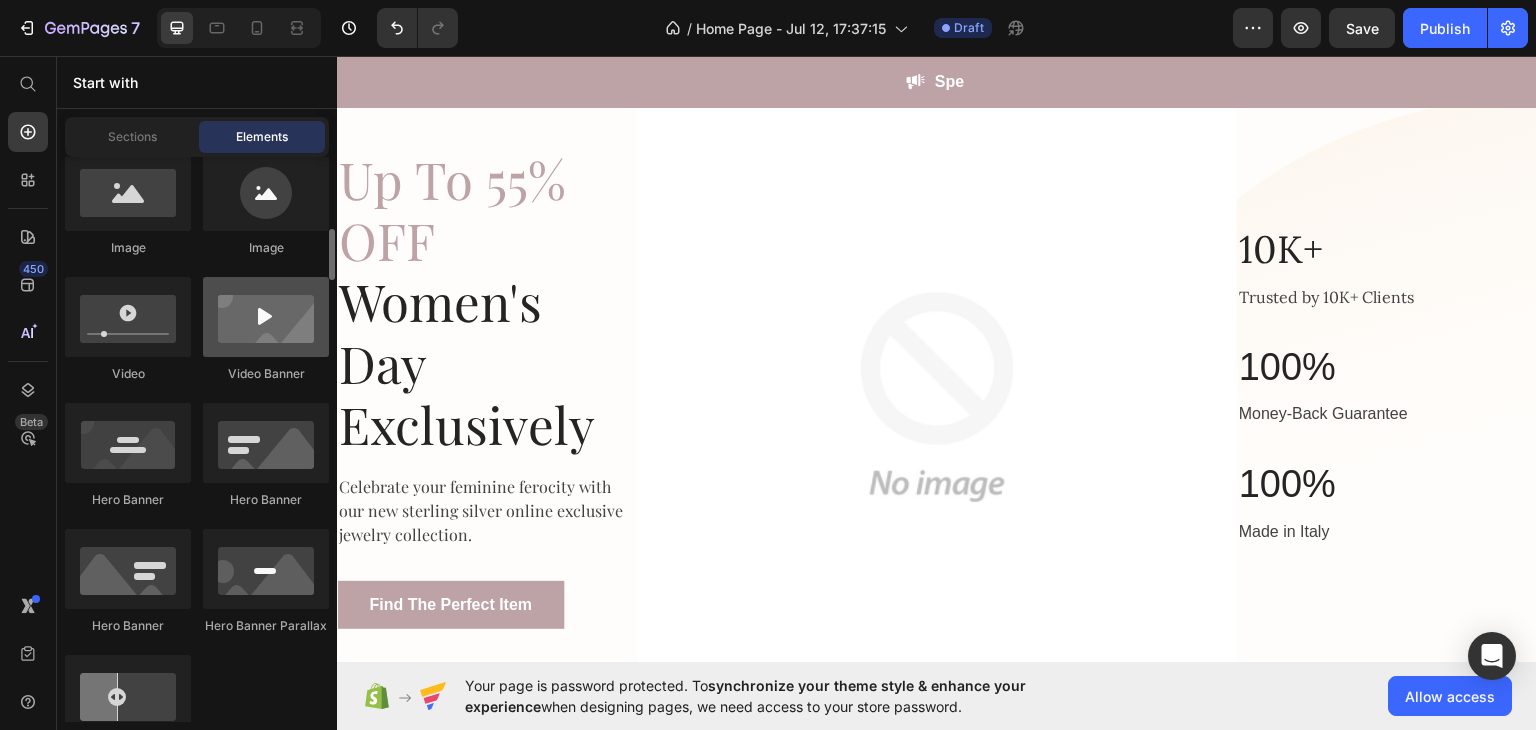 scroll, scrollTop: 788, scrollLeft: 0, axis: vertical 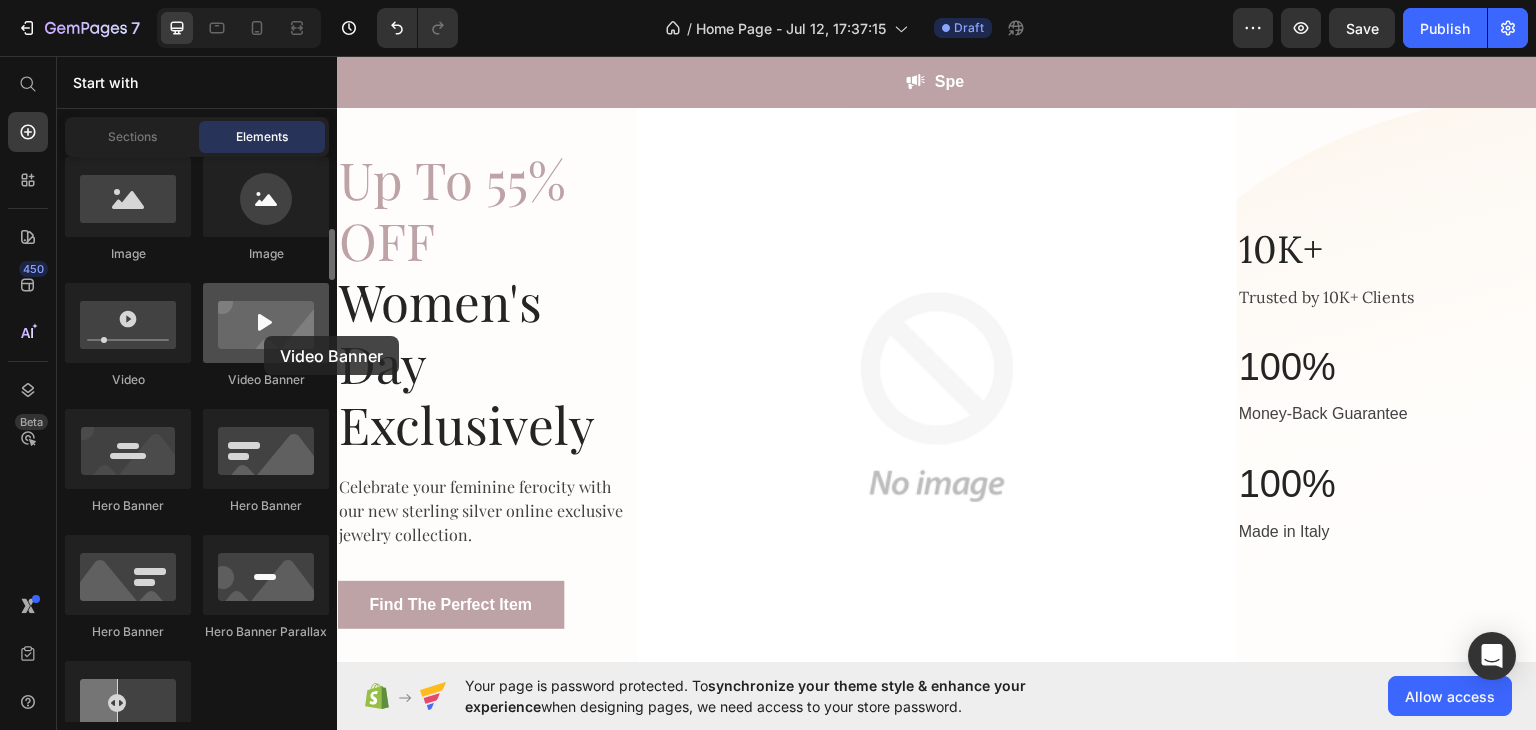 click at bounding box center [266, 323] 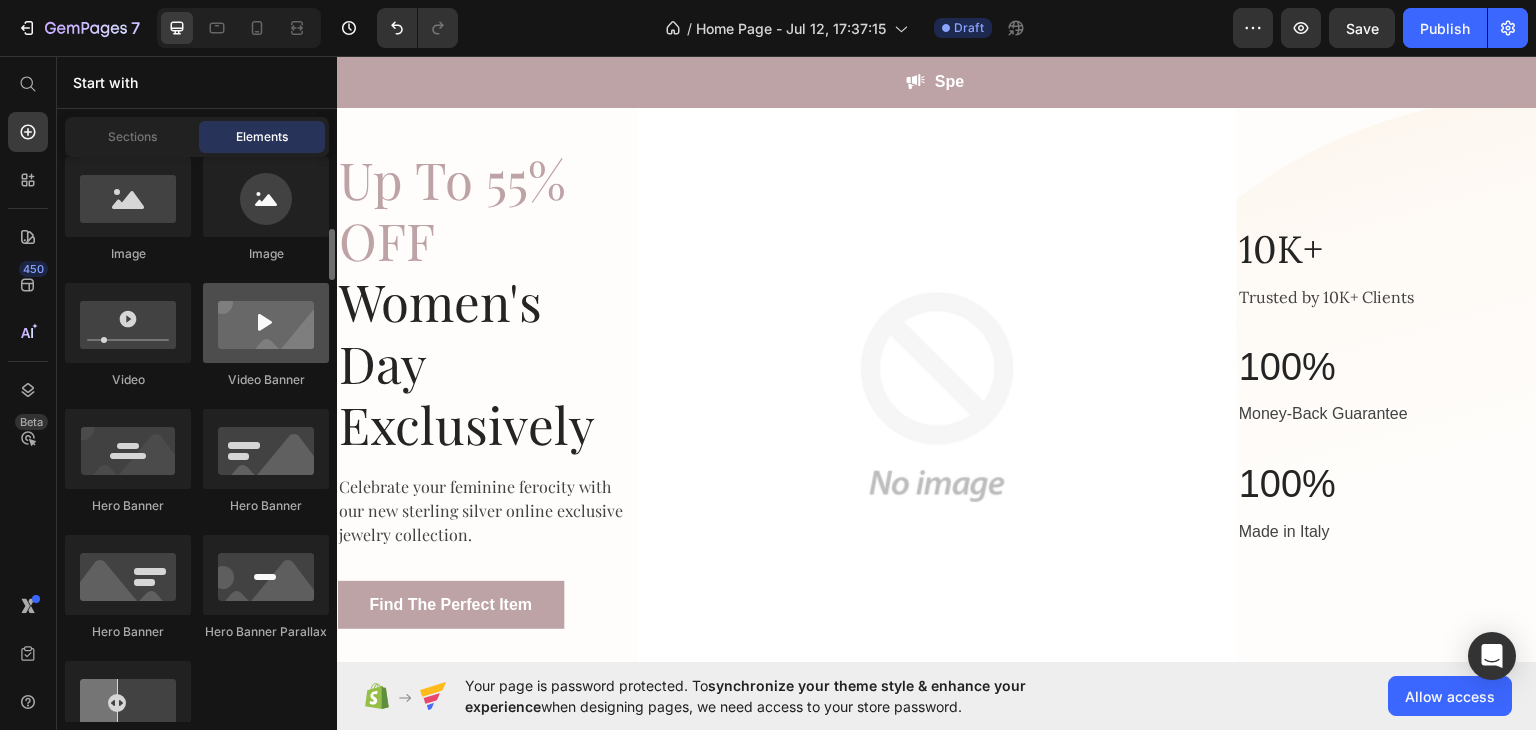 click at bounding box center (266, 323) 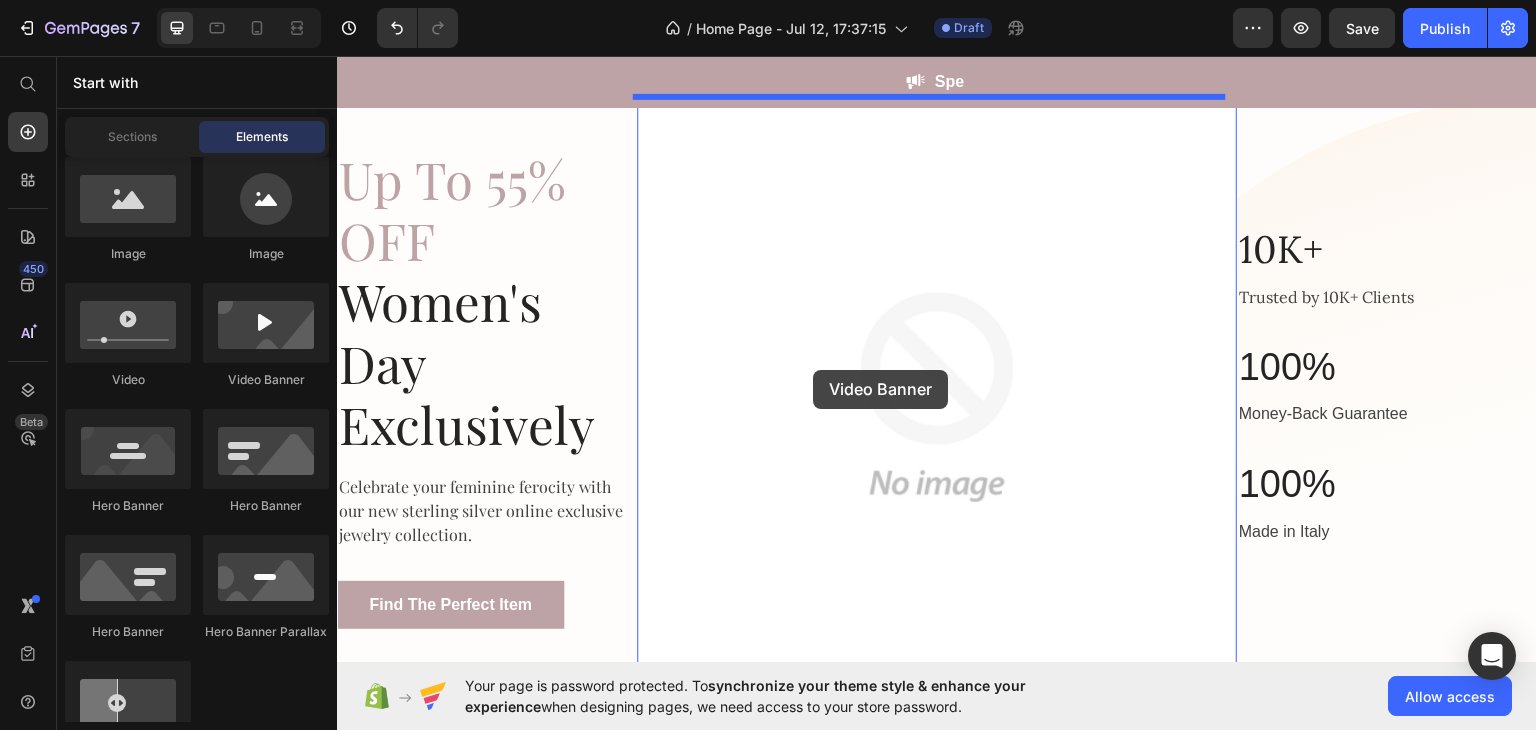 drag, startPoint x: 609, startPoint y: 393, endPoint x: 813, endPoint y: 369, distance: 205.4069 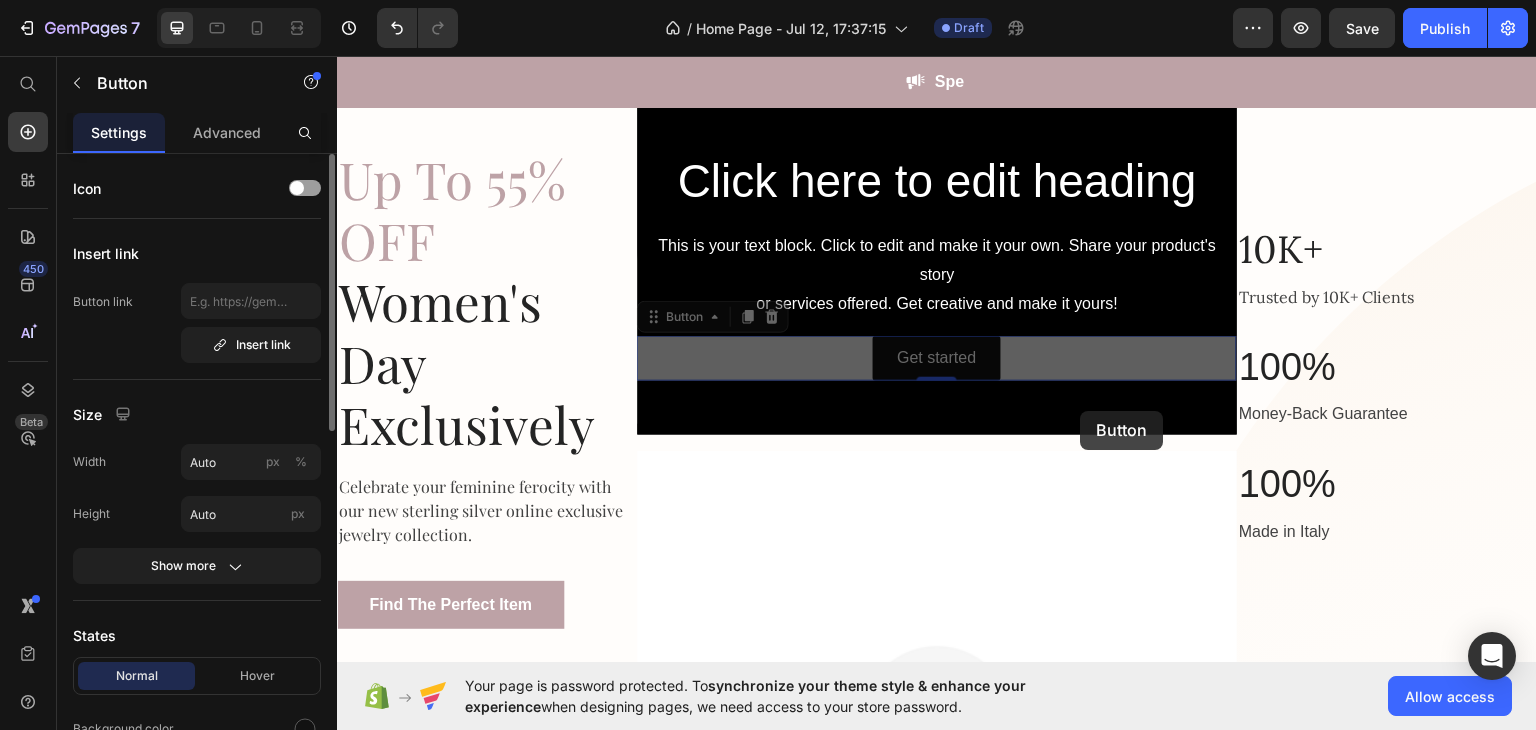 drag, startPoint x: 1078, startPoint y: 362, endPoint x: 1077, endPoint y: 417, distance: 55.00909 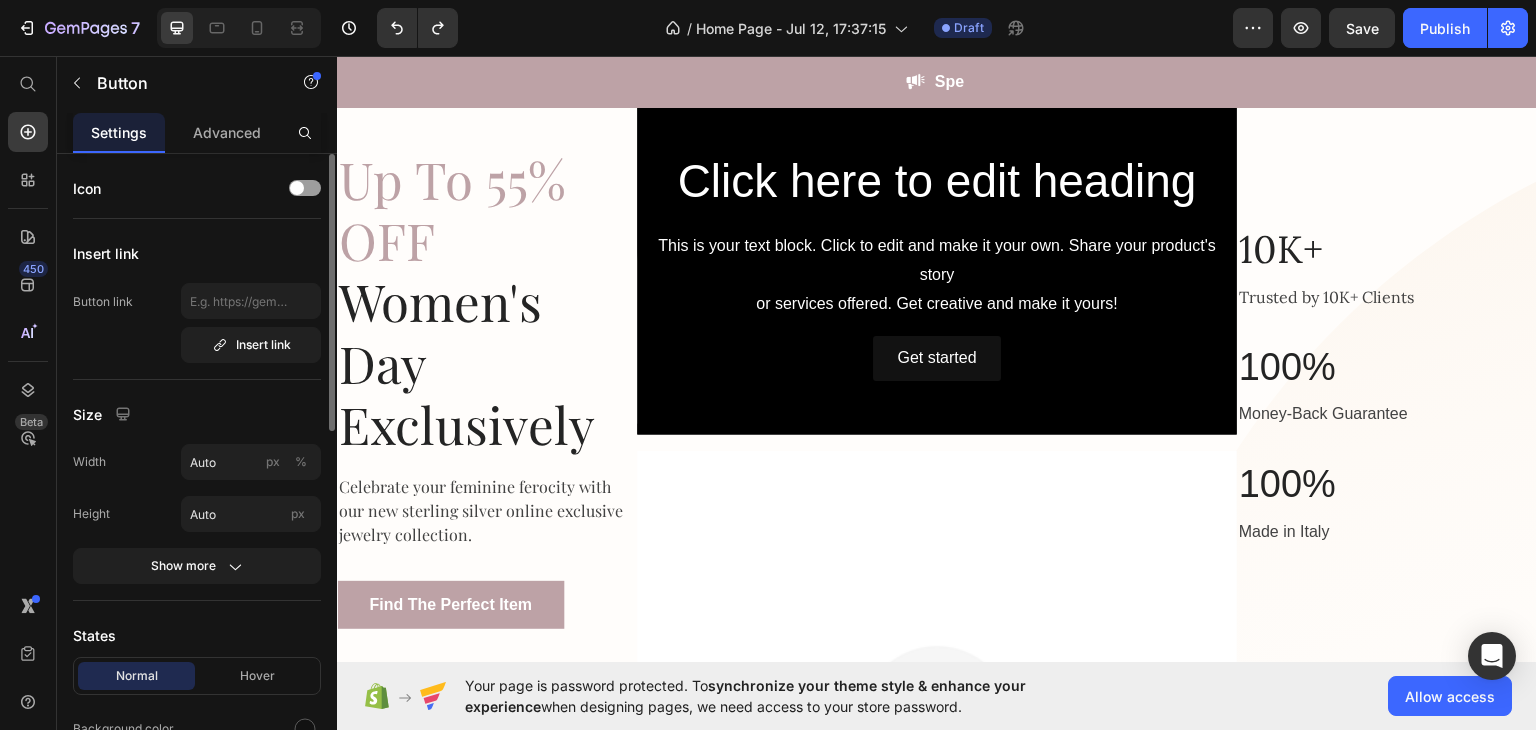 click on "Get started Button" at bounding box center (937, 357) 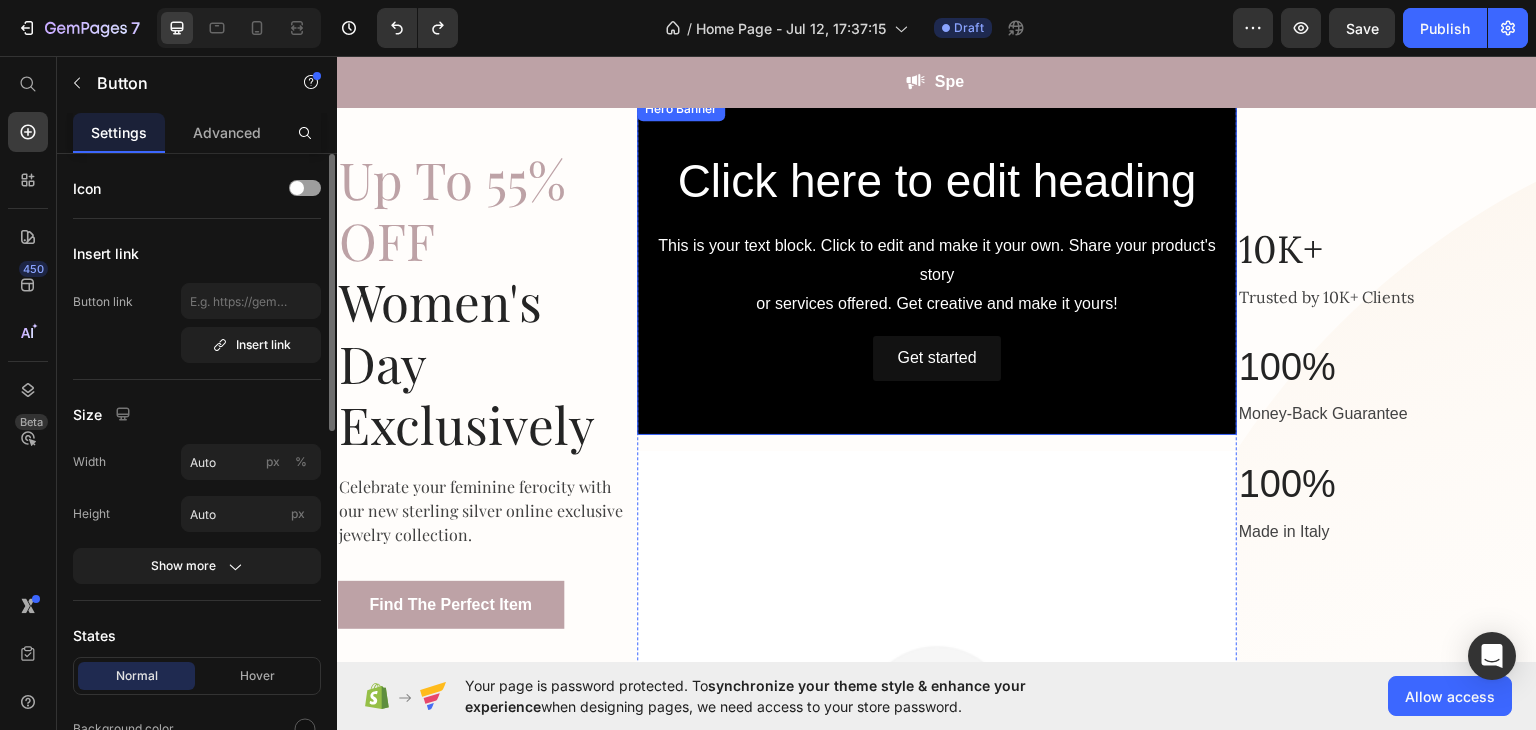 click on "Click here to edit heading Heading This is your text block. Click to edit and make it your own. Share your product's story                   or services offered. Get creative and make it yours! Text Block Get started Button" at bounding box center (937, 264) 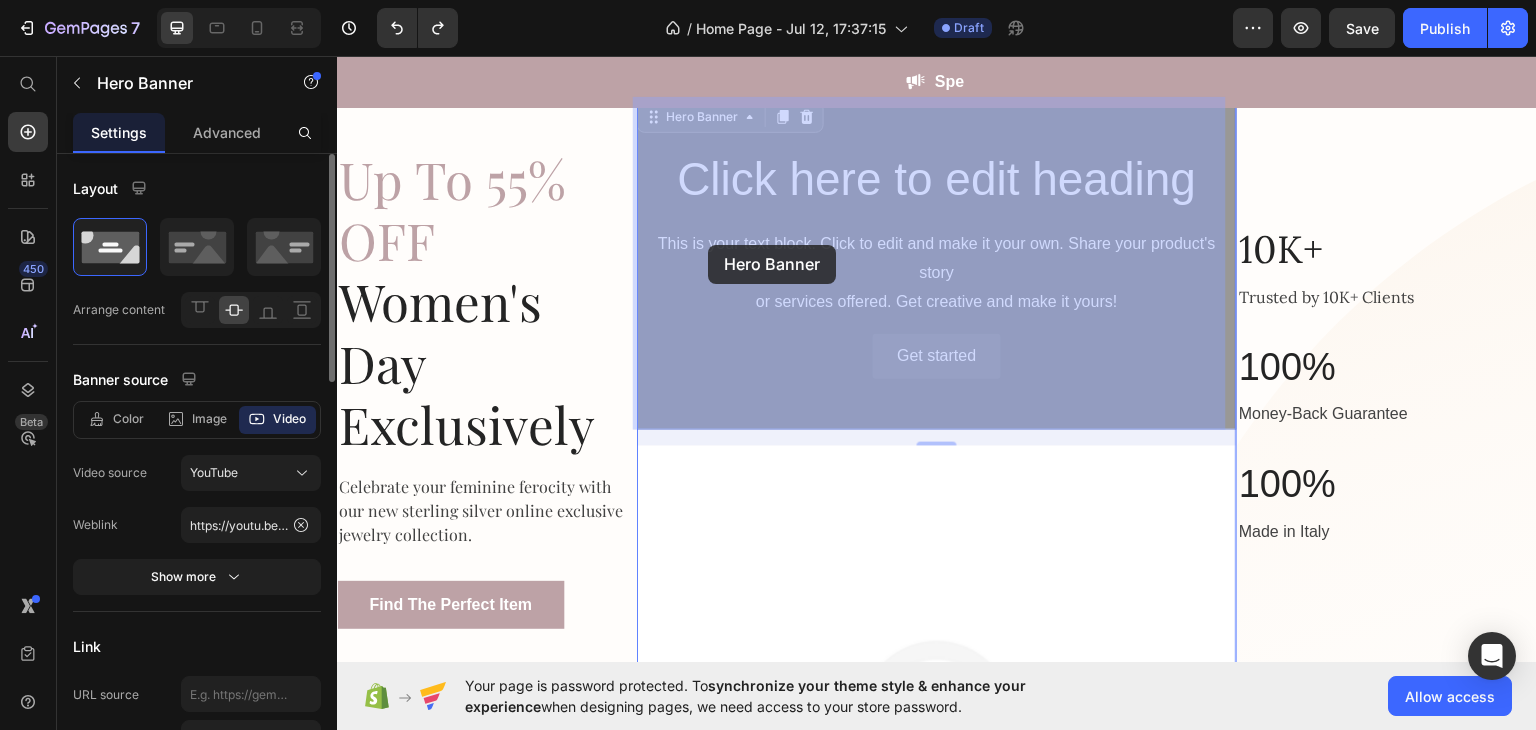 drag, startPoint x: 716, startPoint y: 141, endPoint x: 708, endPoint y: 244, distance: 103.31021 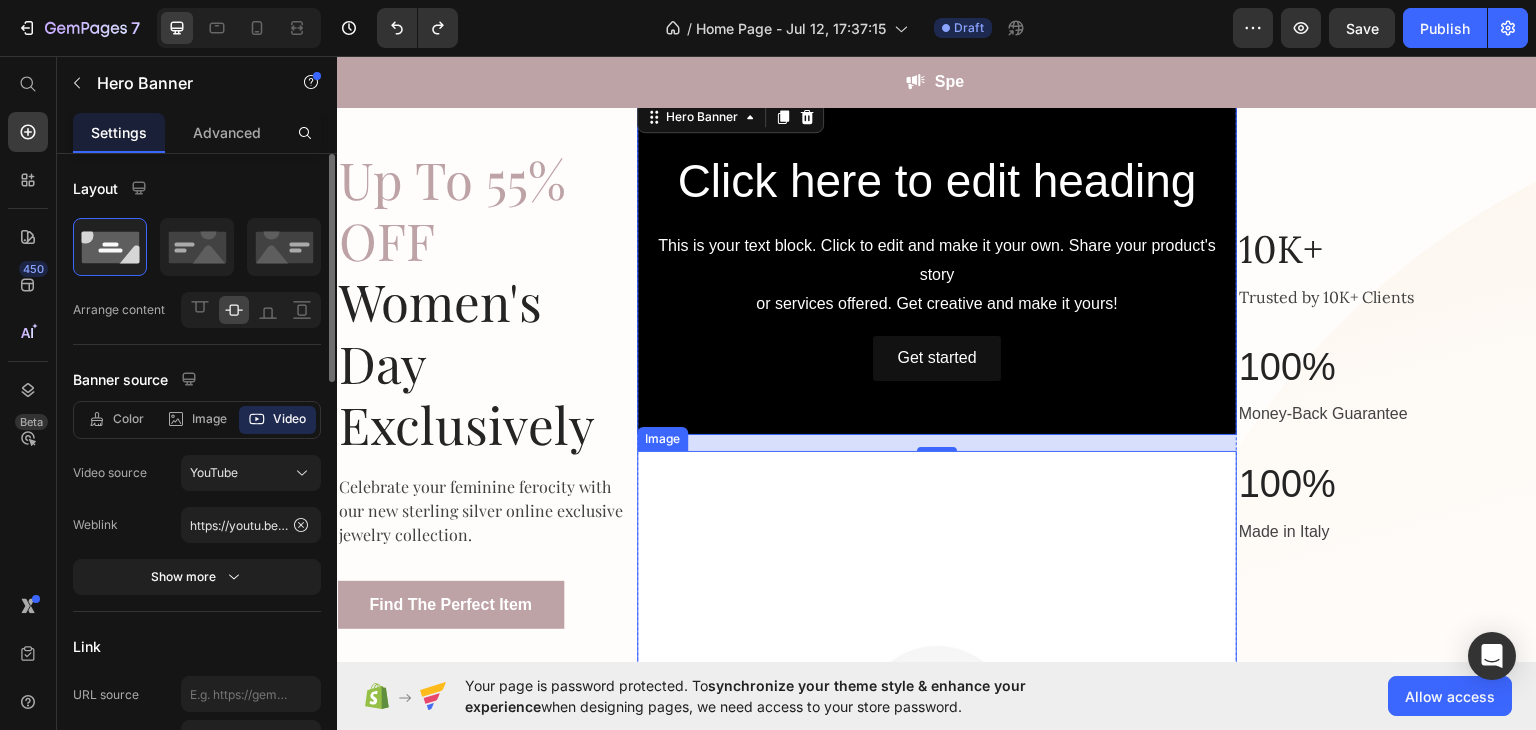 click at bounding box center (937, 750) 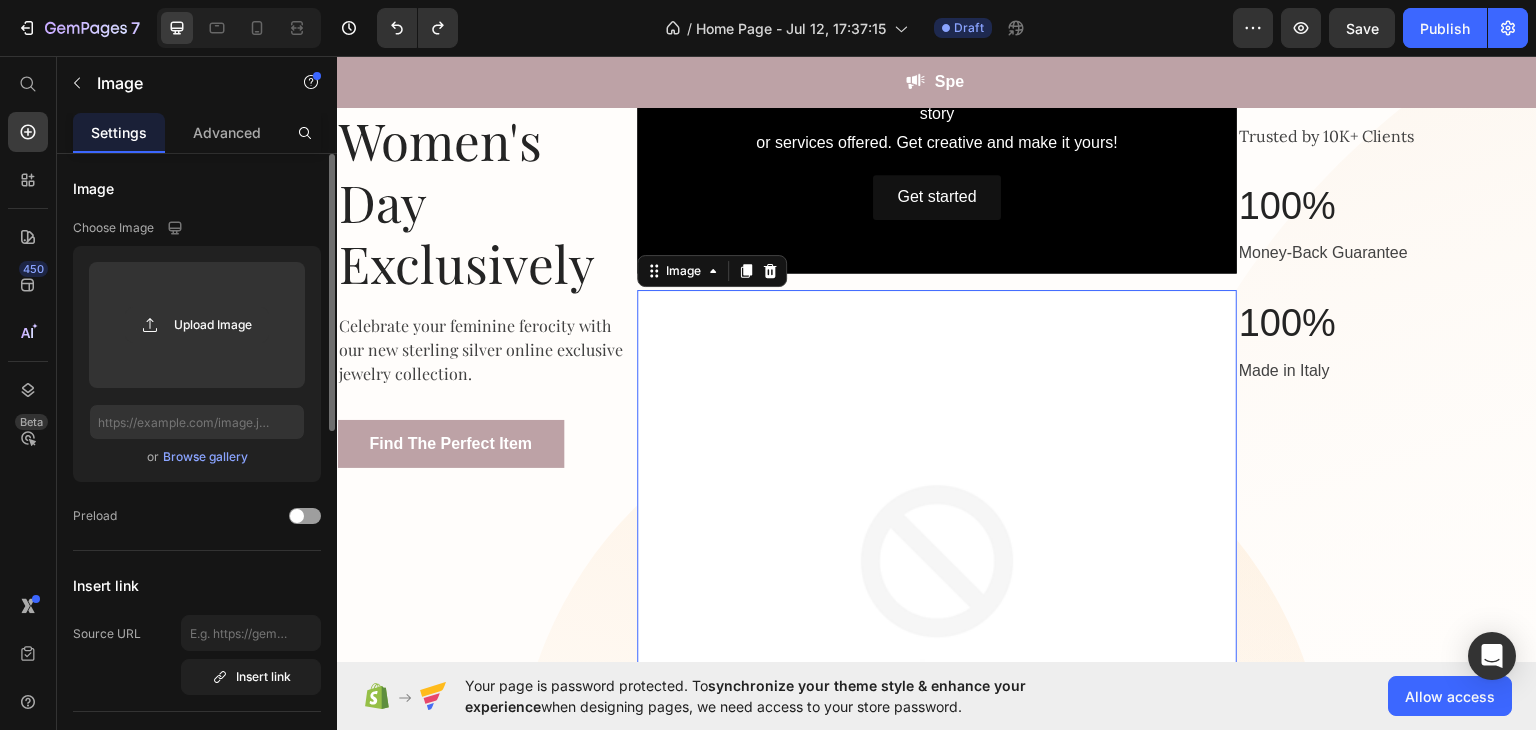 scroll, scrollTop: 242, scrollLeft: 0, axis: vertical 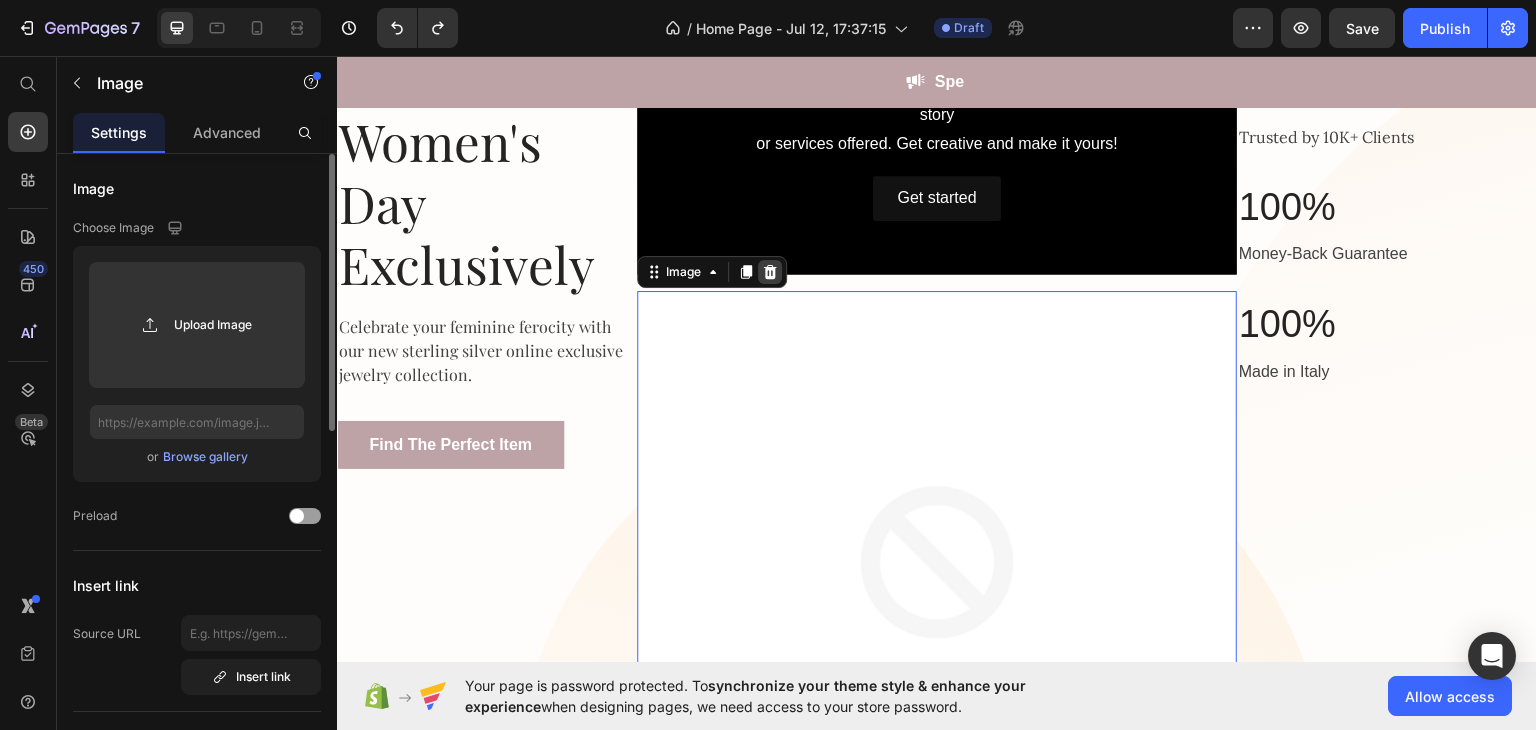 click 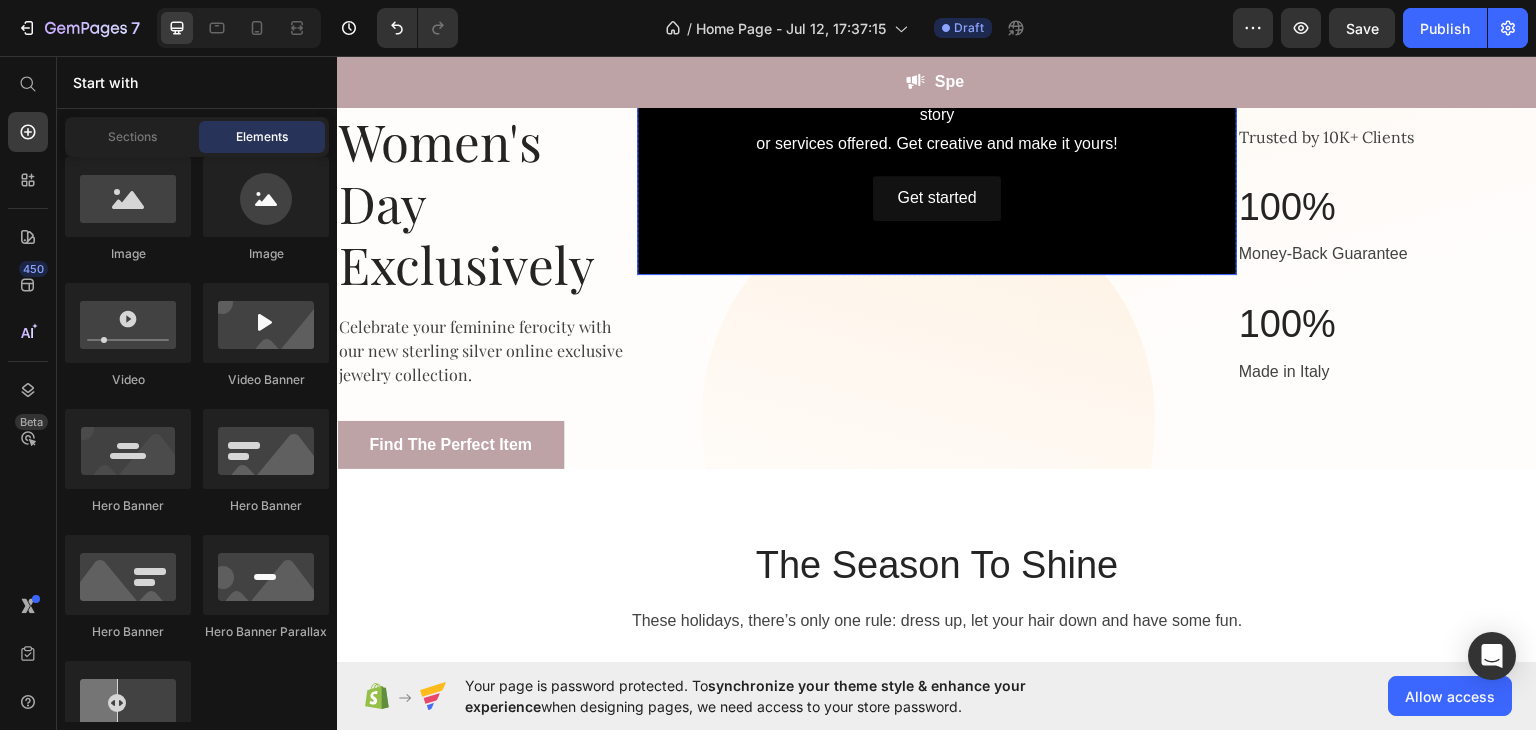 scroll, scrollTop: 0, scrollLeft: 0, axis: both 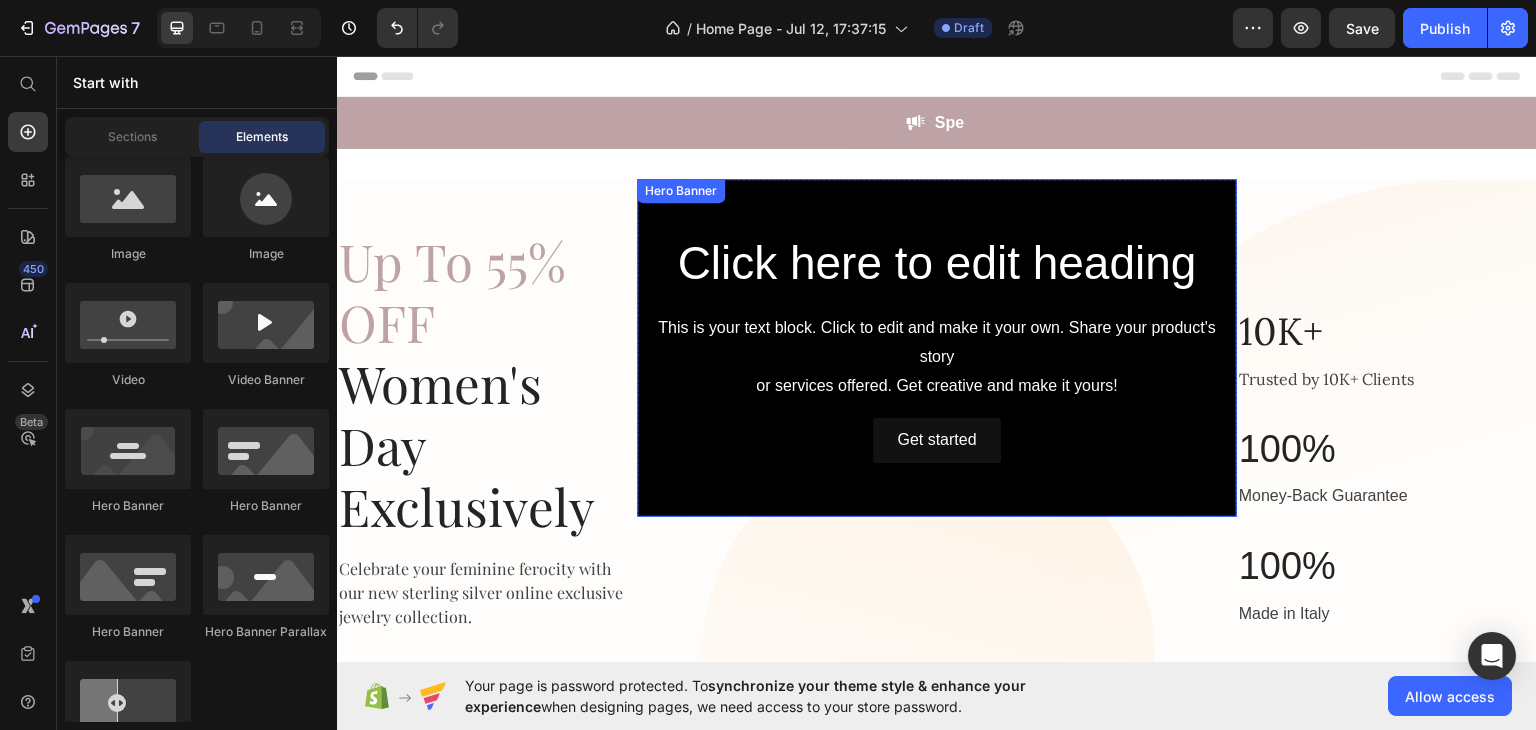 click on "Click here to edit heading Heading This is your text block. Click to edit and make it your own. Share your product's story                   or services offered. Get creative and make it yours! Text Block Get started Button" at bounding box center (937, 346) 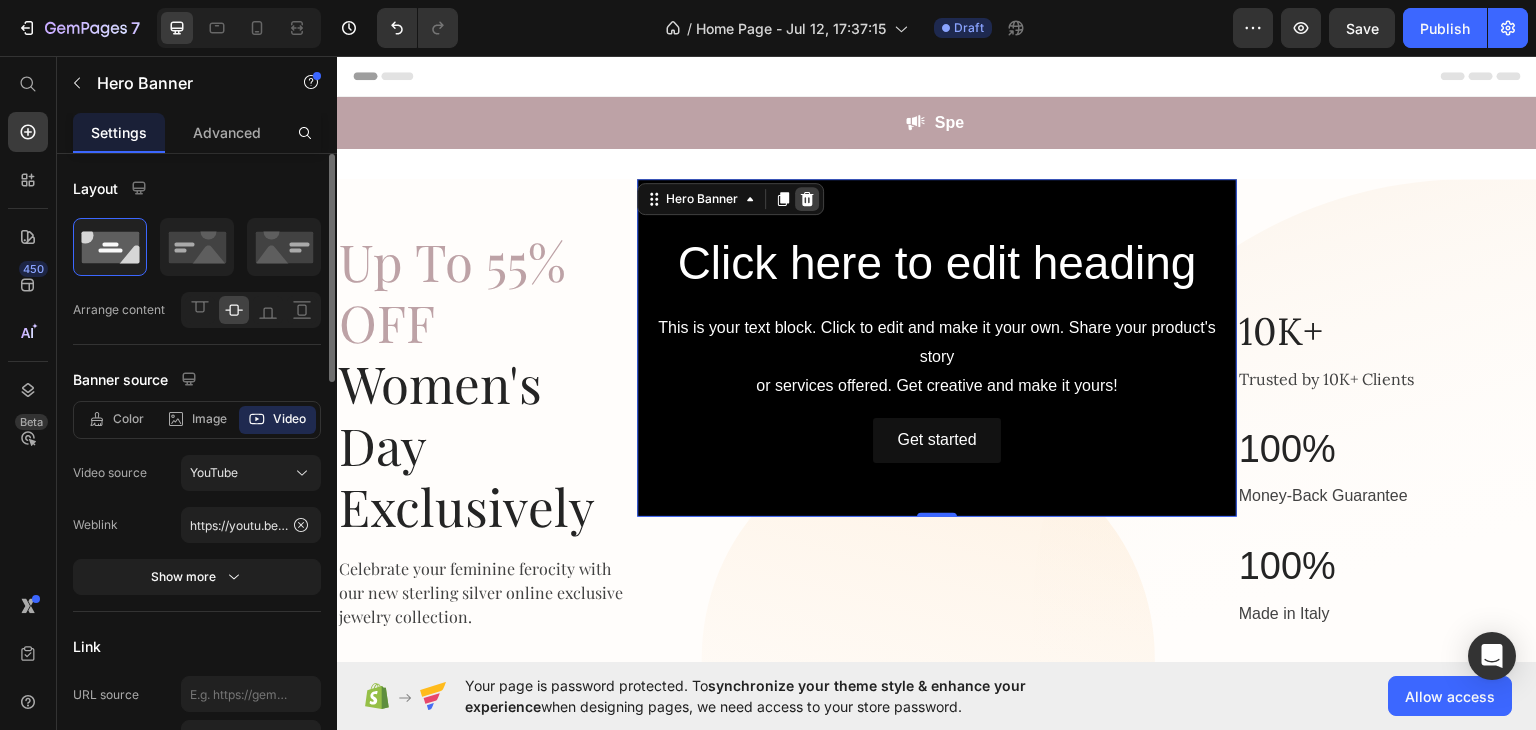 click 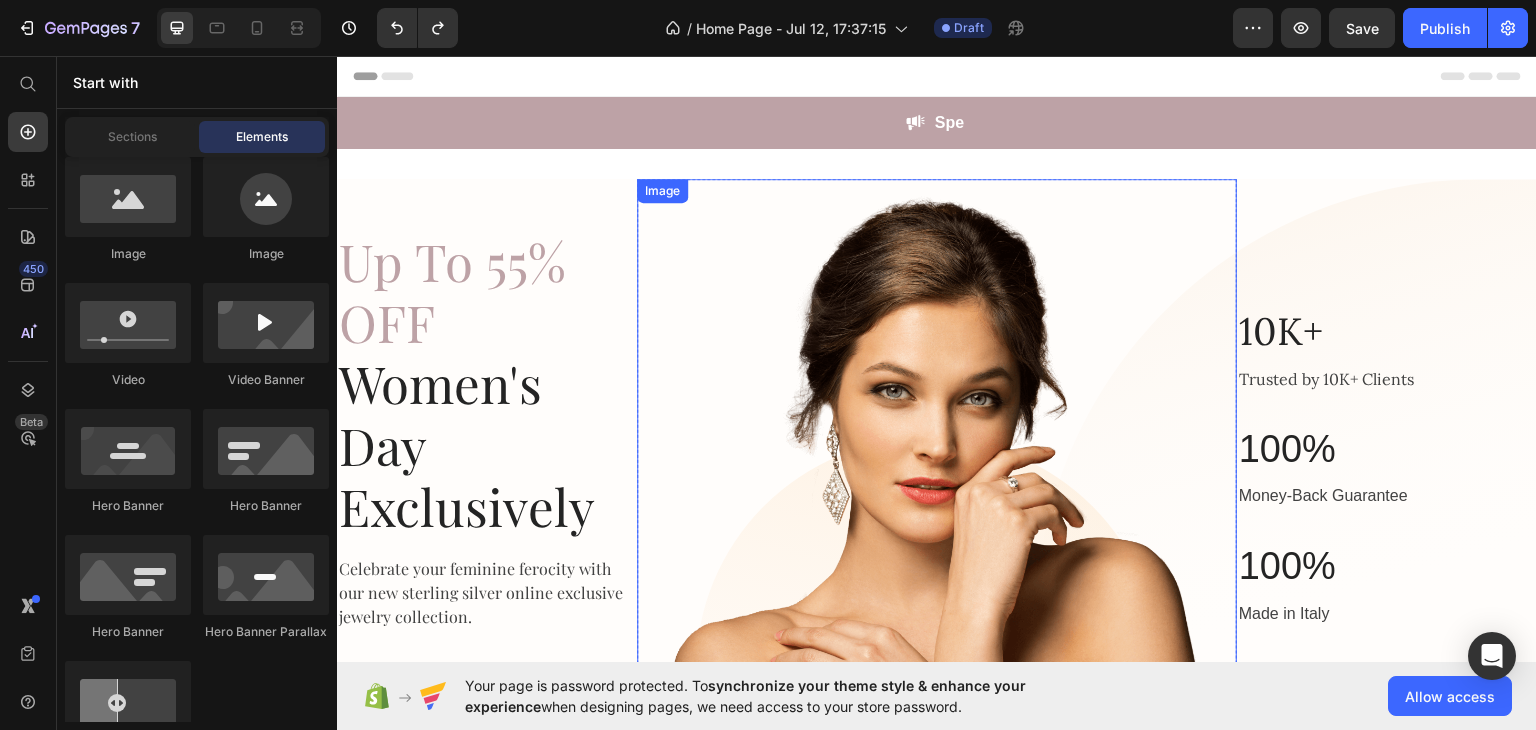 click at bounding box center (937, 450) 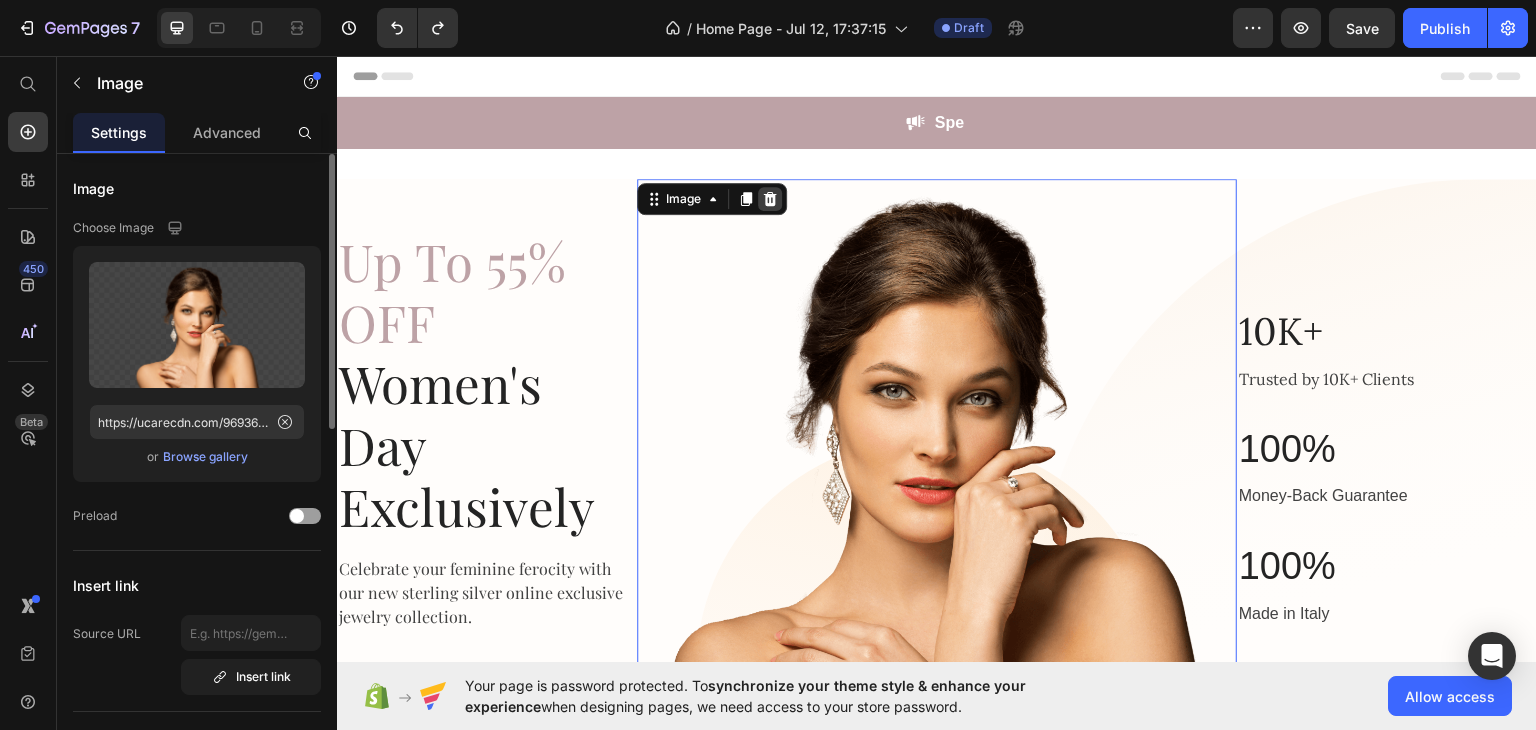 click 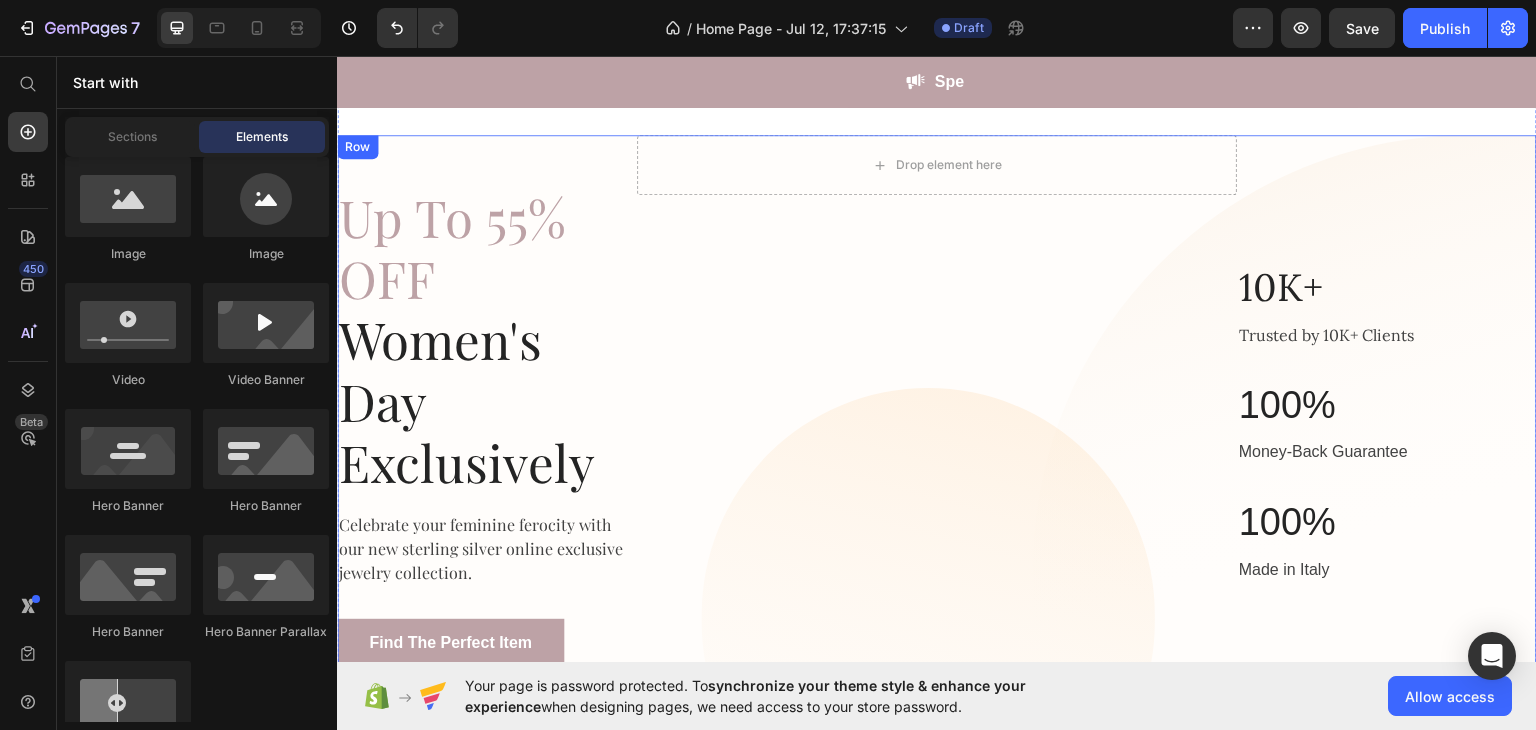 scroll, scrollTop: 47, scrollLeft: 0, axis: vertical 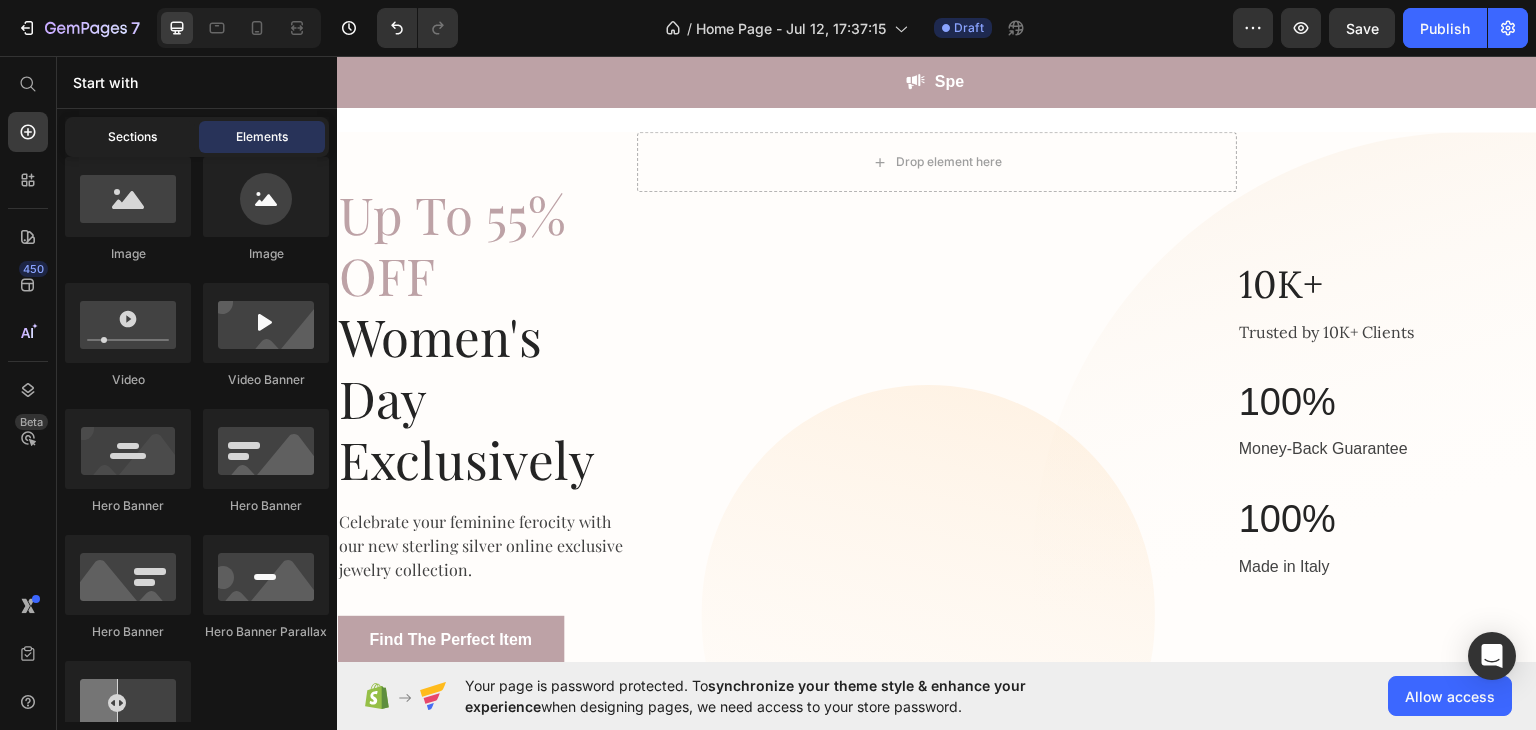 click on "Sections" at bounding box center (132, 137) 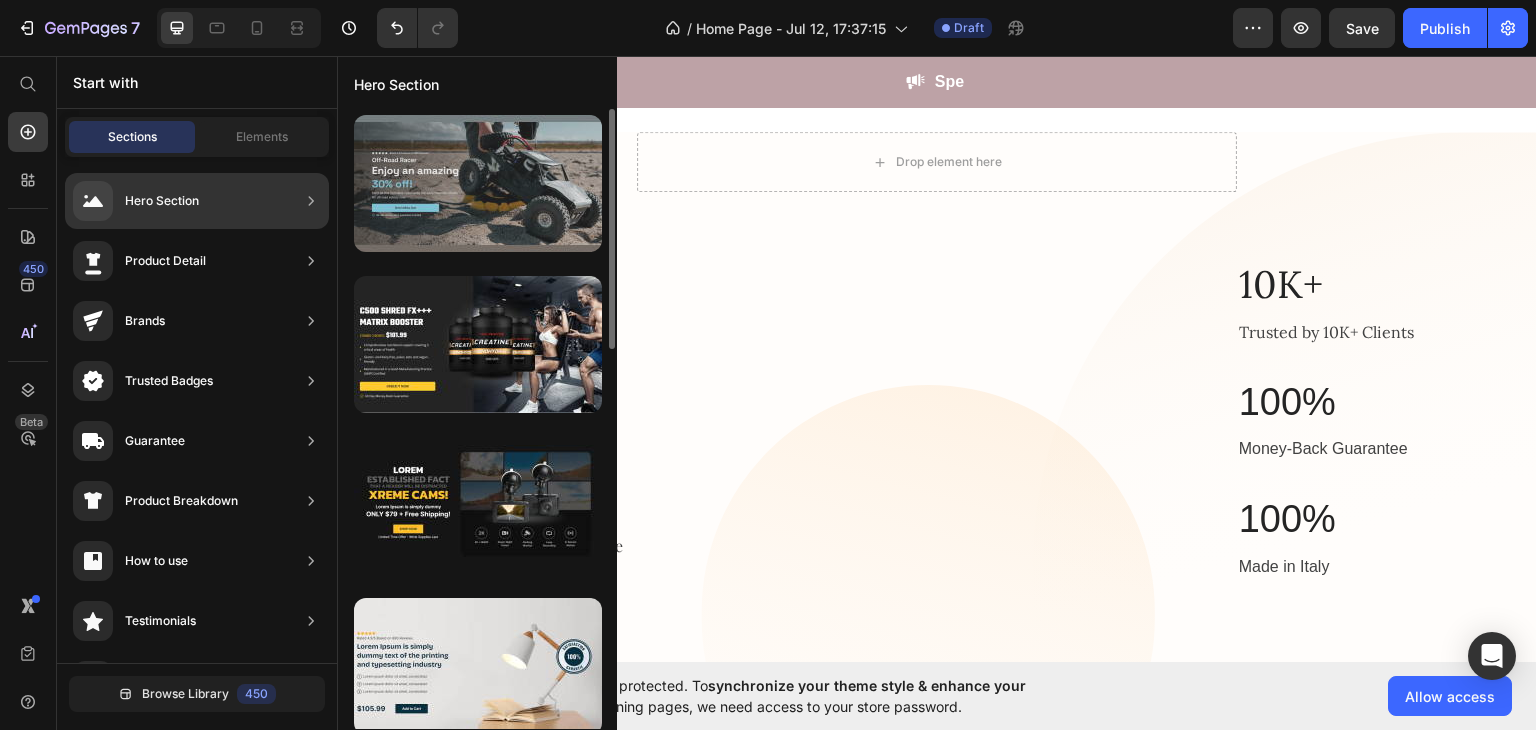 click at bounding box center [478, 183] 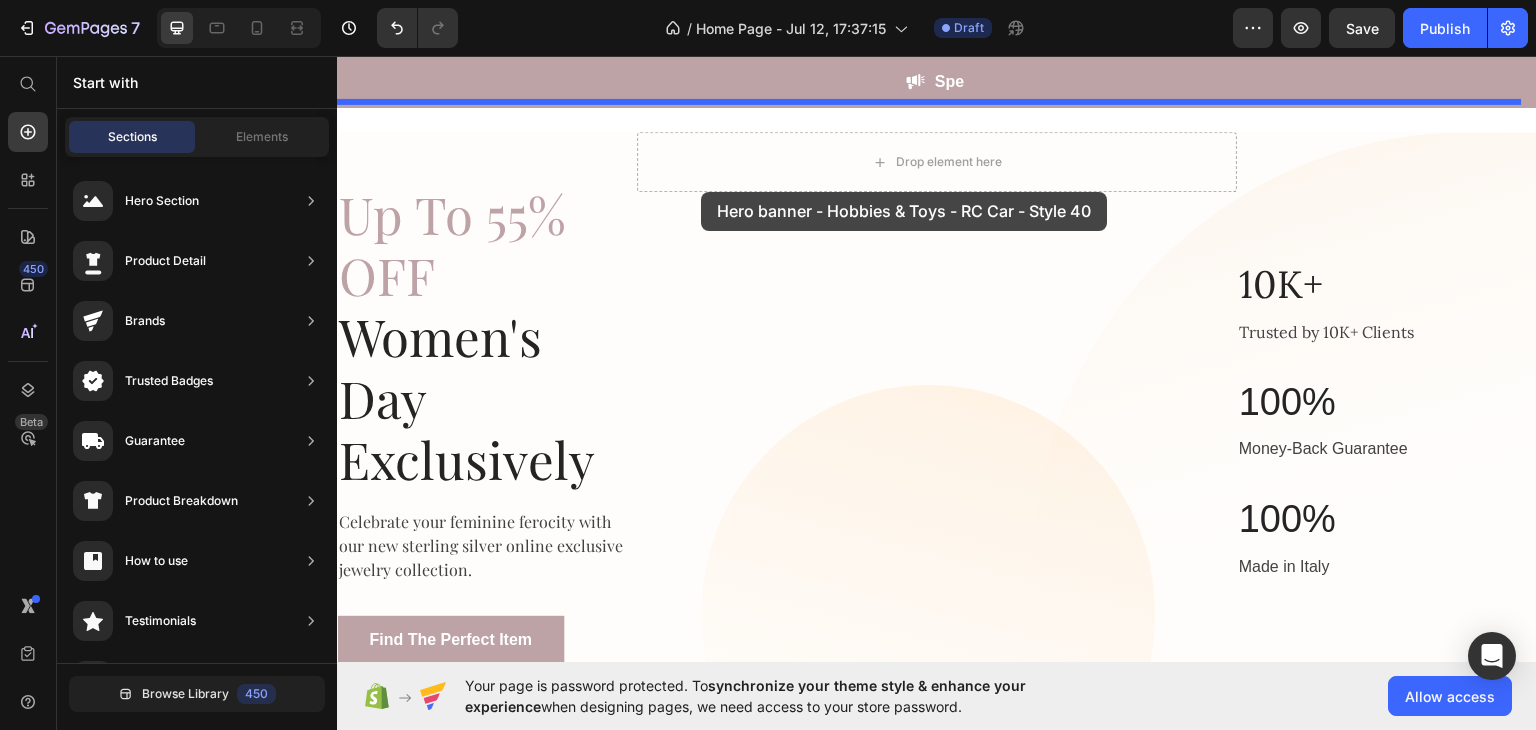 drag, startPoint x: 760, startPoint y: 259, endPoint x: 704, endPoint y: 190, distance: 88.86507 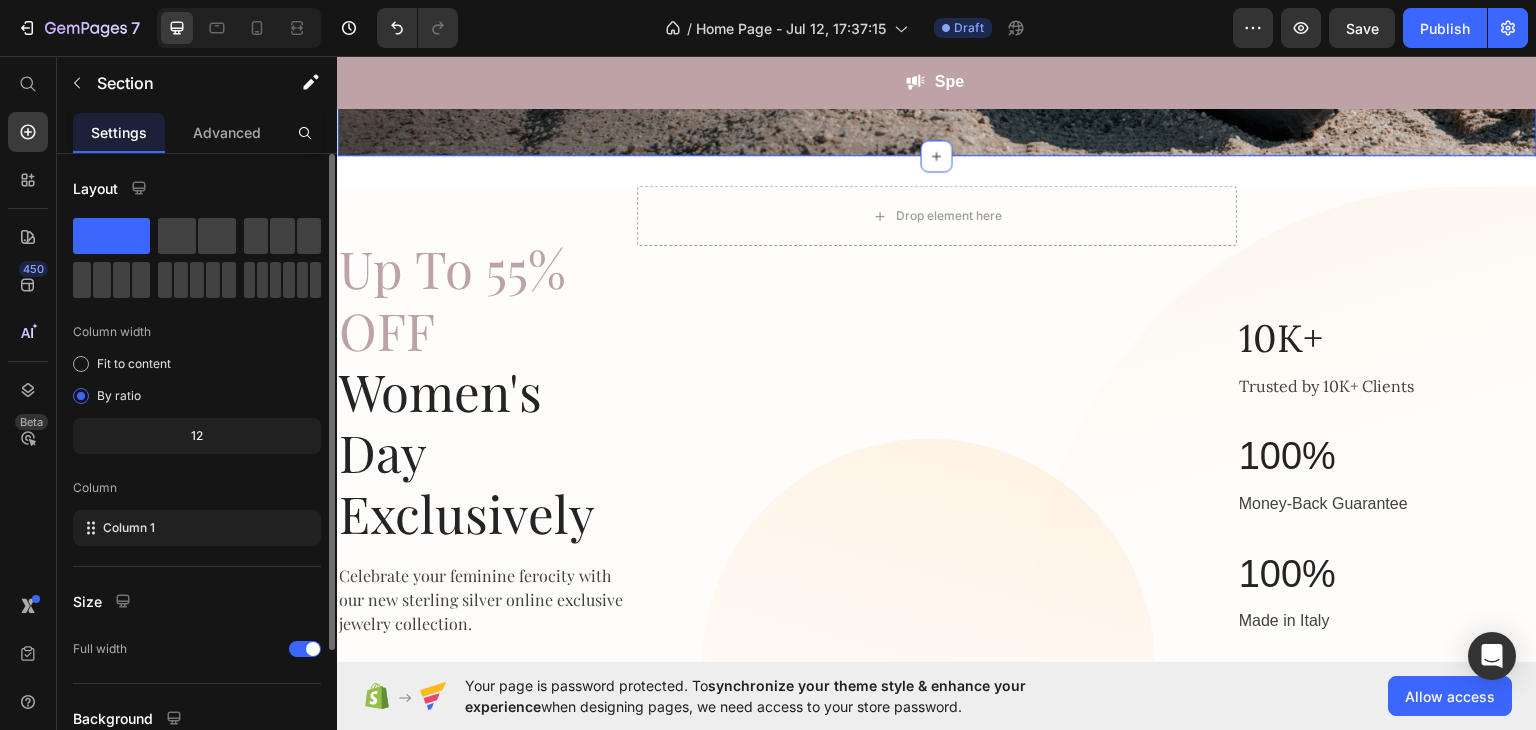 scroll, scrollTop: 581, scrollLeft: 0, axis: vertical 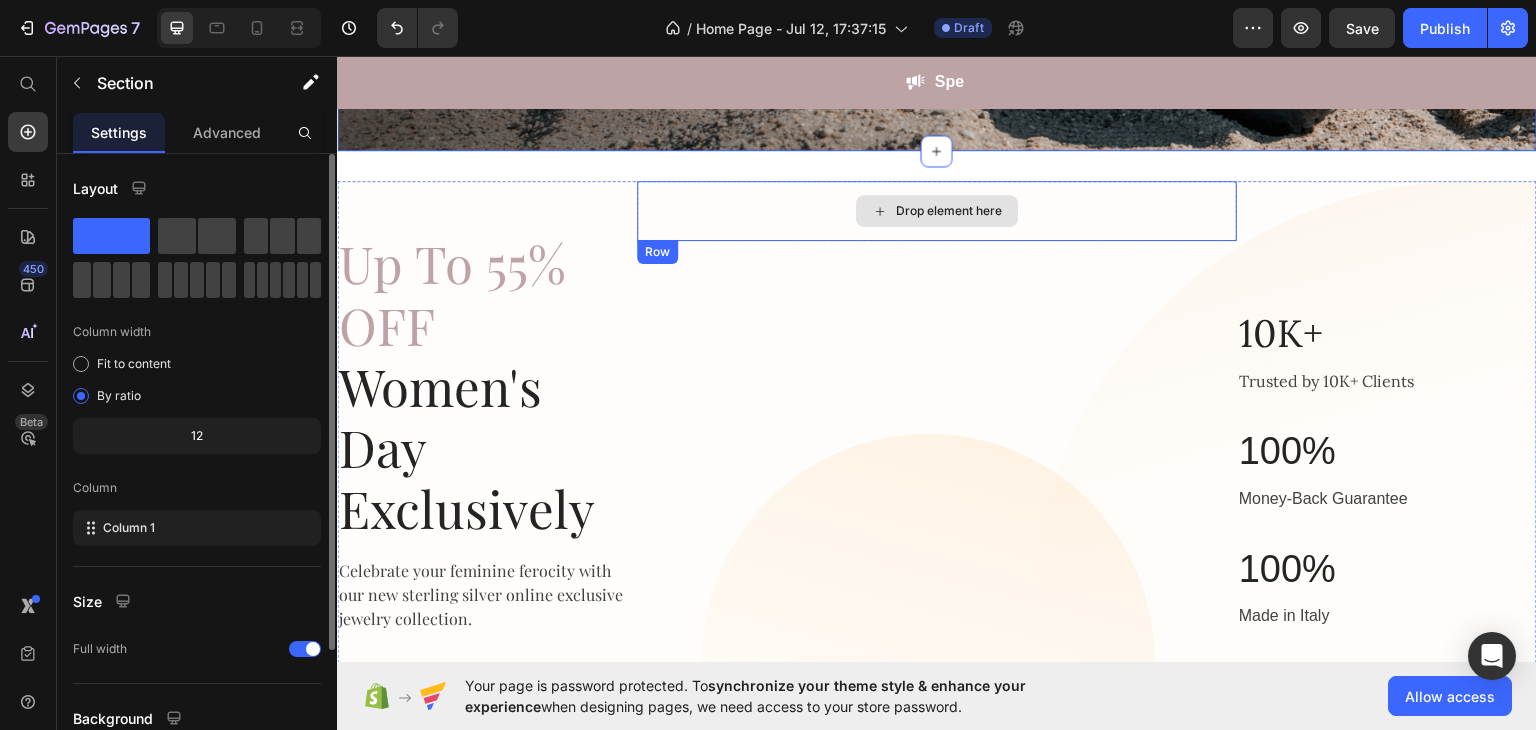 click on "Drop element here" at bounding box center [937, 210] 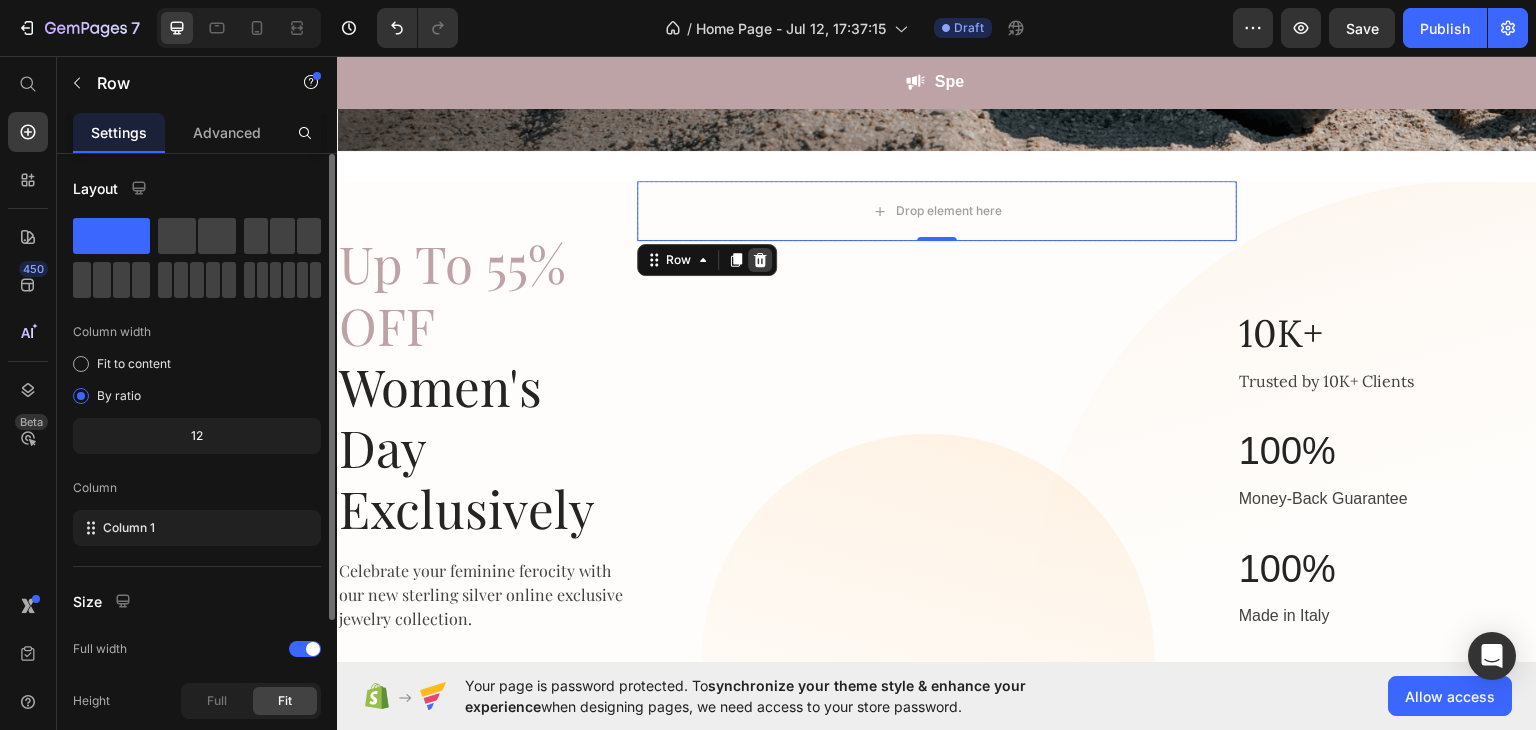 click 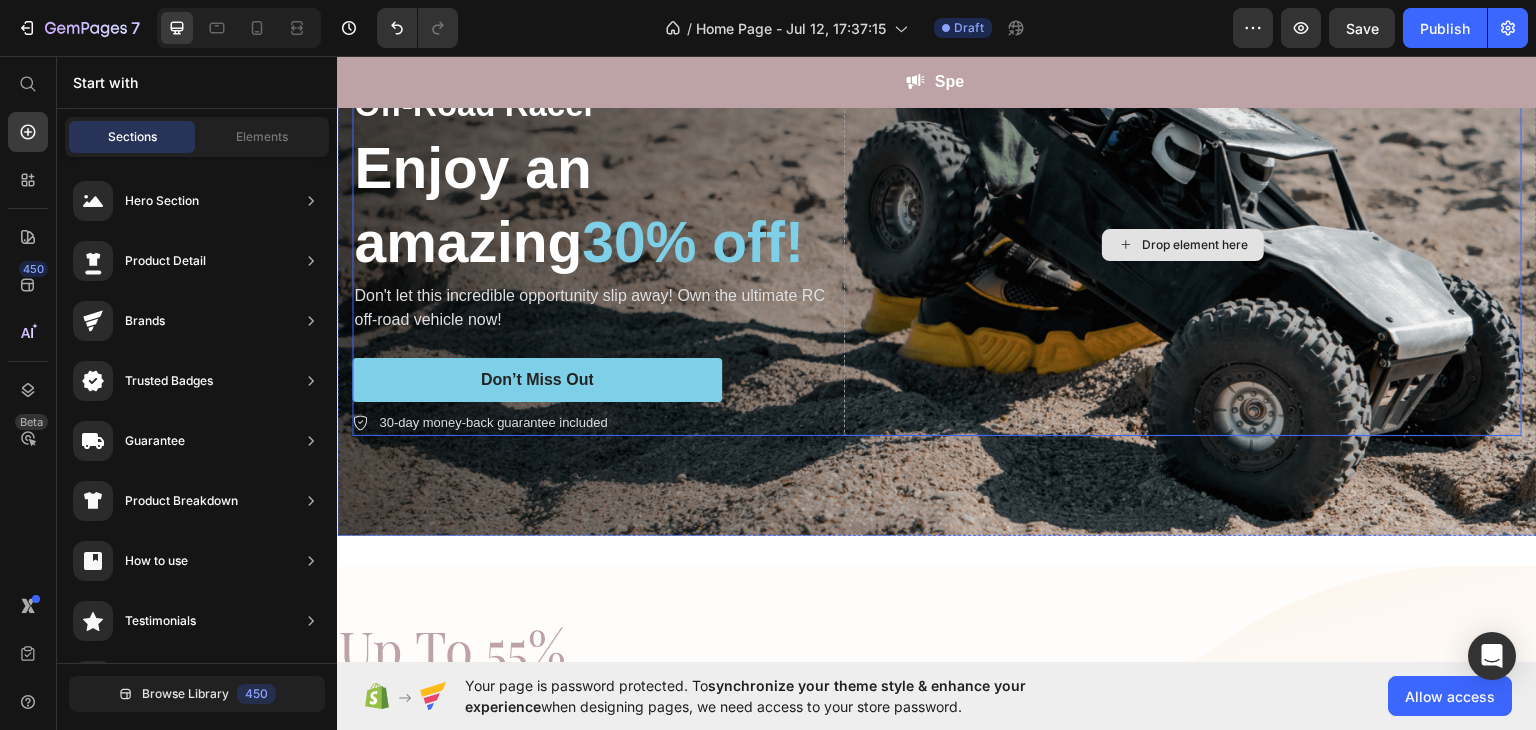 scroll, scrollTop: 0, scrollLeft: 0, axis: both 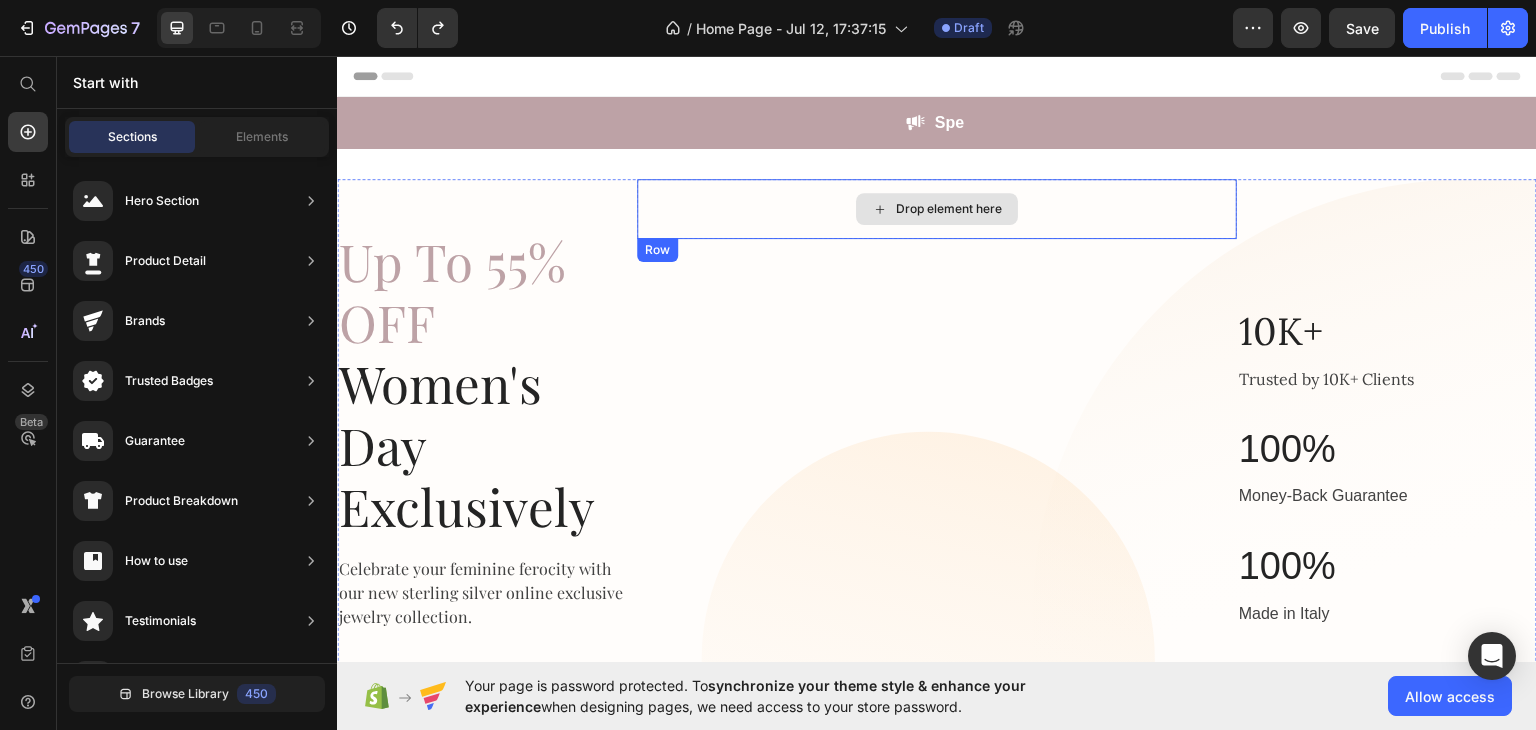 click on "Drop element here" at bounding box center (937, 208) 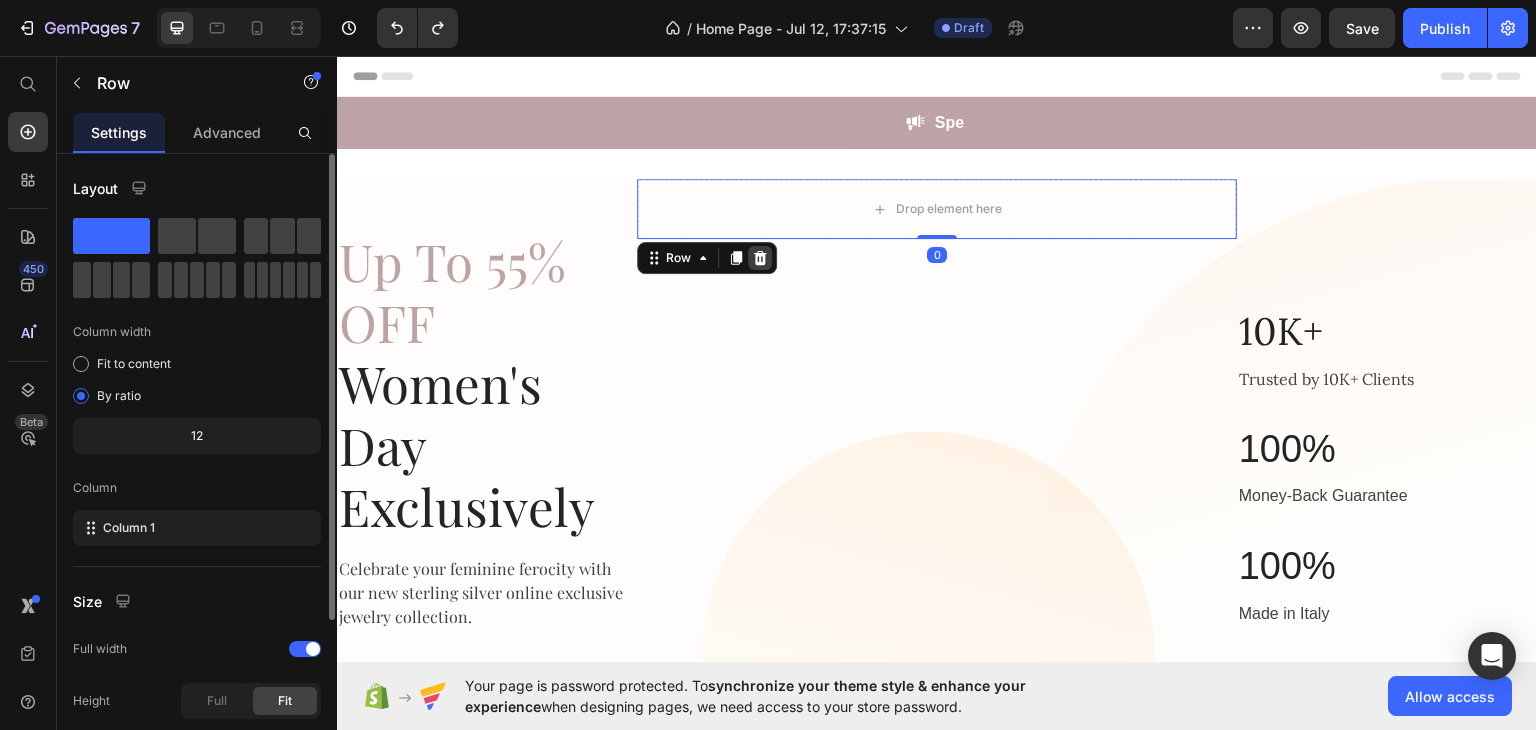 click at bounding box center [760, 257] 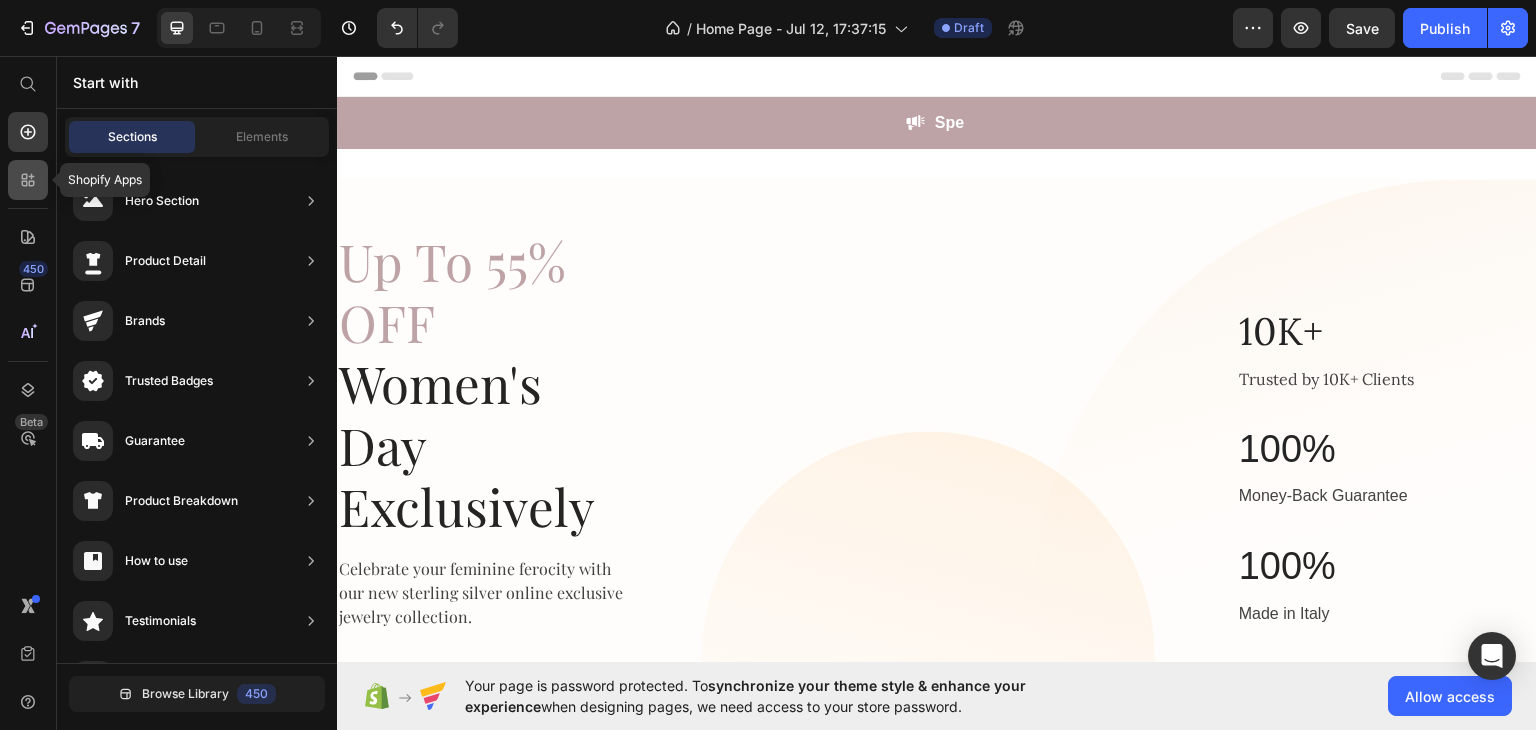 click 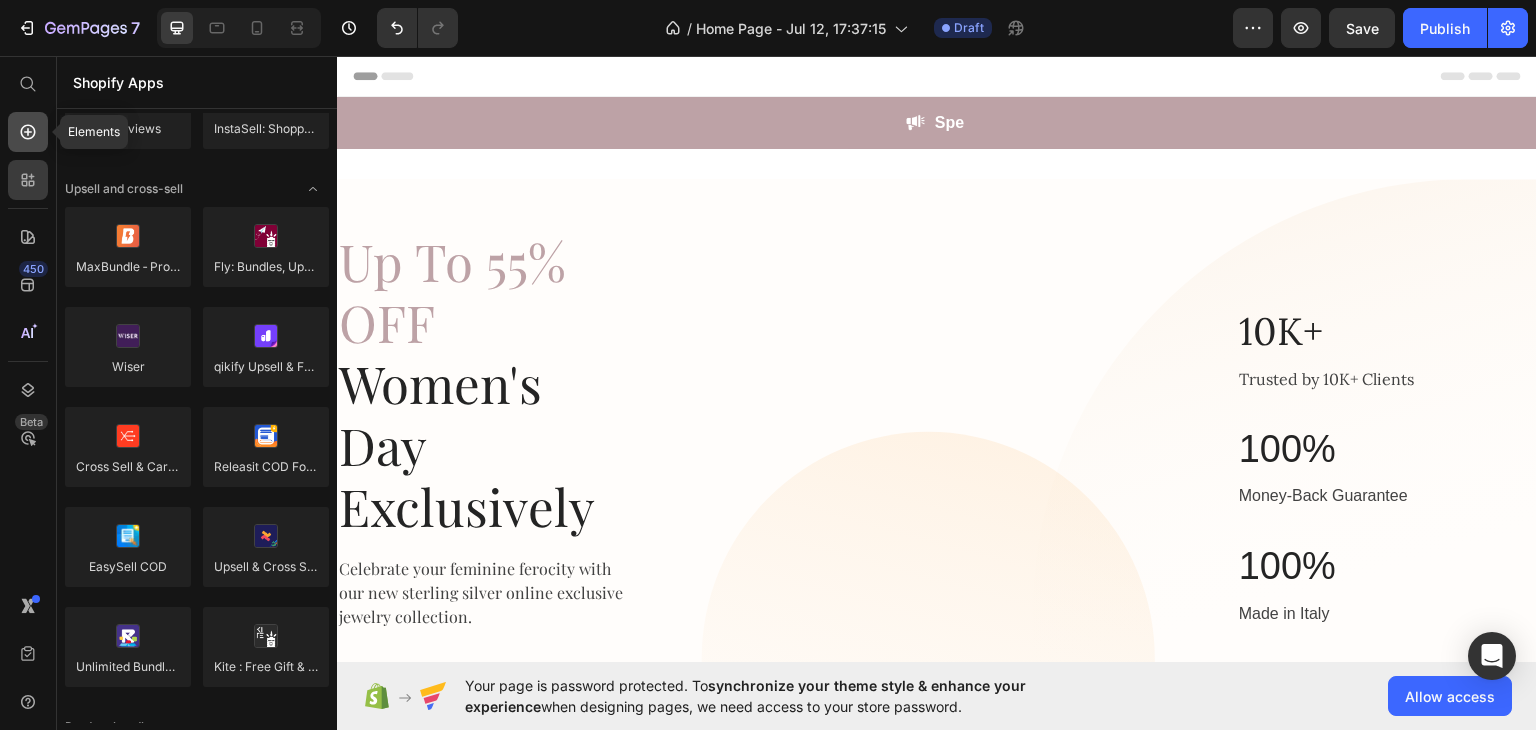 click 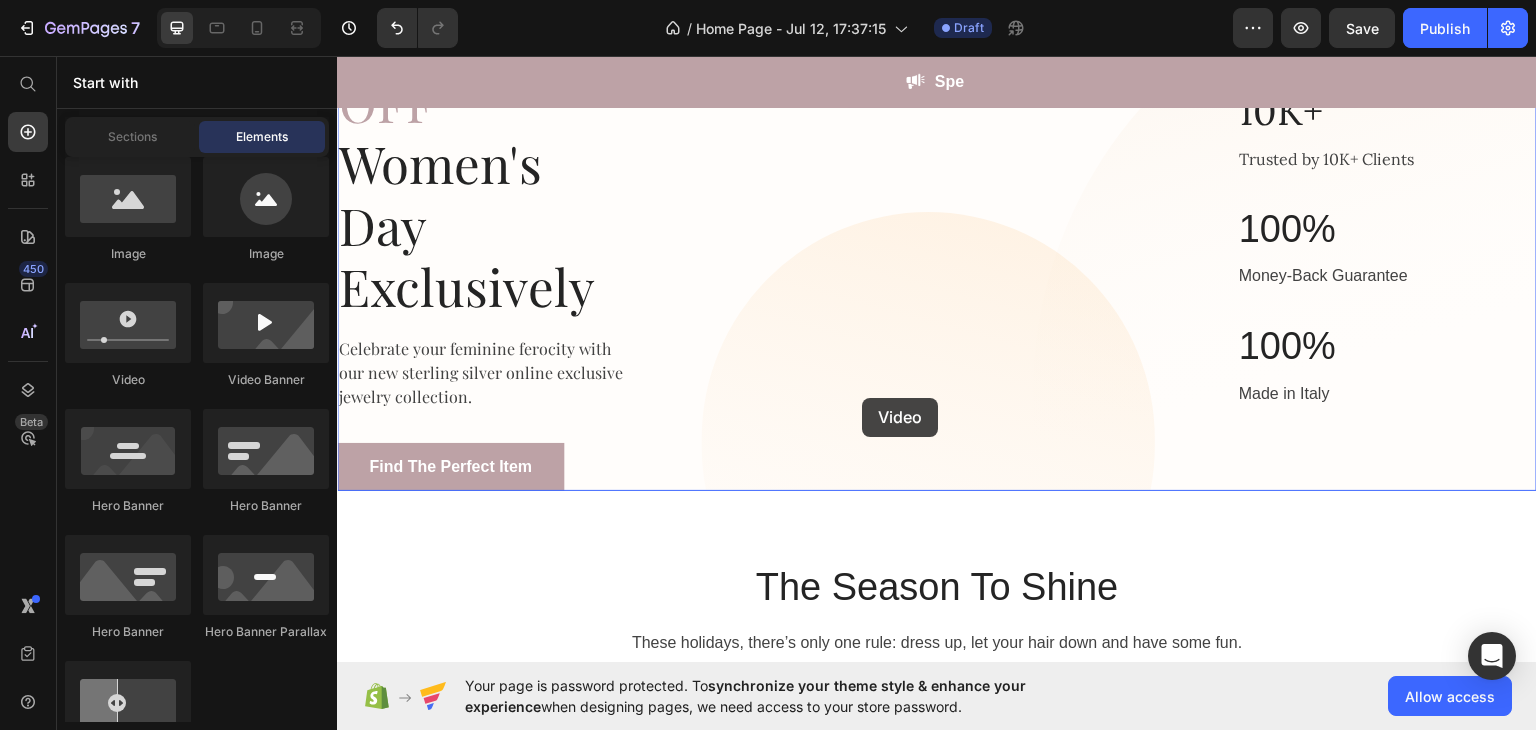 scroll, scrollTop: 248, scrollLeft: 0, axis: vertical 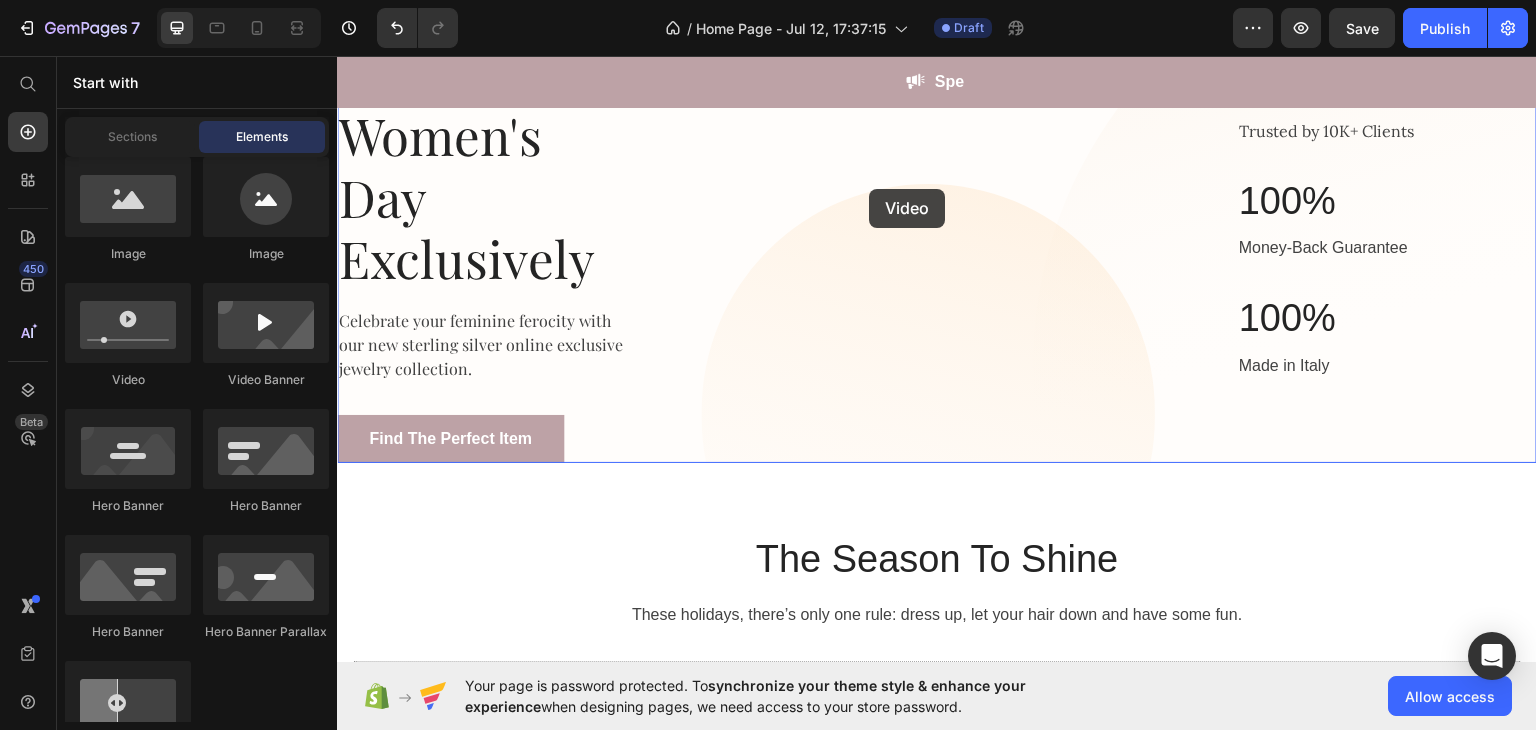 drag, startPoint x: 457, startPoint y: 380, endPoint x: 870, endPoint y: 190, distance: 454.6086 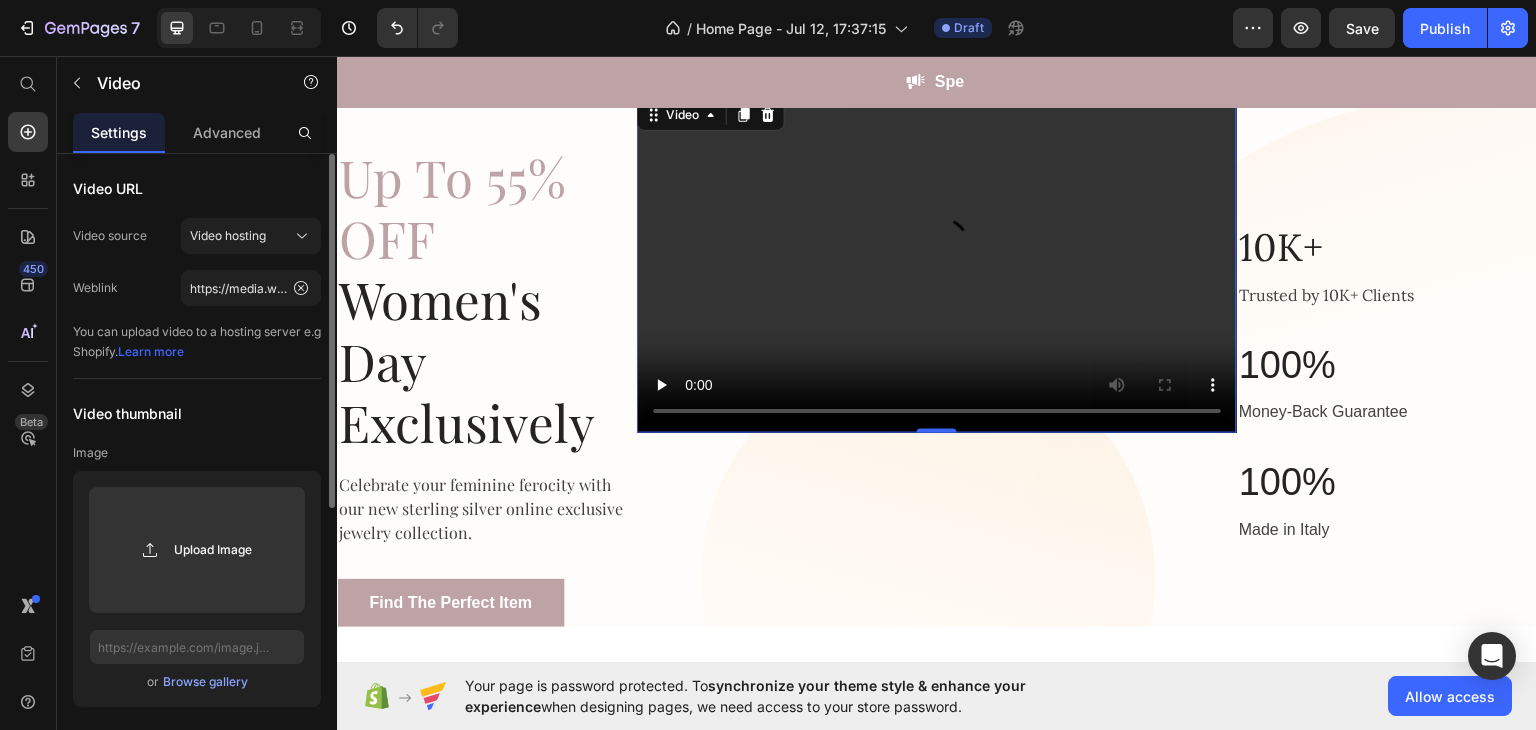 scroll, scrollTop: 0, scrollLeft: 0, axis: both 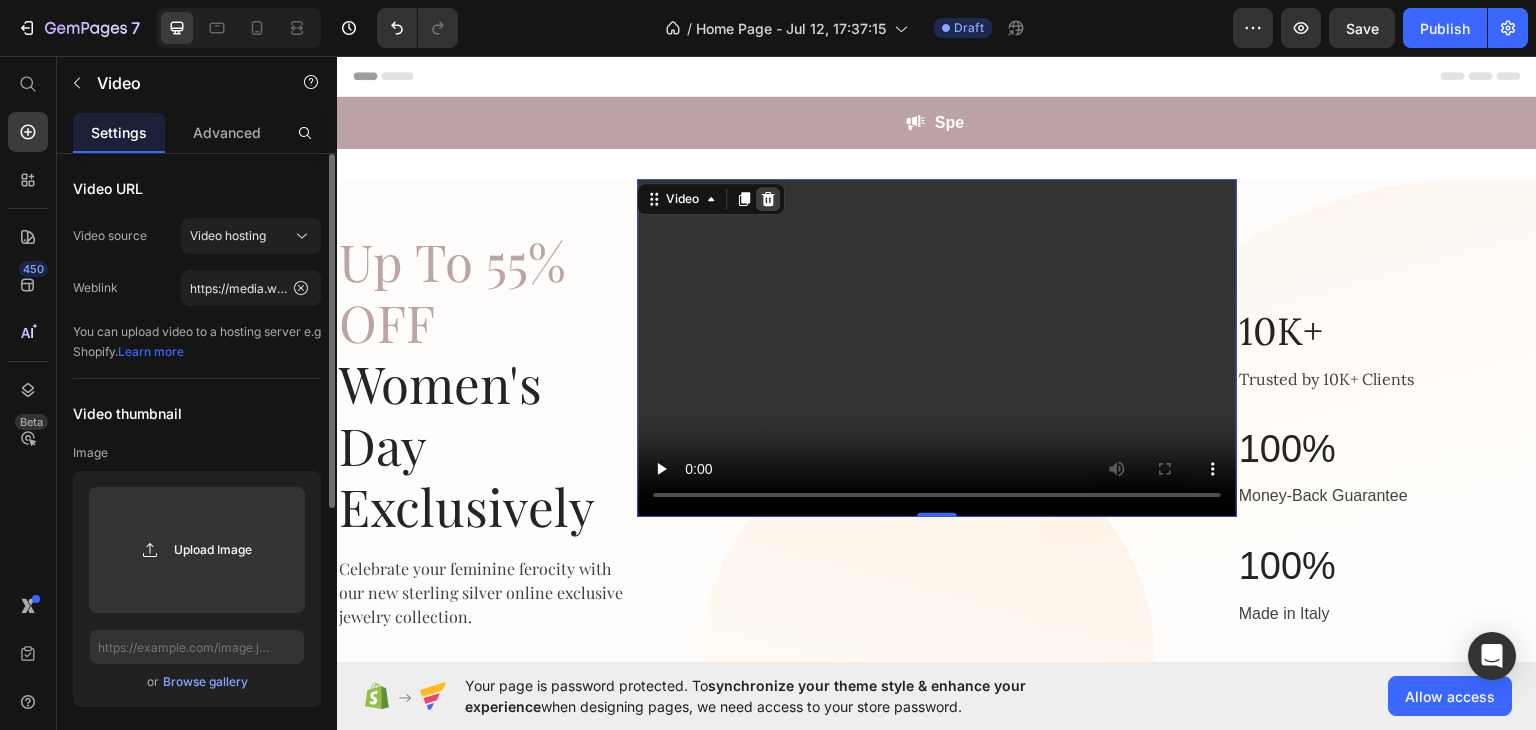 click 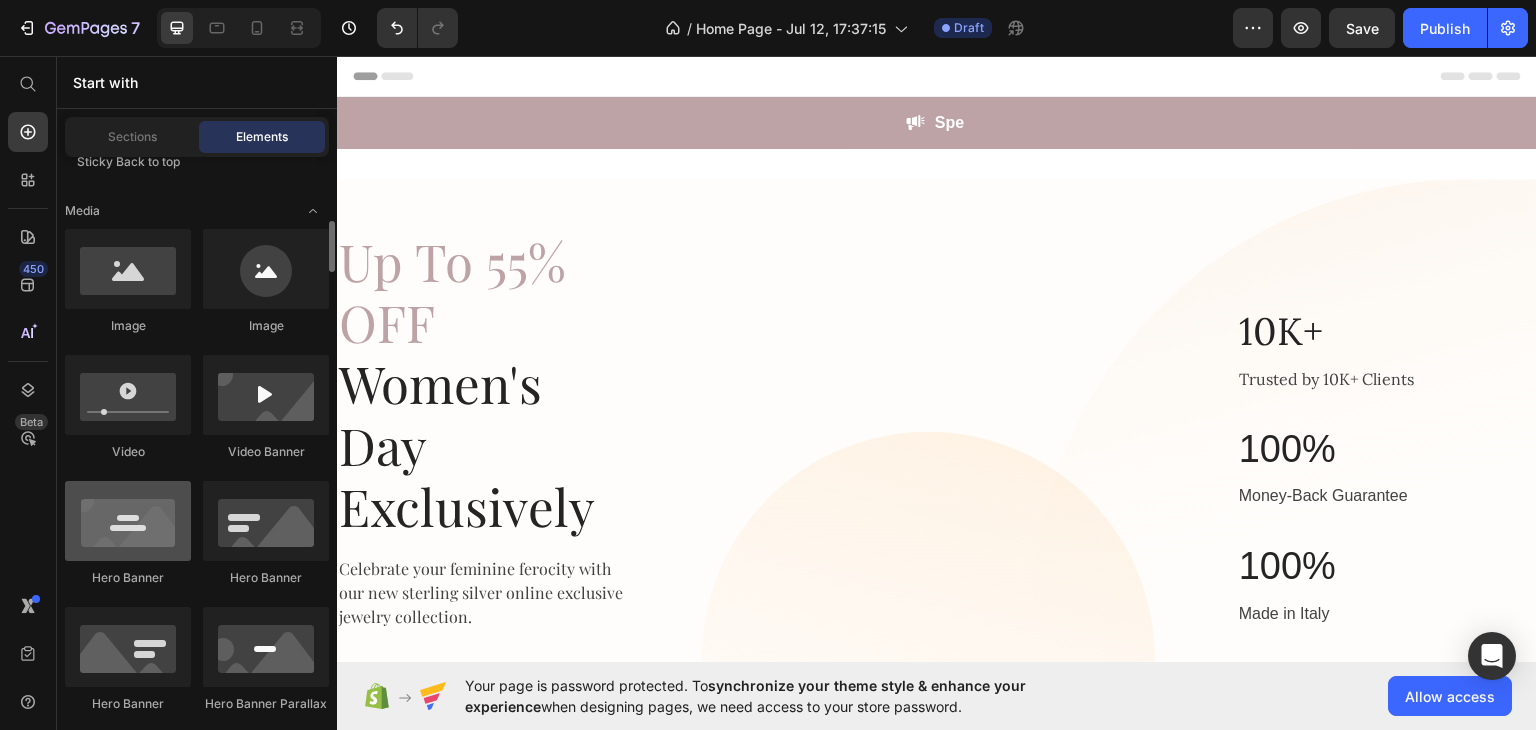 scroll, scrollTop: 717, scrollLeft: 0, axis: vertical 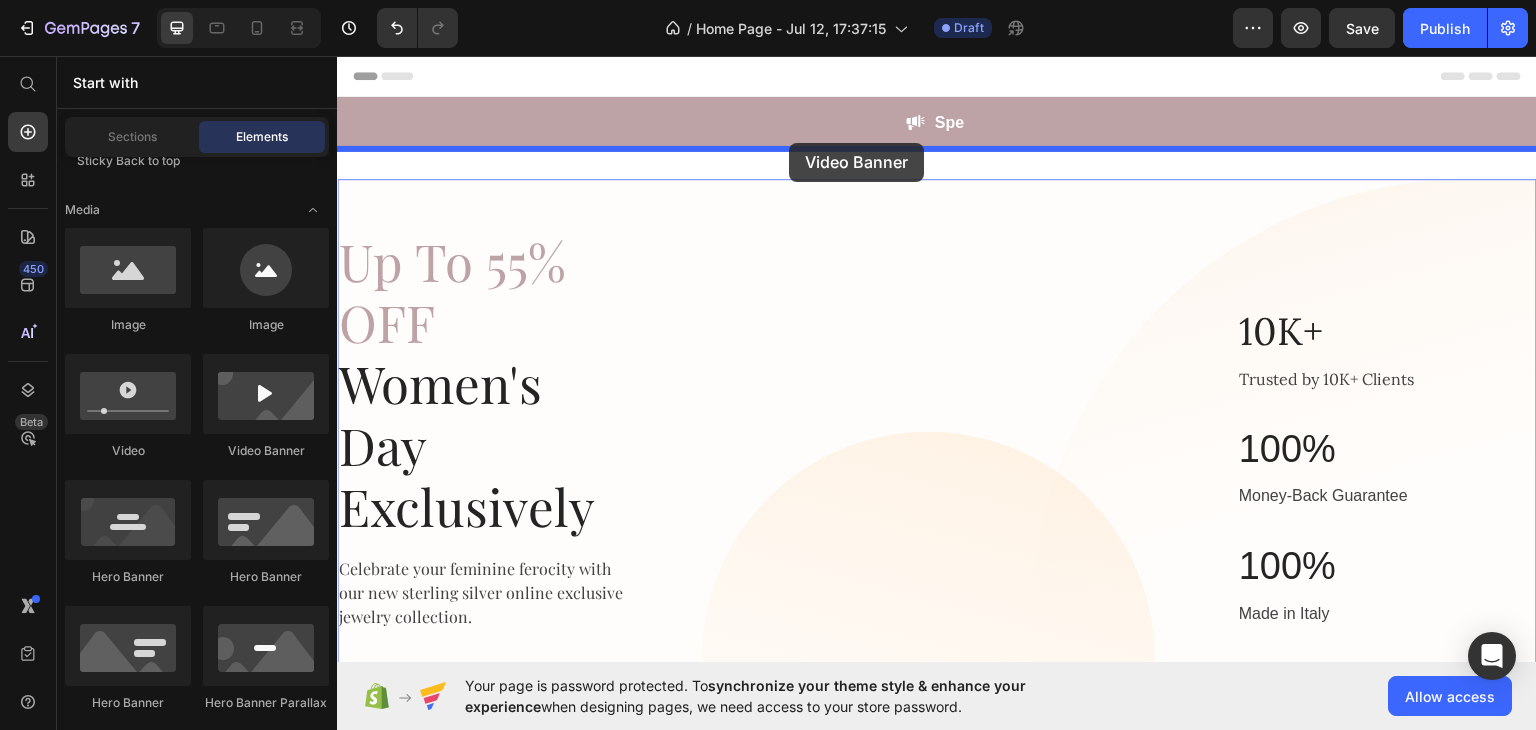drag, startPoint x: 611, startPoint y: 462, endPoint x: 789, endPoint y: 142, distance: 366.17484 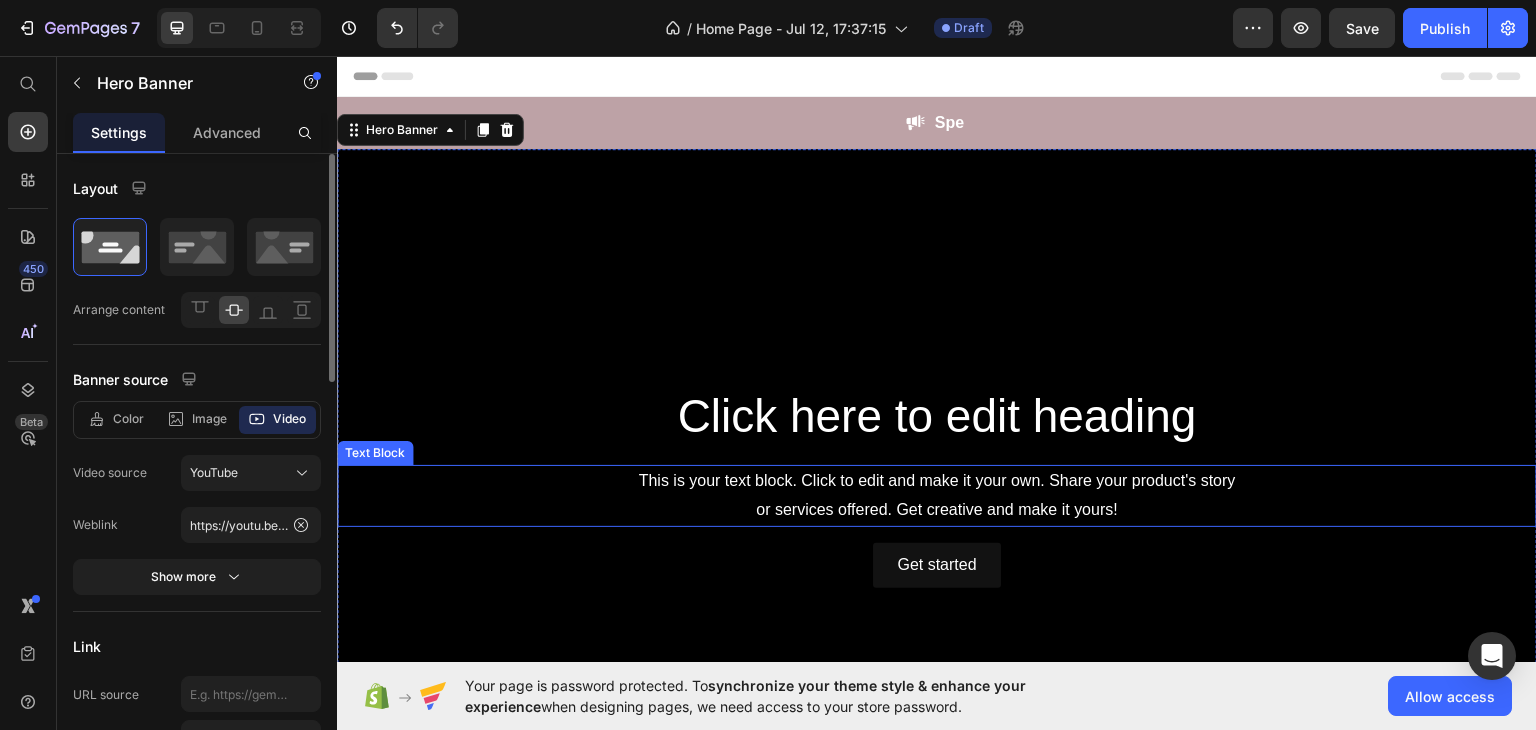 click on "This is your text block. Click to edit and make it your own. Share your product's story                   or services offered. Get creative and make it yours!" at bounding box center [937, 495] 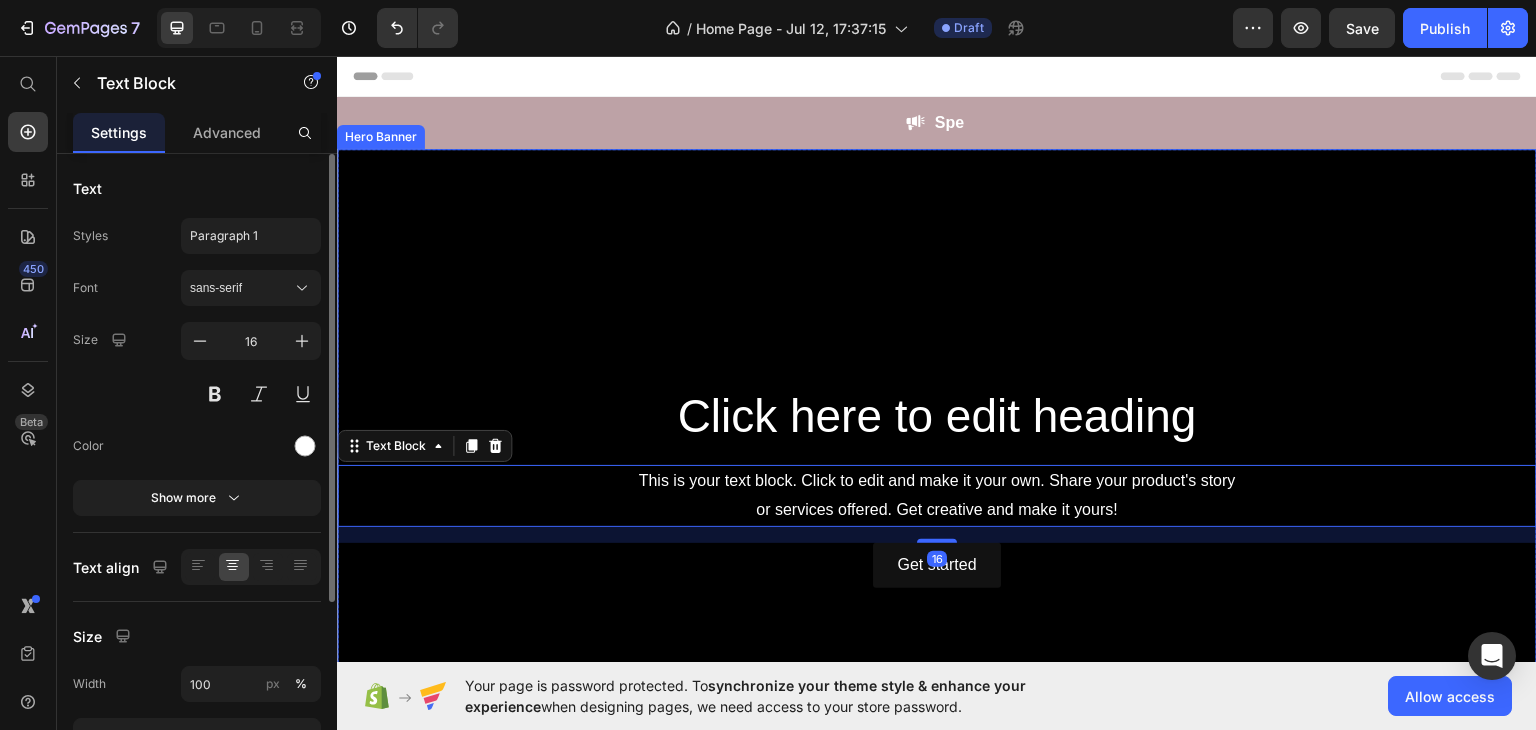 click at bounding box center (937, 485) 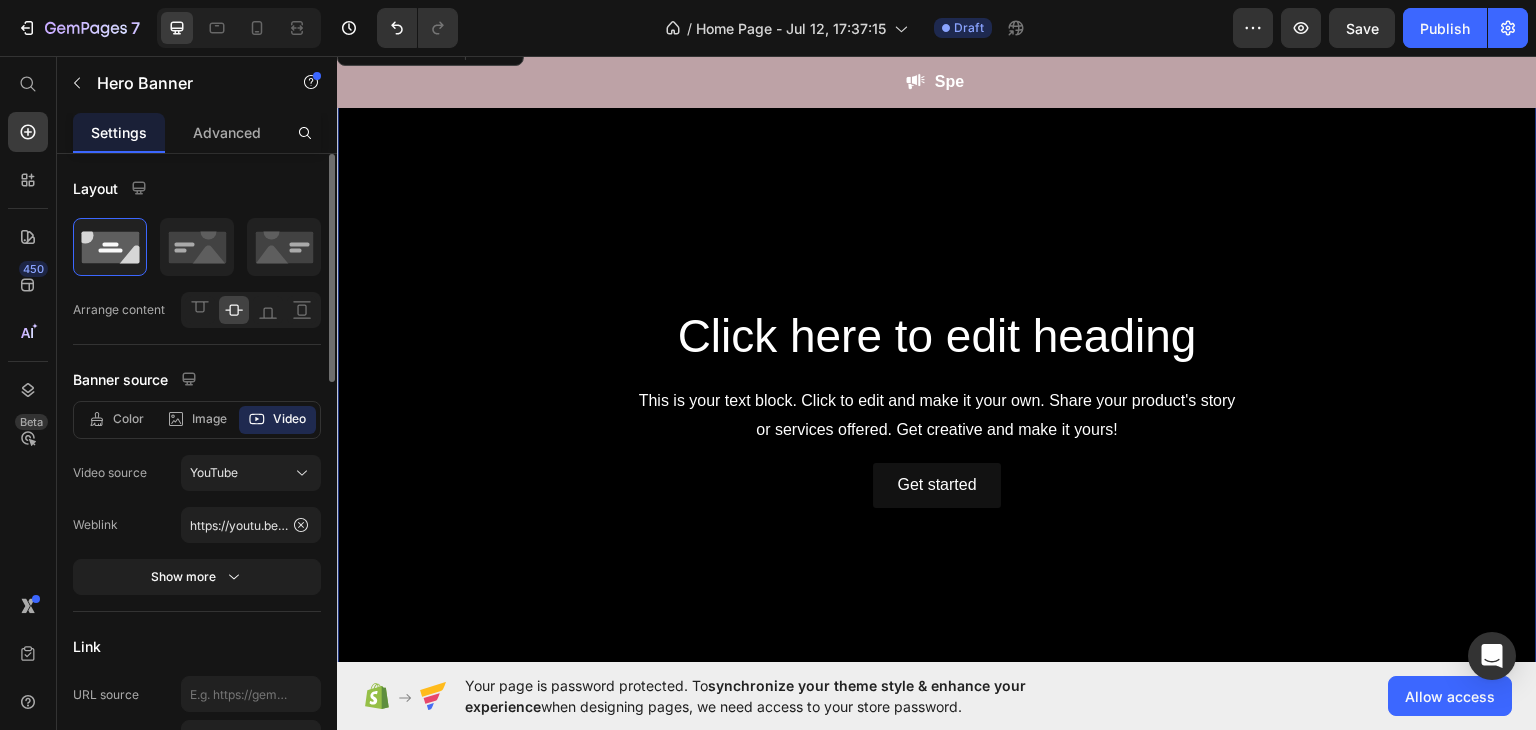 scroll, scrollTop: 82, scrollLeft: 0, axis: vertical 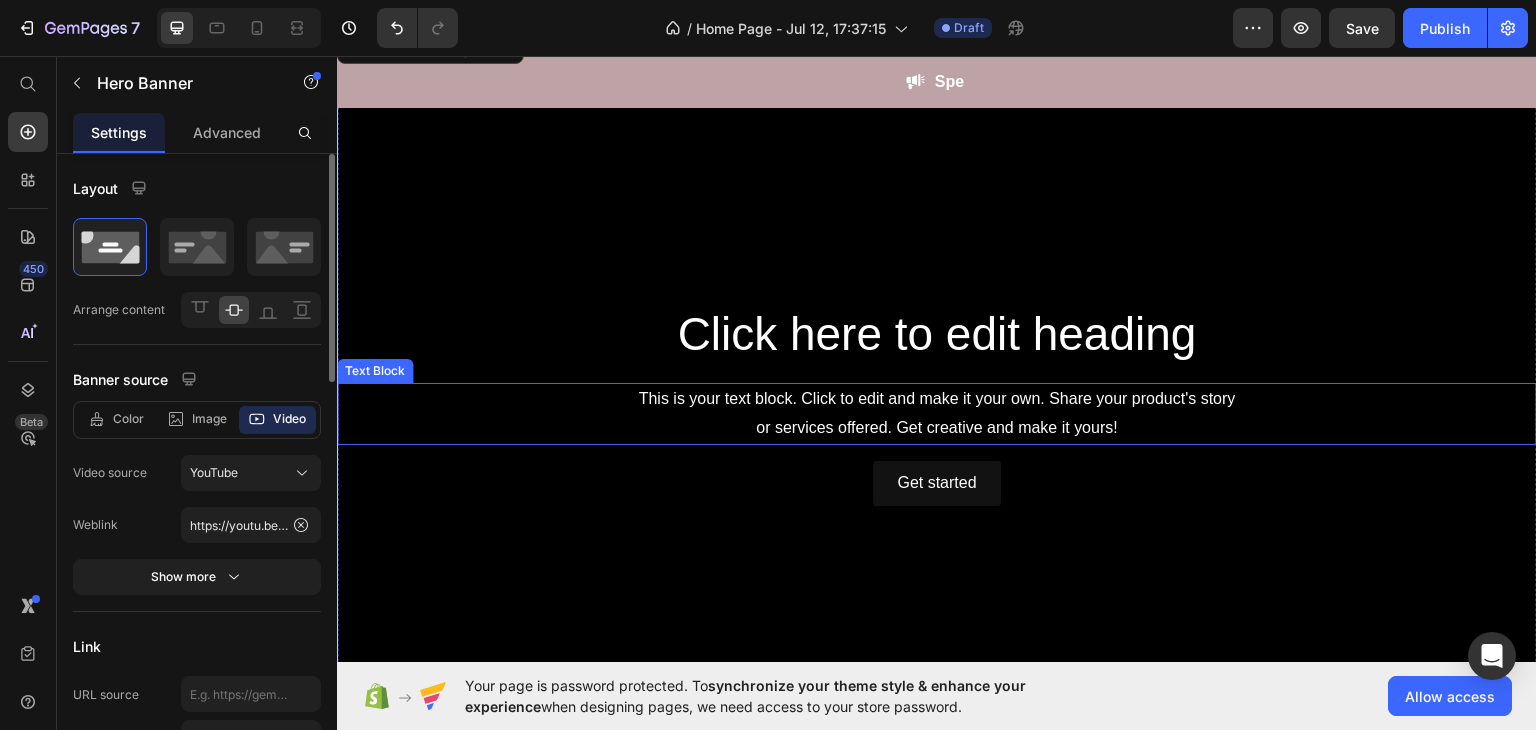 click on "This is your text block. Click to edit and make it your own. Share your product's story                   or services offered. Get creative and make it yours!" at bounding box center [937, 413] 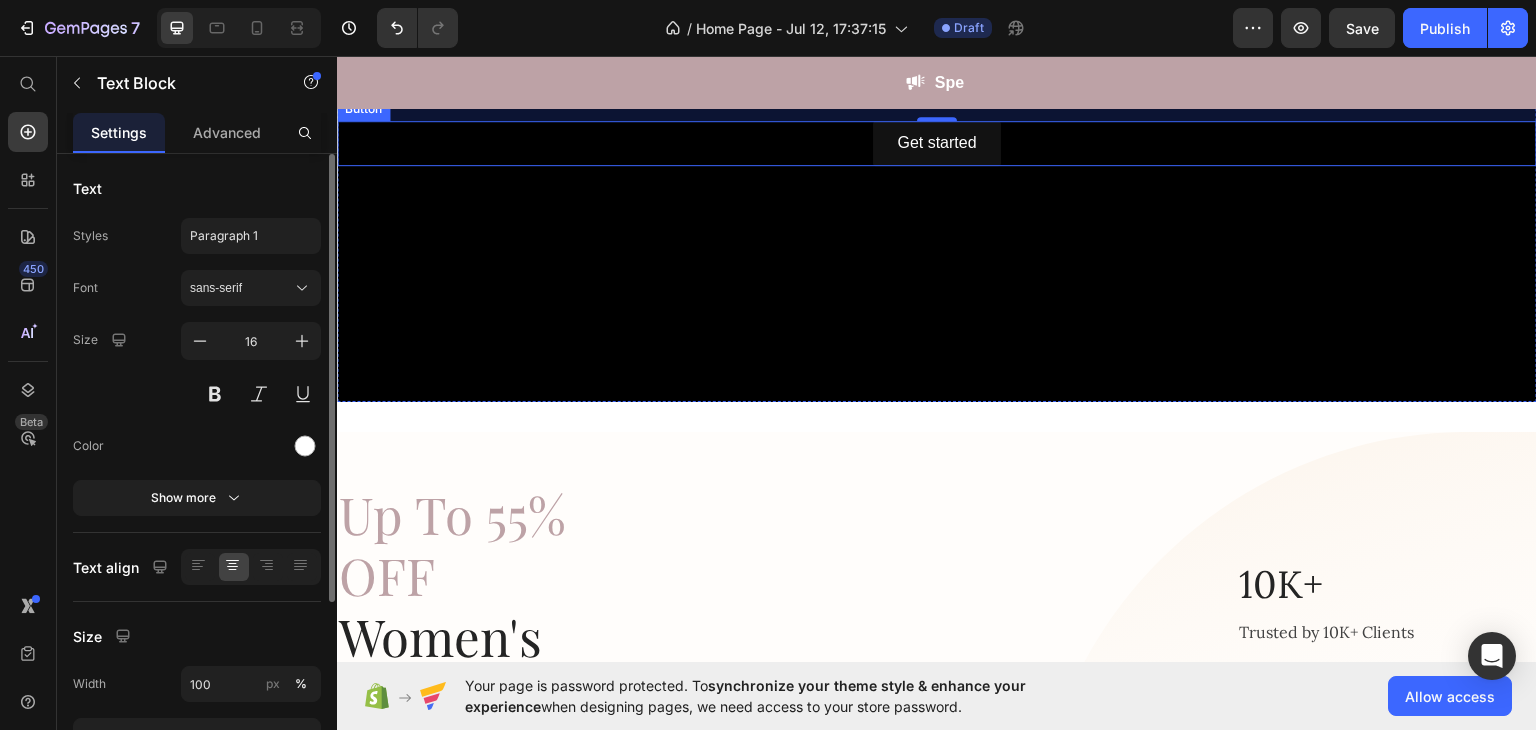 scroll, scrollTop: 483, scrollLeft: 0, axis: vertical 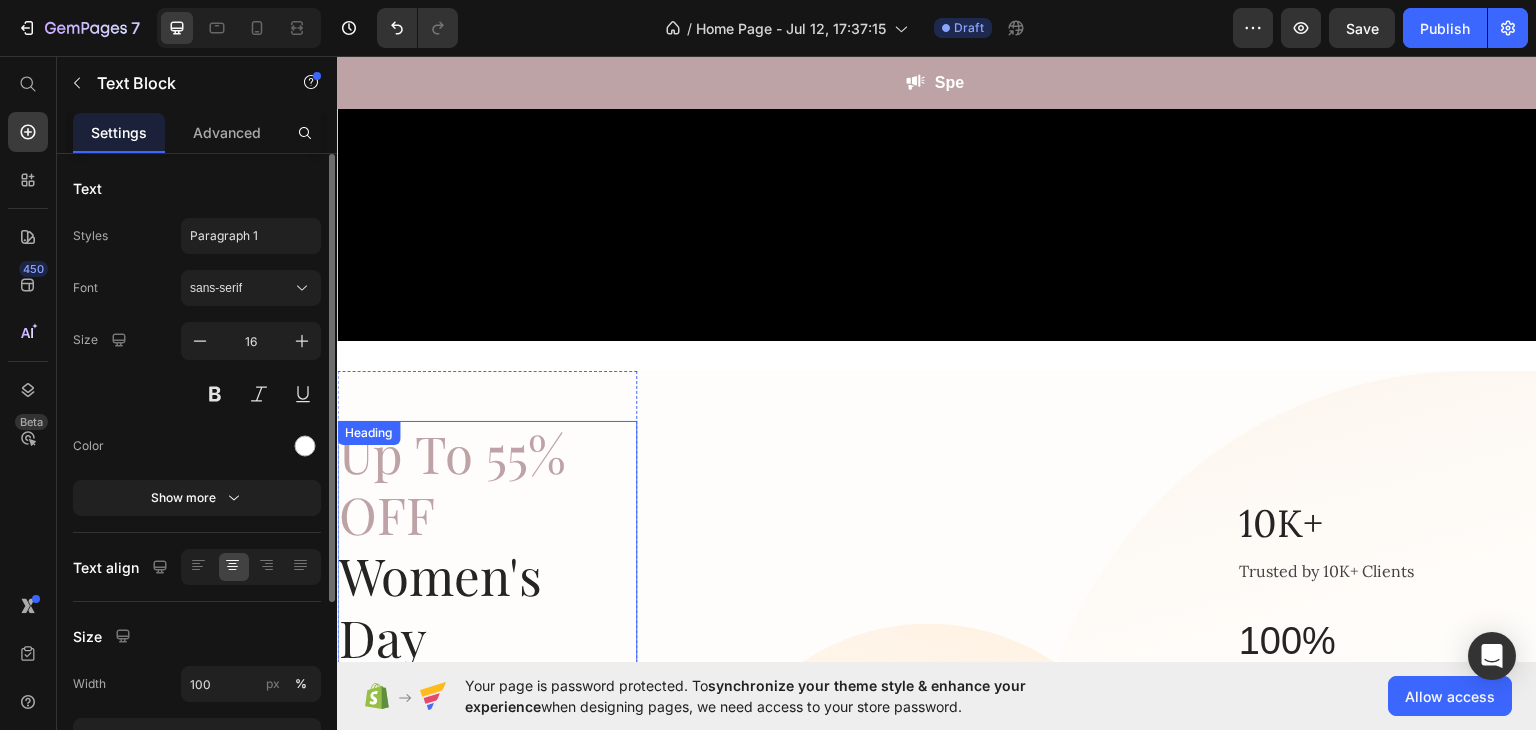 click on "Up To 55% OFF Women's Day Exclusively" at bounding box center (487, 575) 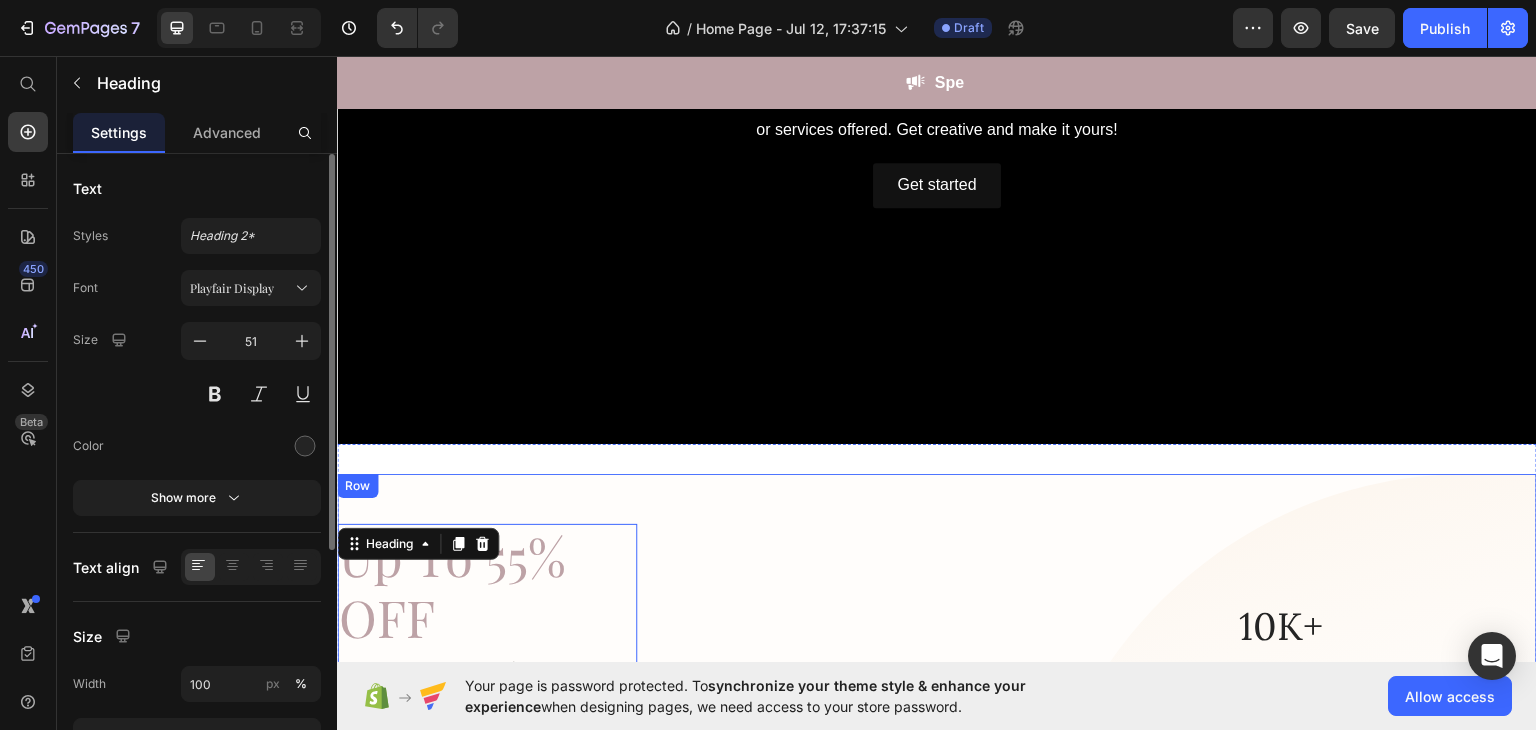 scroll, scrollTop: 378, scrollLeft: 0, axis: vertical 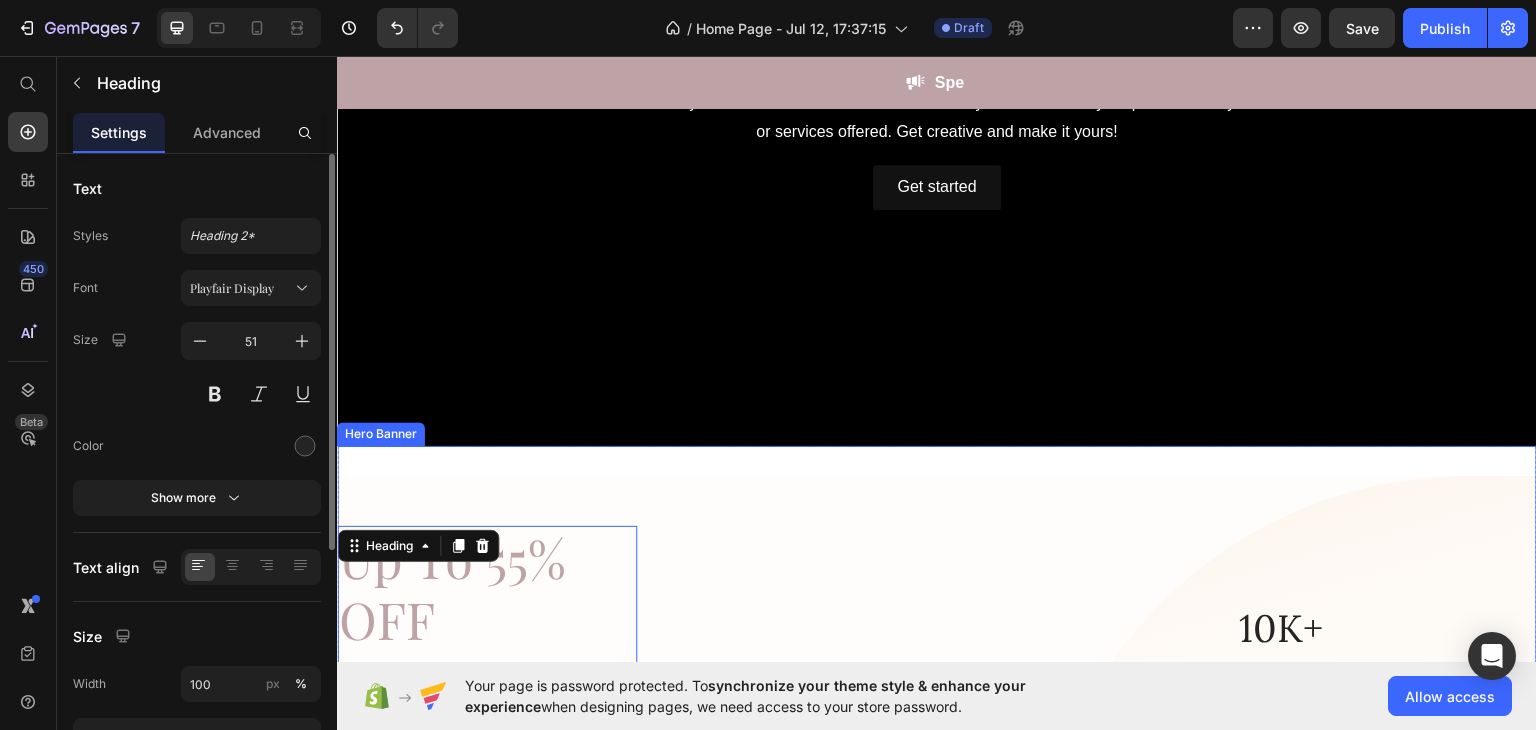 click on "Up To 55% OFF Women's Day Exclusively Heading   16 Celebrate your feminine ferocity with our new sterling silver online exclusive jewelry collection. Heading Find The Perfect Item Button Row 10K+ Heading Trusted by 10K+ Clients Text block 100% Heading Money-Back Guarantee Text block 100% Heading Made in USA Text block Row 10K+ Heading Trusted by 10K+ Clients Text block Row Row 100% Heading Money-Back Guarantee Text block Row 100% Heading Made in Italy Text block Row Row Hero Banner" at bounding box center [937, 726] 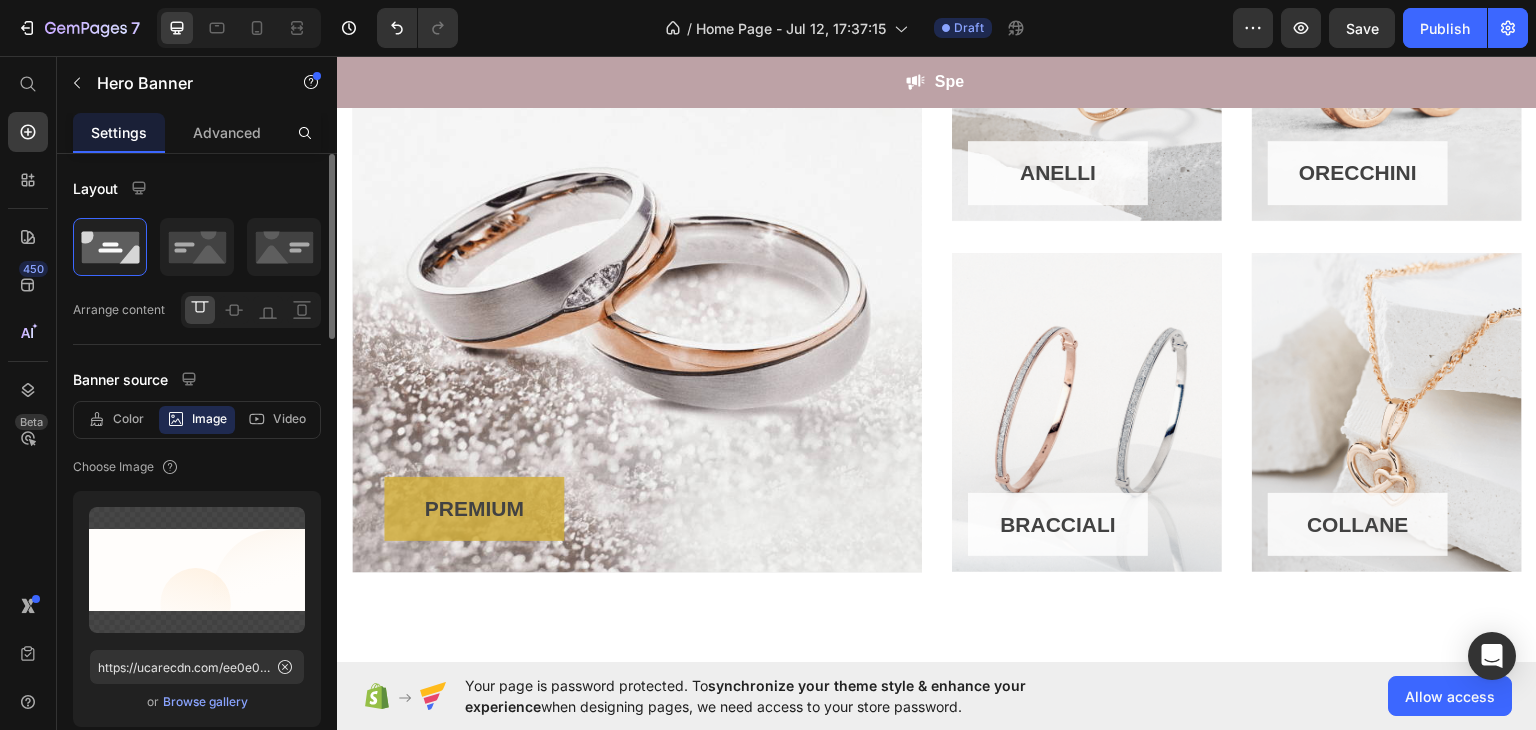 scroll, scrollTop: 1915, scrollLeft: 0, axis: vertical 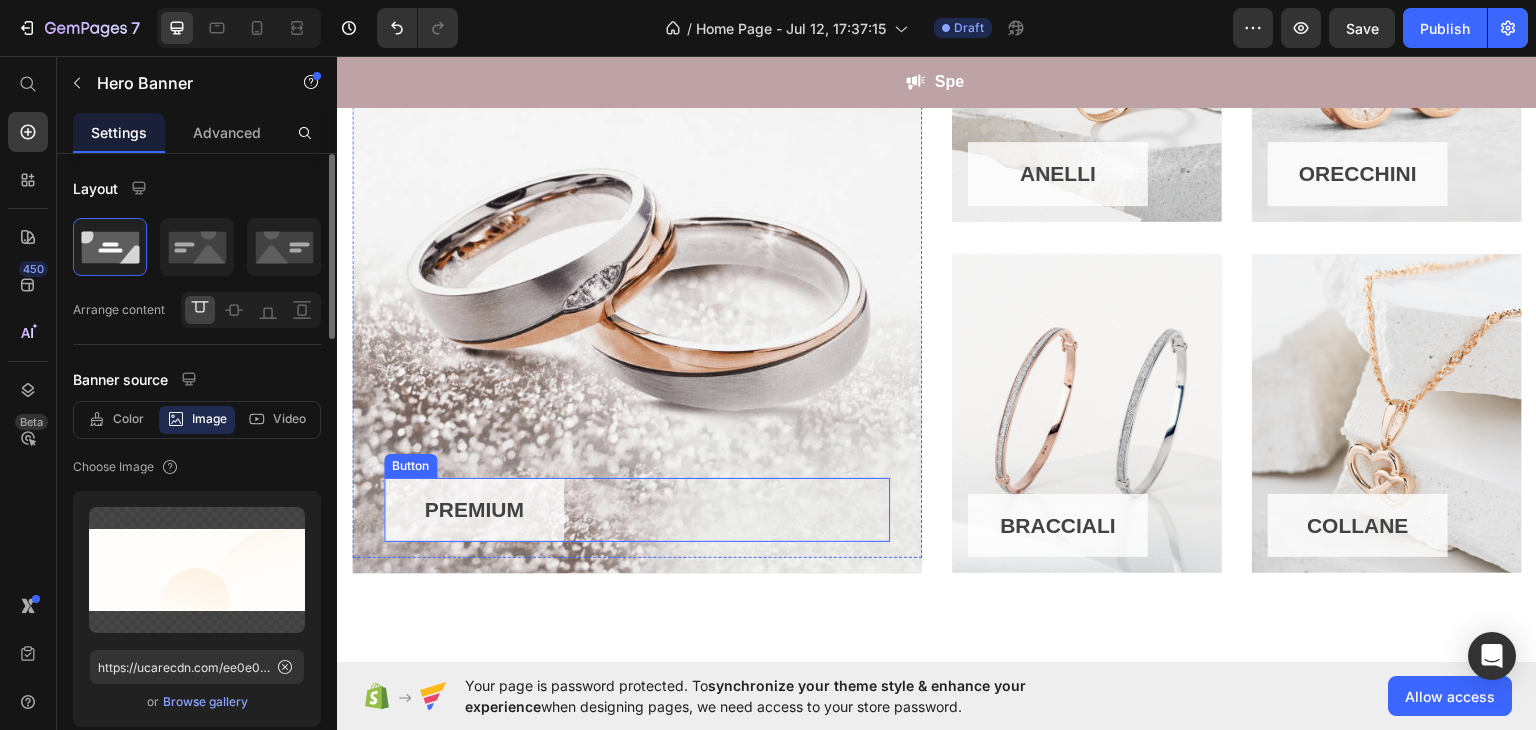 click on "PREMIUM" at bounding box center [474, 509] 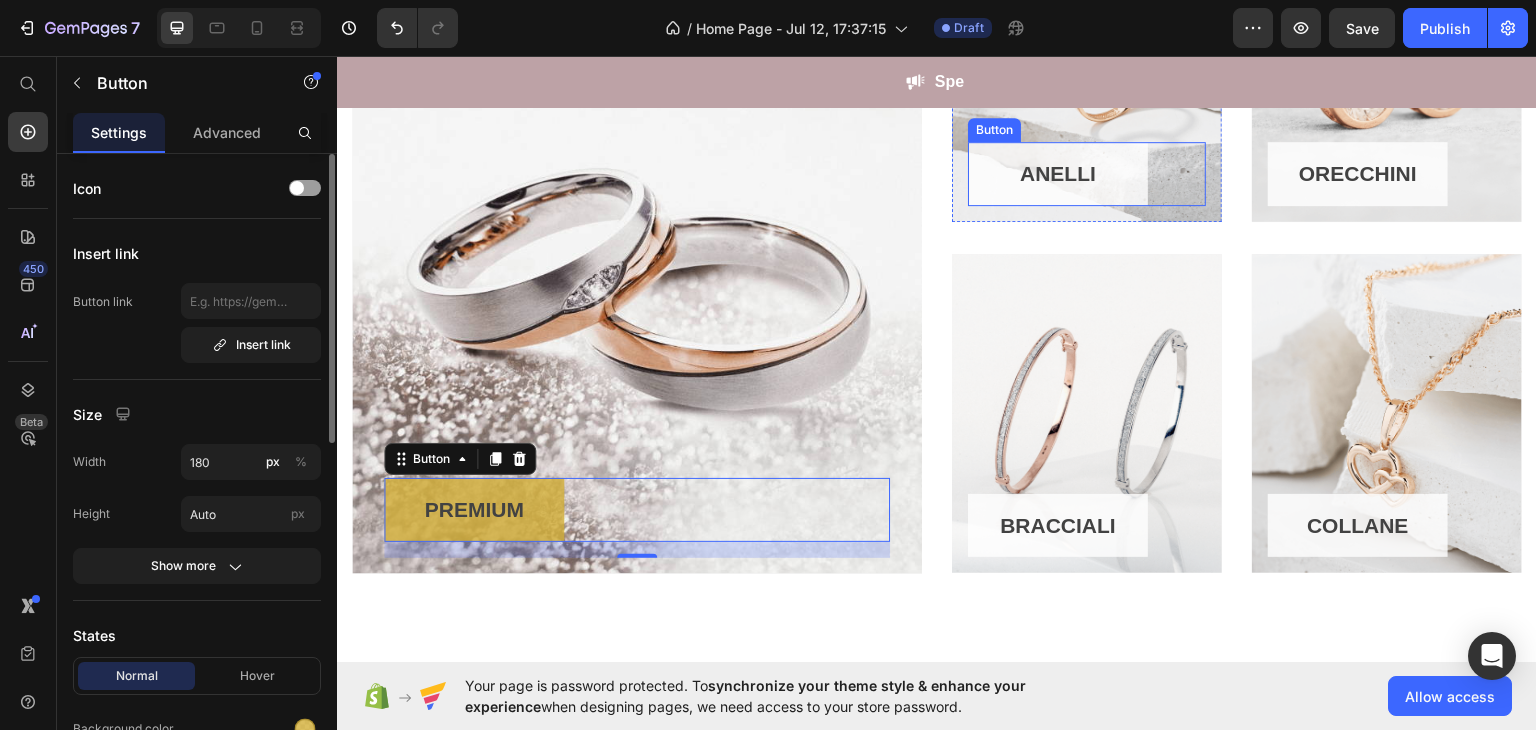 click on "ANELLI" at bounding box center [1058, 173] 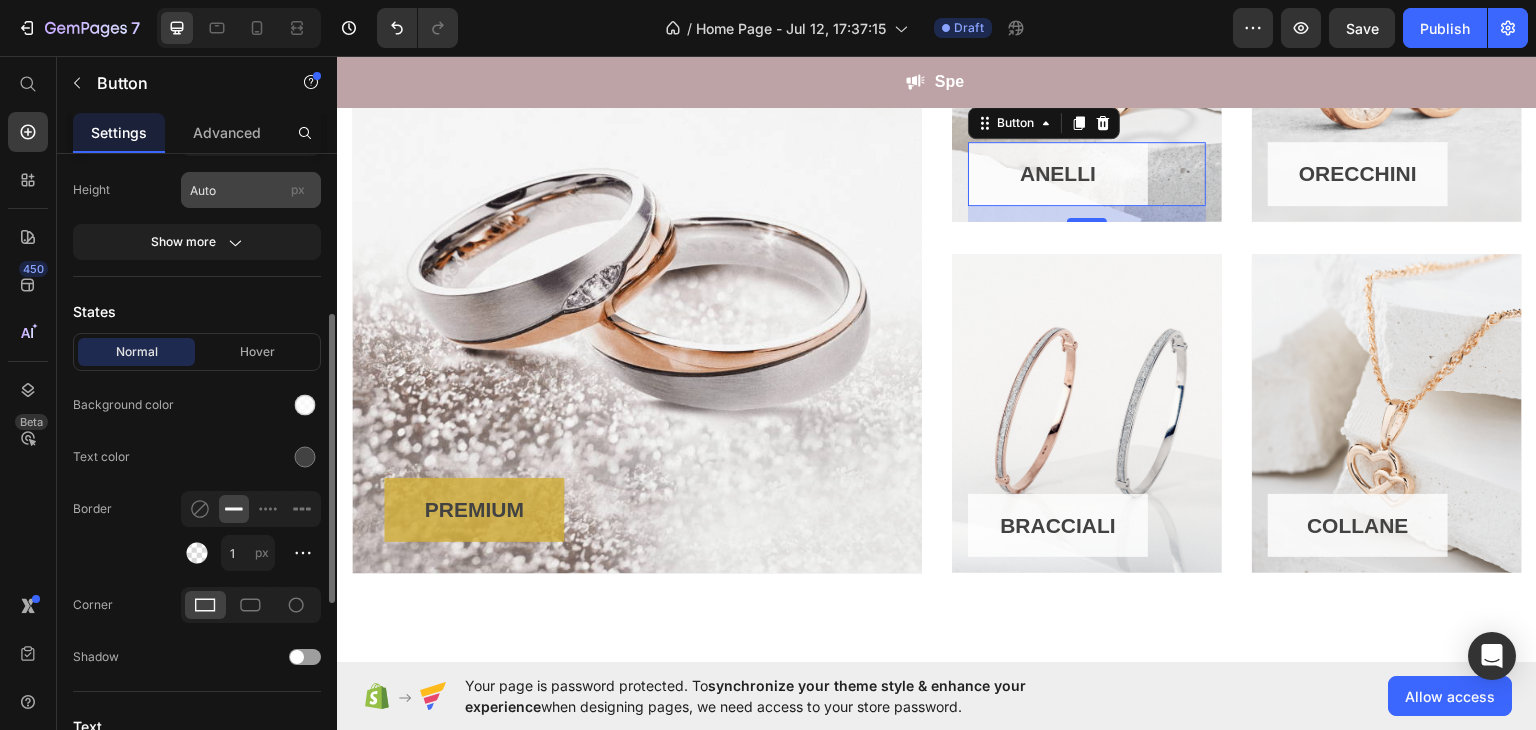 scroll, scrollTop: 339, scrollLeft: 0, axis: vertical 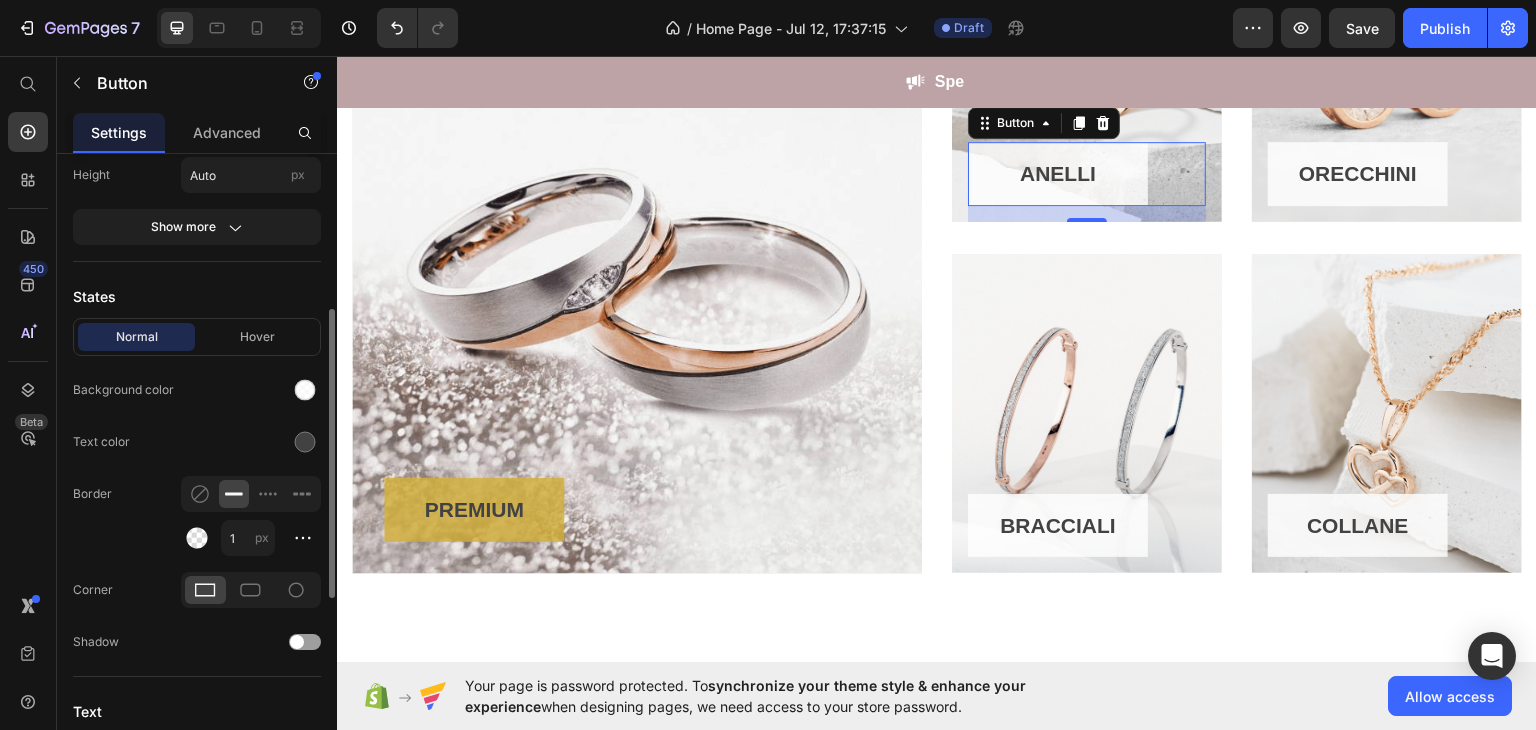 click at bounding box center [251, 390] 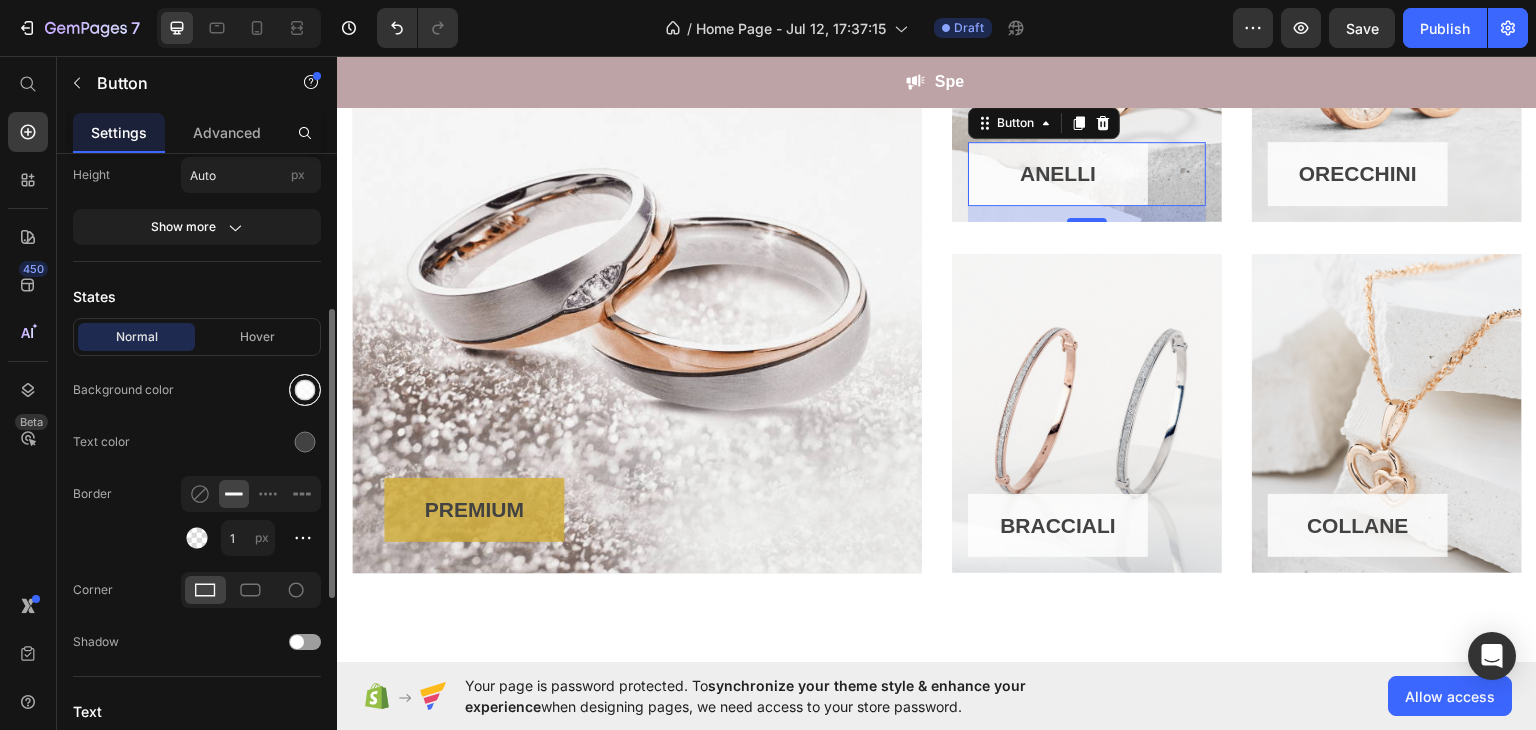 click at bounding box center [305, 390] 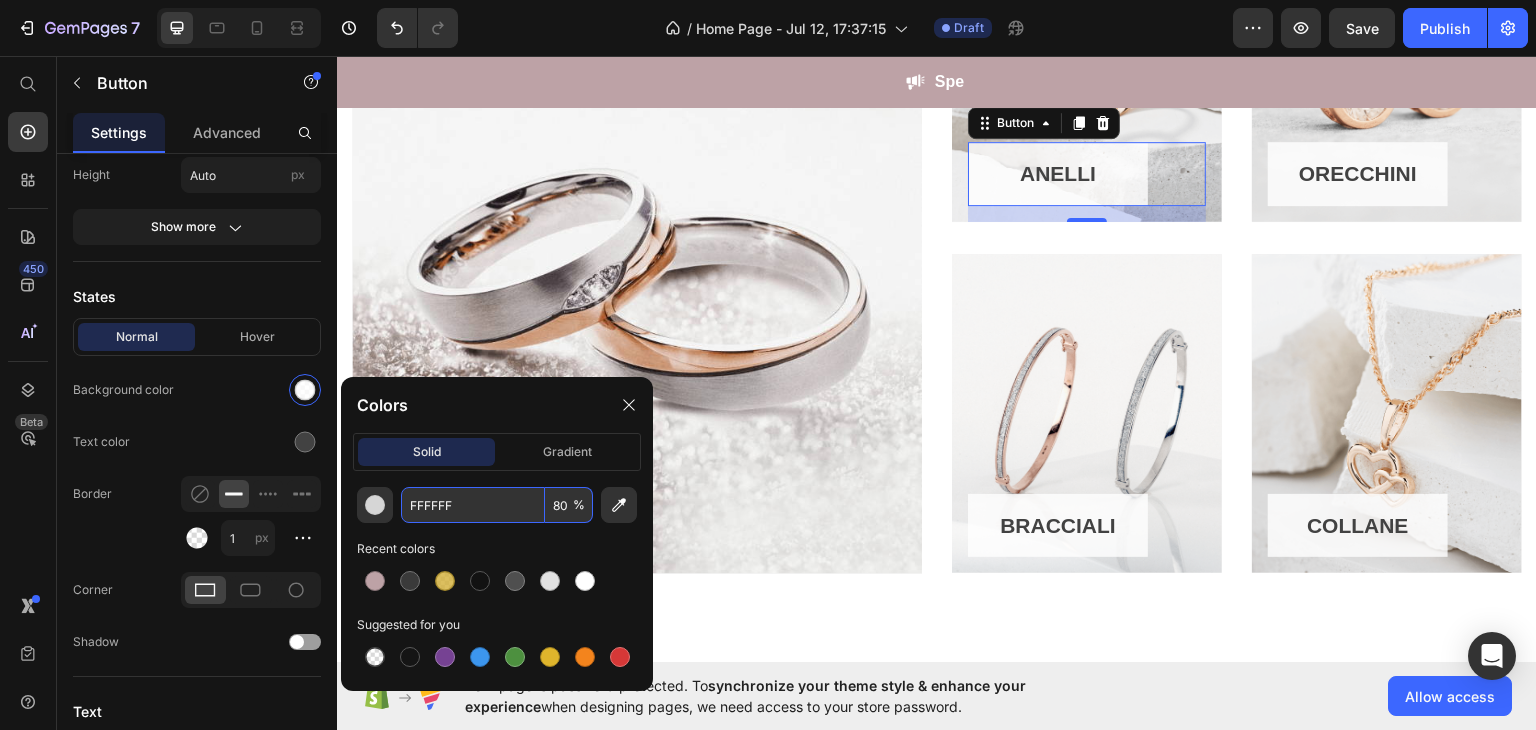 click on "80" at bounding box center [569, 505] 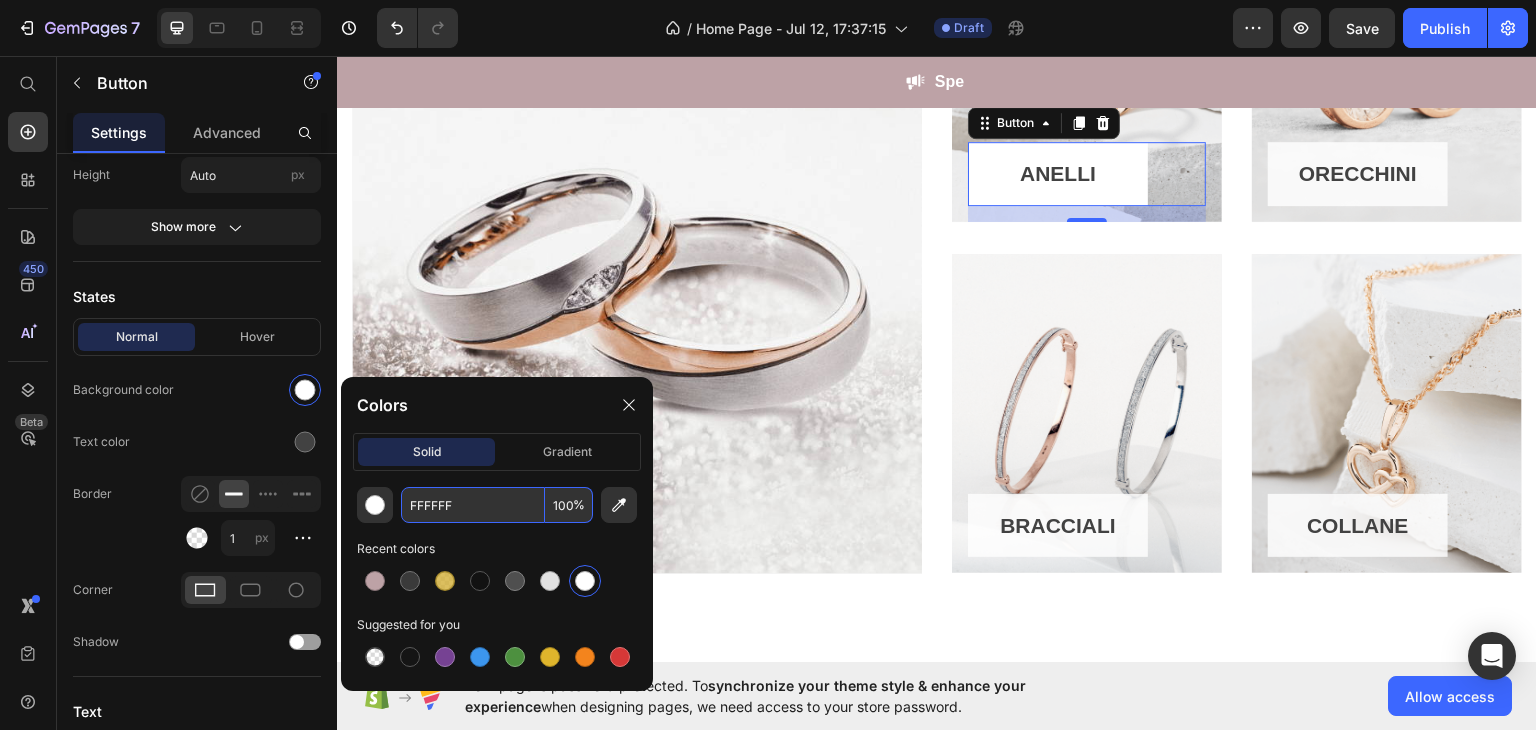 type on "100" 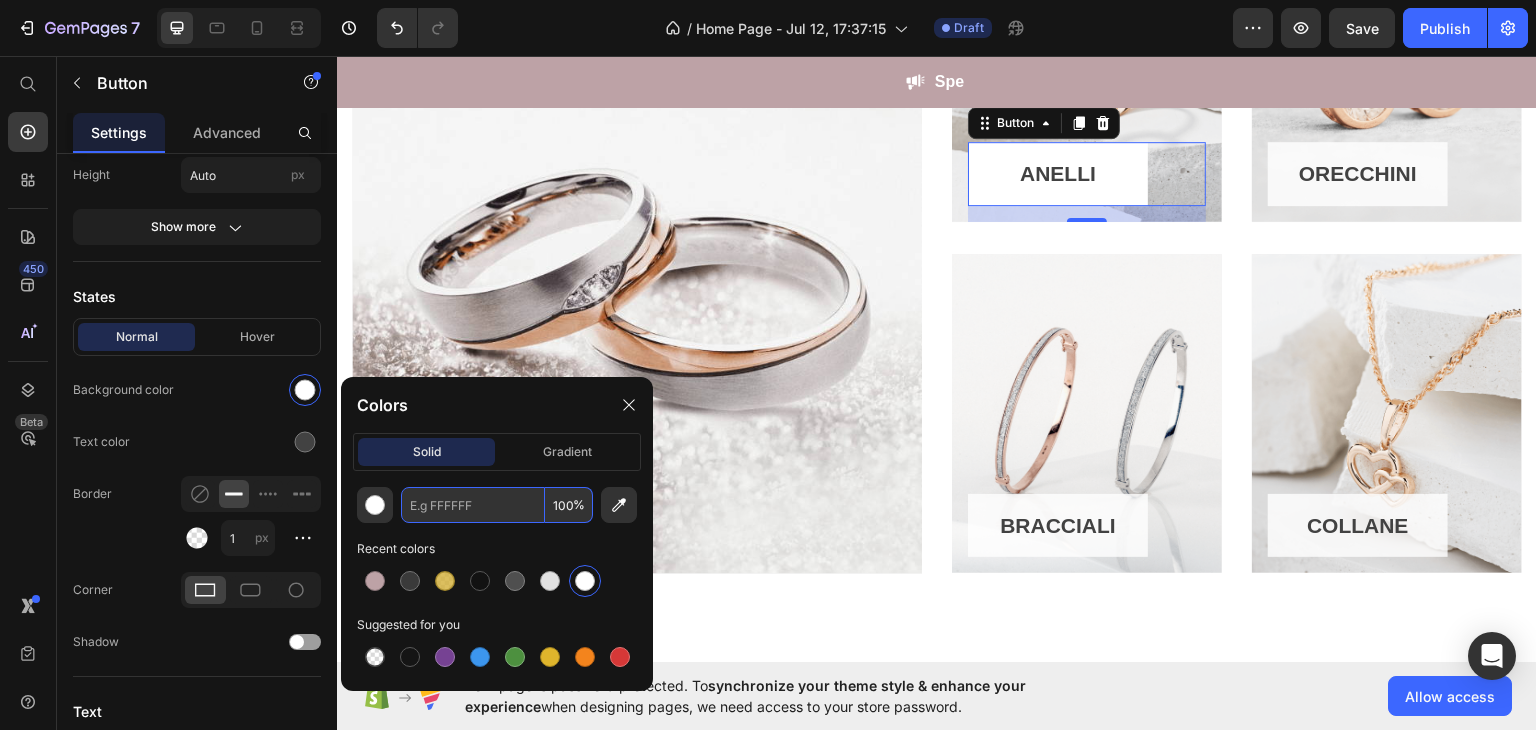 paste on "#f4e8e6" 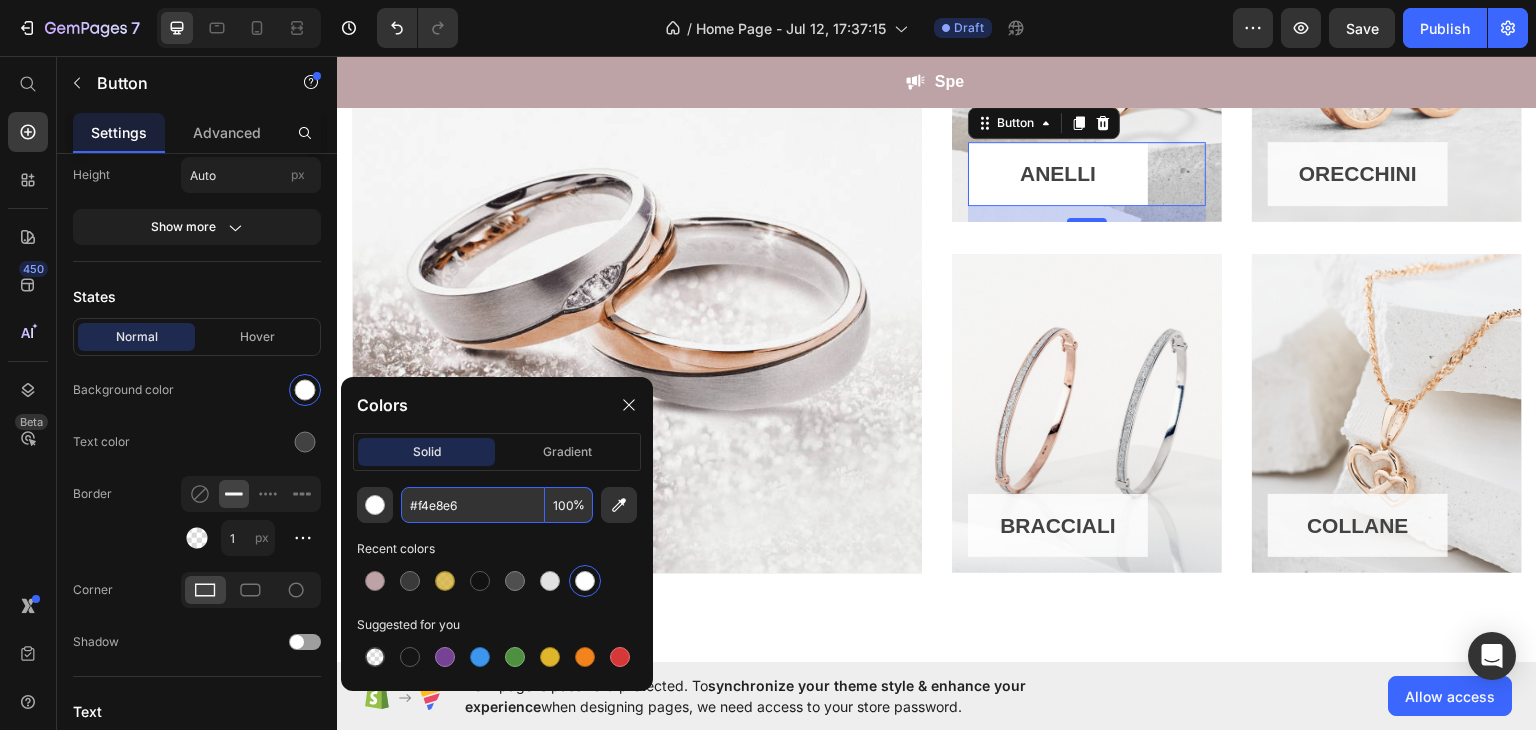 click on "#f4e8e6" at bounding box center [473, 505] 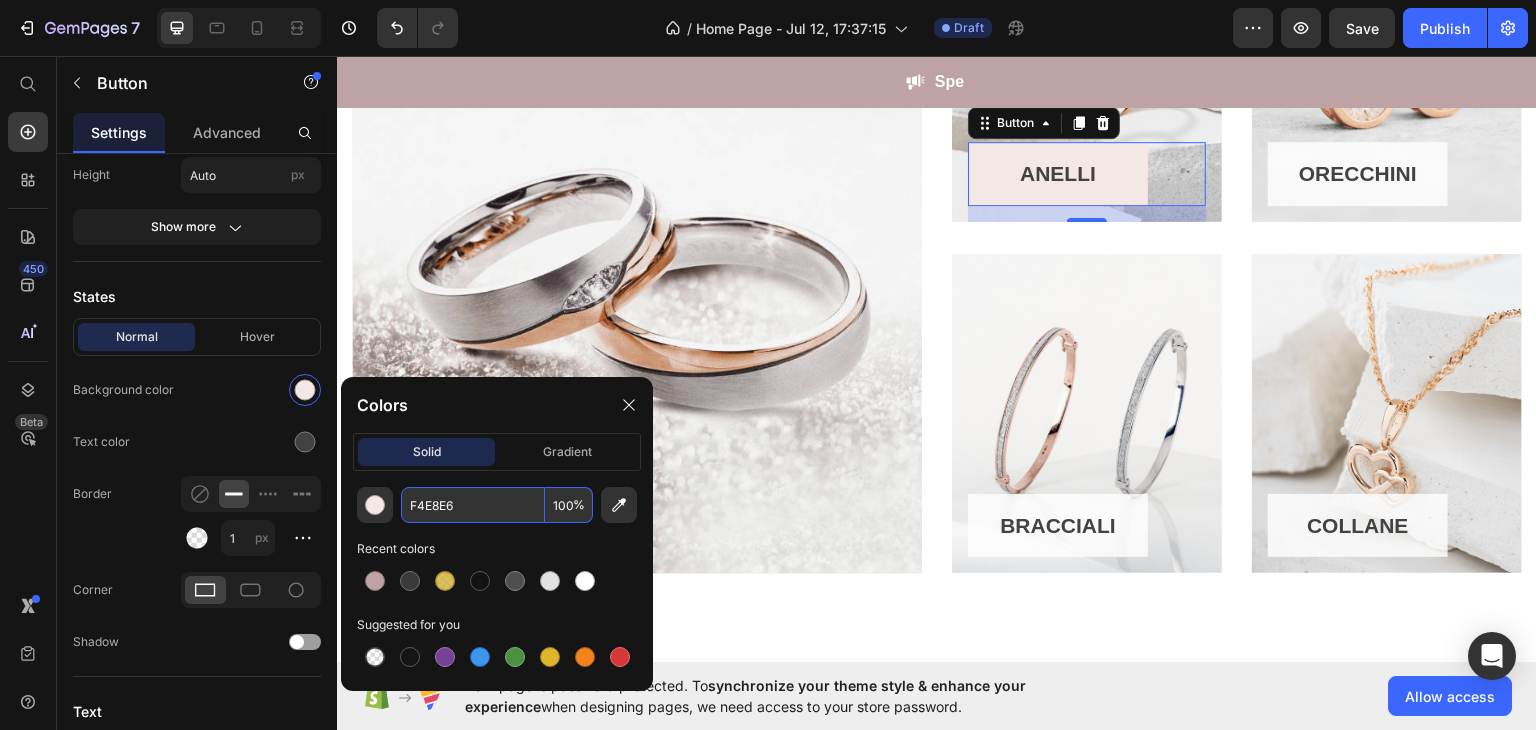 type on "F4E8E6" 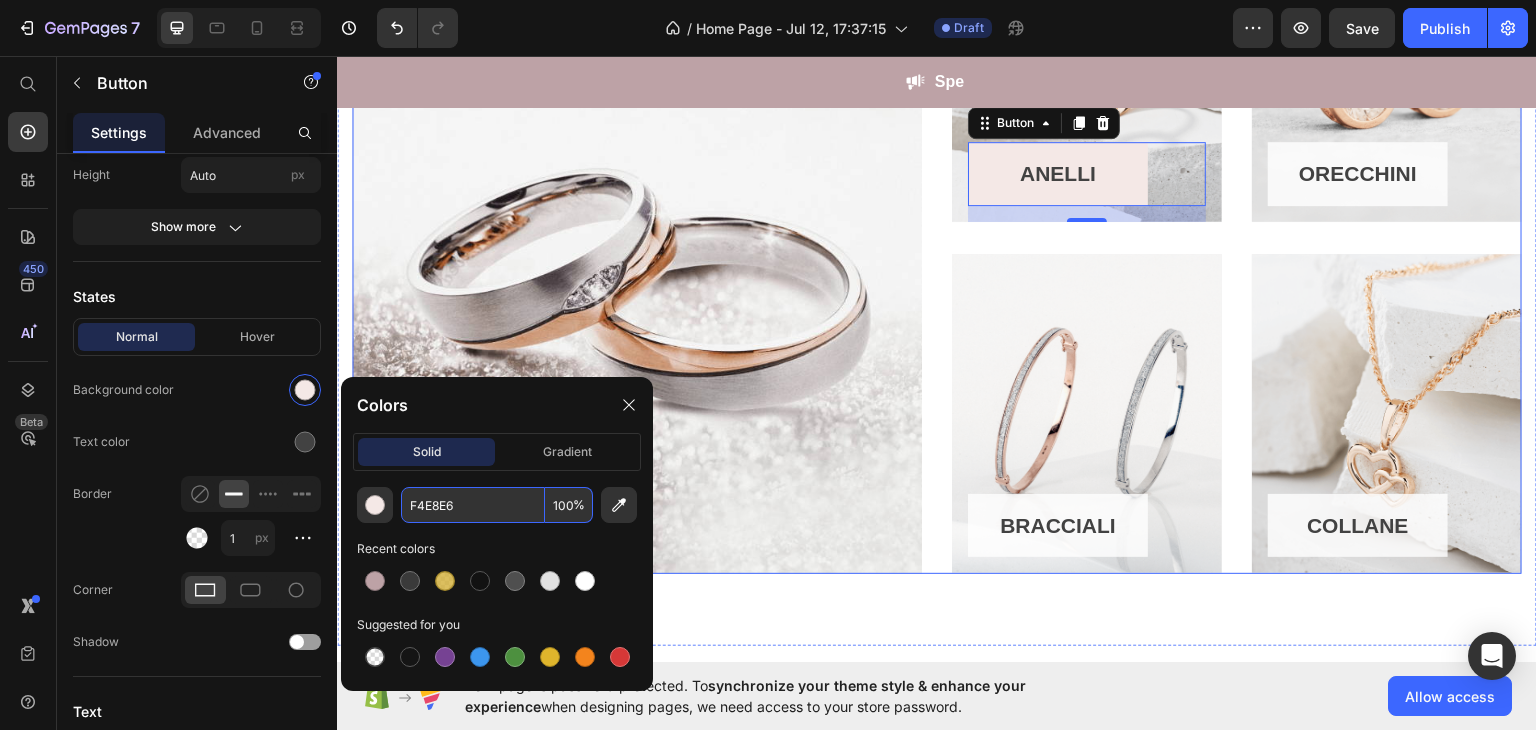 scroll, scrollTop: 1764, scrollLeft: 0, axis: vertical 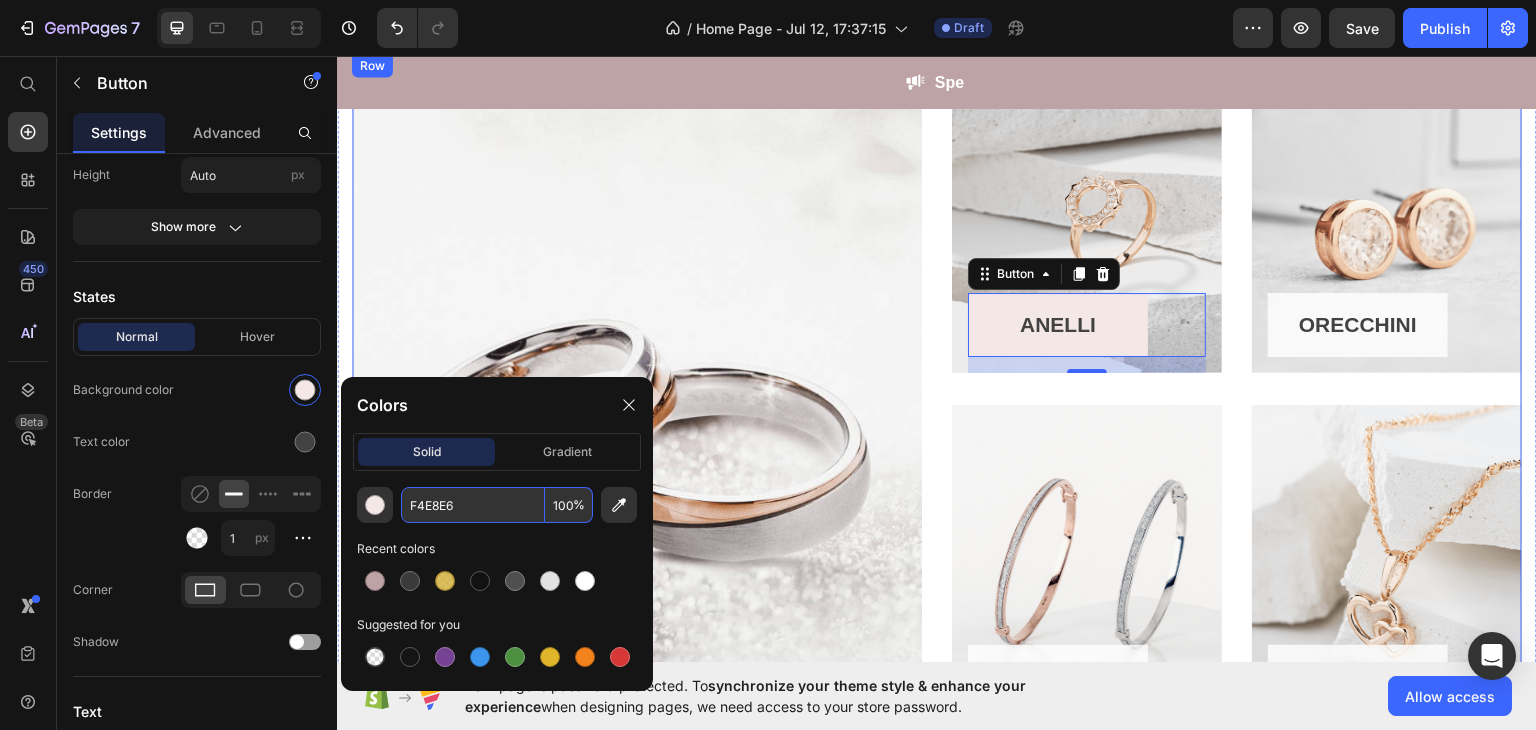 click on "PREMIUM Button Row Hero Banner ANELLI Button   16 Row Hero Banner ORECCHINI Button Row Hero Banner Row BRACCIALI Button Row Hero Banner COLLANE Button Row Hero Banner Row Row" at bounding box center (937, 388) 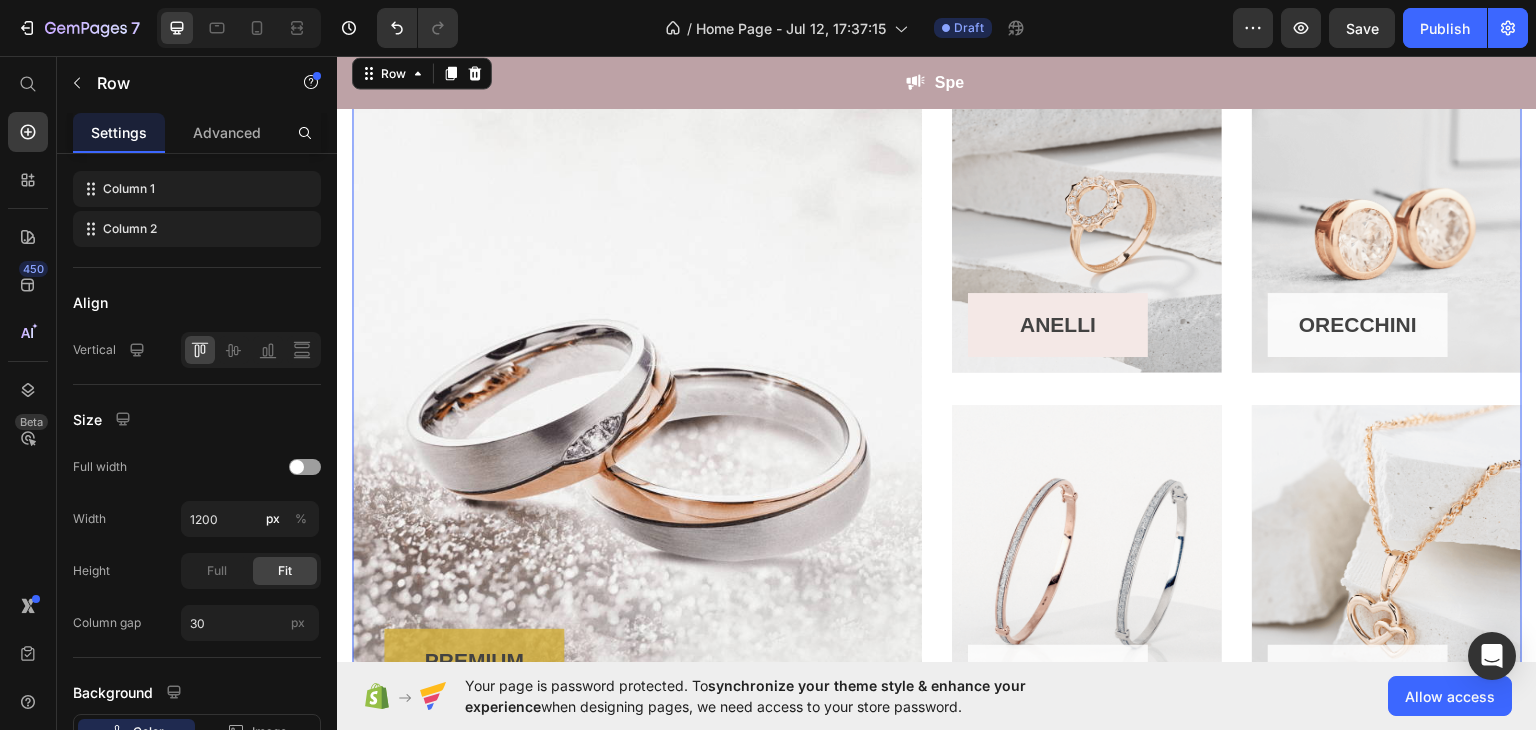 scroll, scrollTop: 0, scrollLeft: 0, axis: both 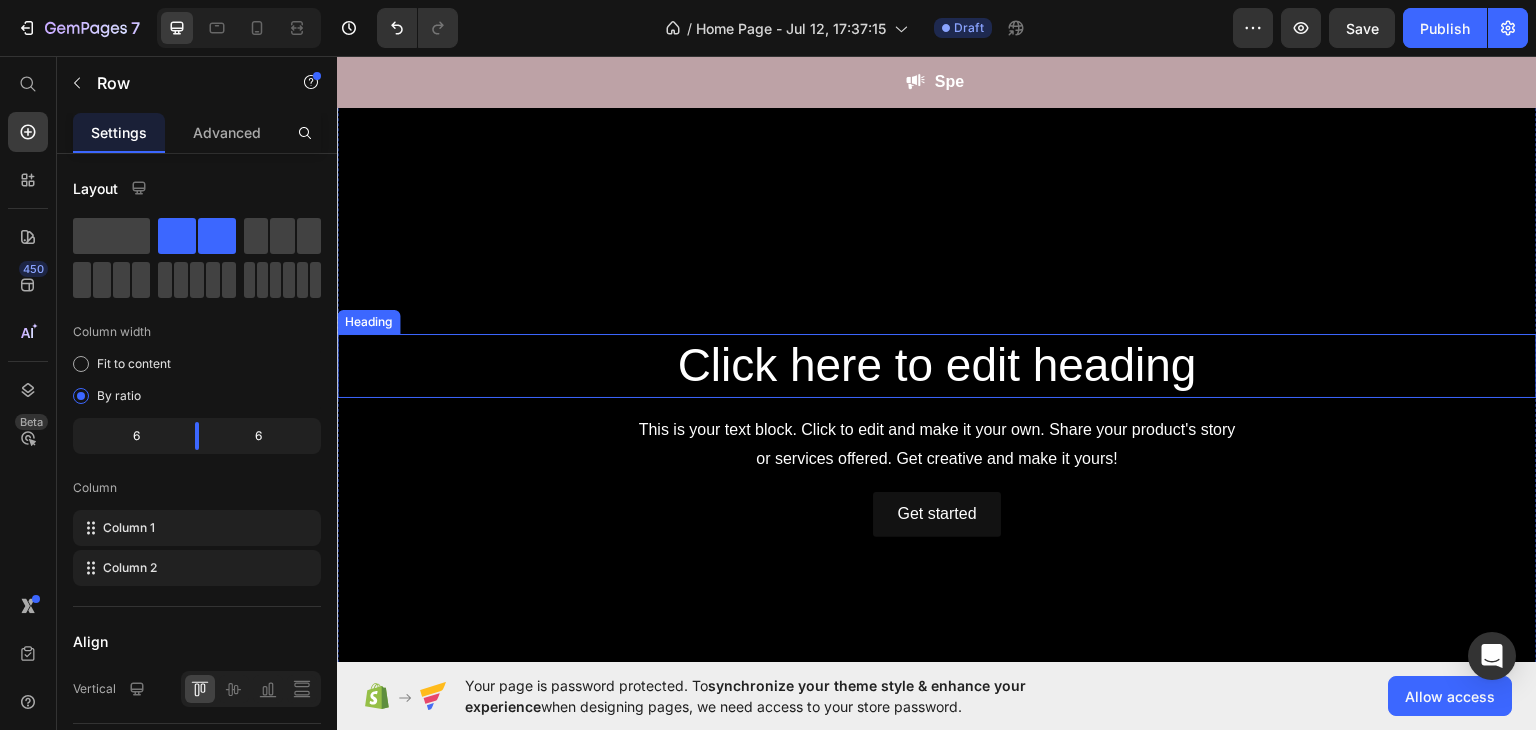 click on "Click here to edit heading" at bounding box center [937, 365] 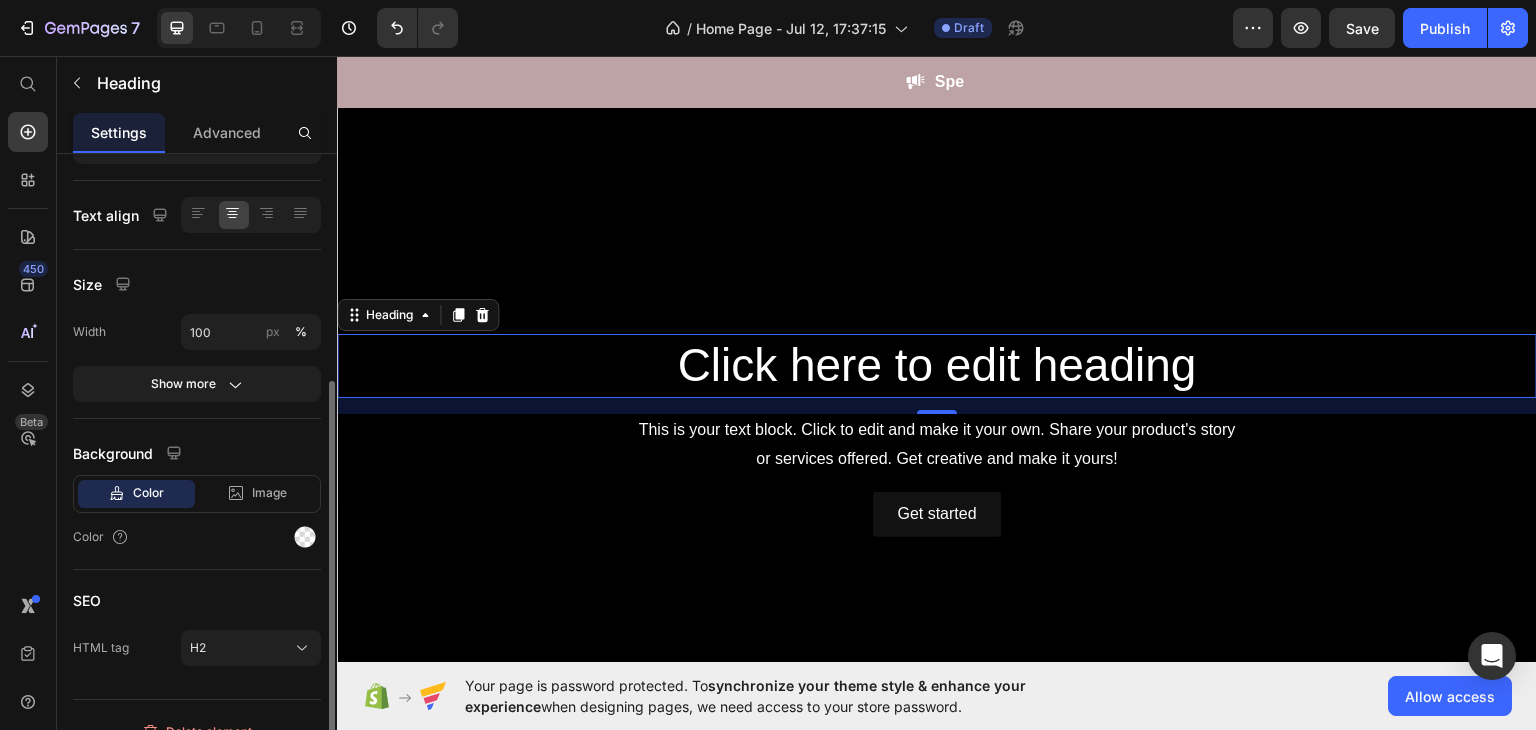 scroll, scrollTop: 376, scrollLeft: 0, axis: vertical 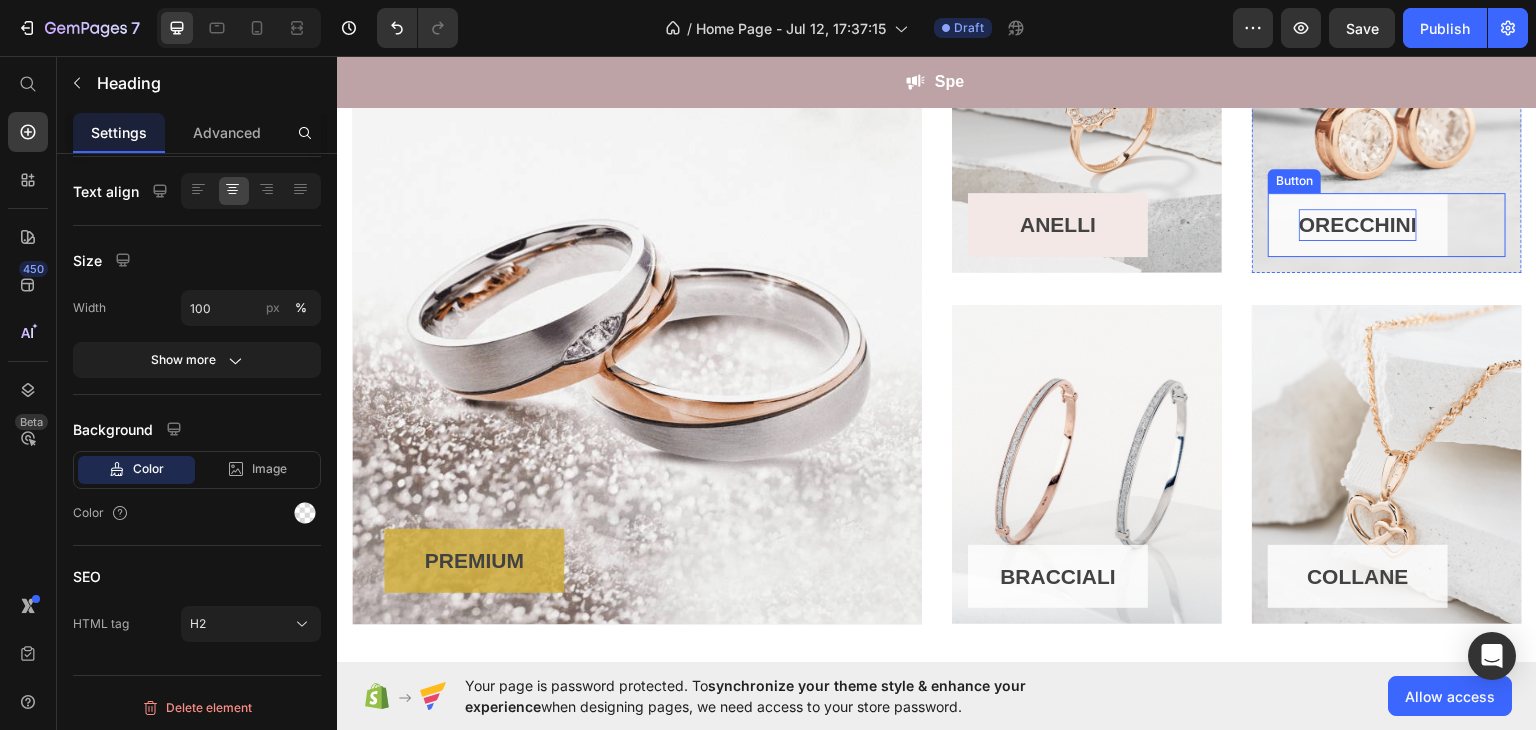 click on "ORECCHINI" at bounding box center [1358, 224] 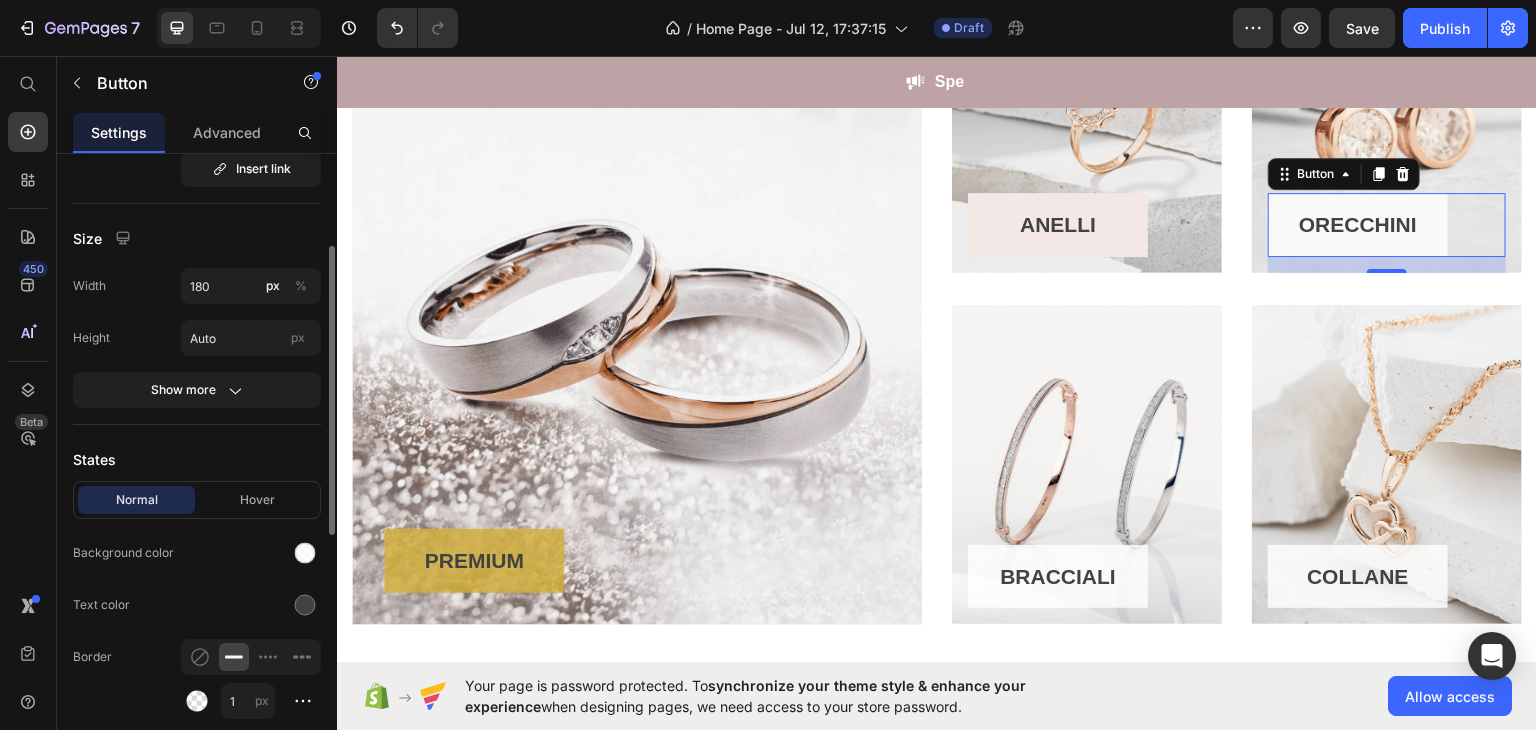 scroll, scrollTop: 186, scrollLeft: 0, axis: vertical 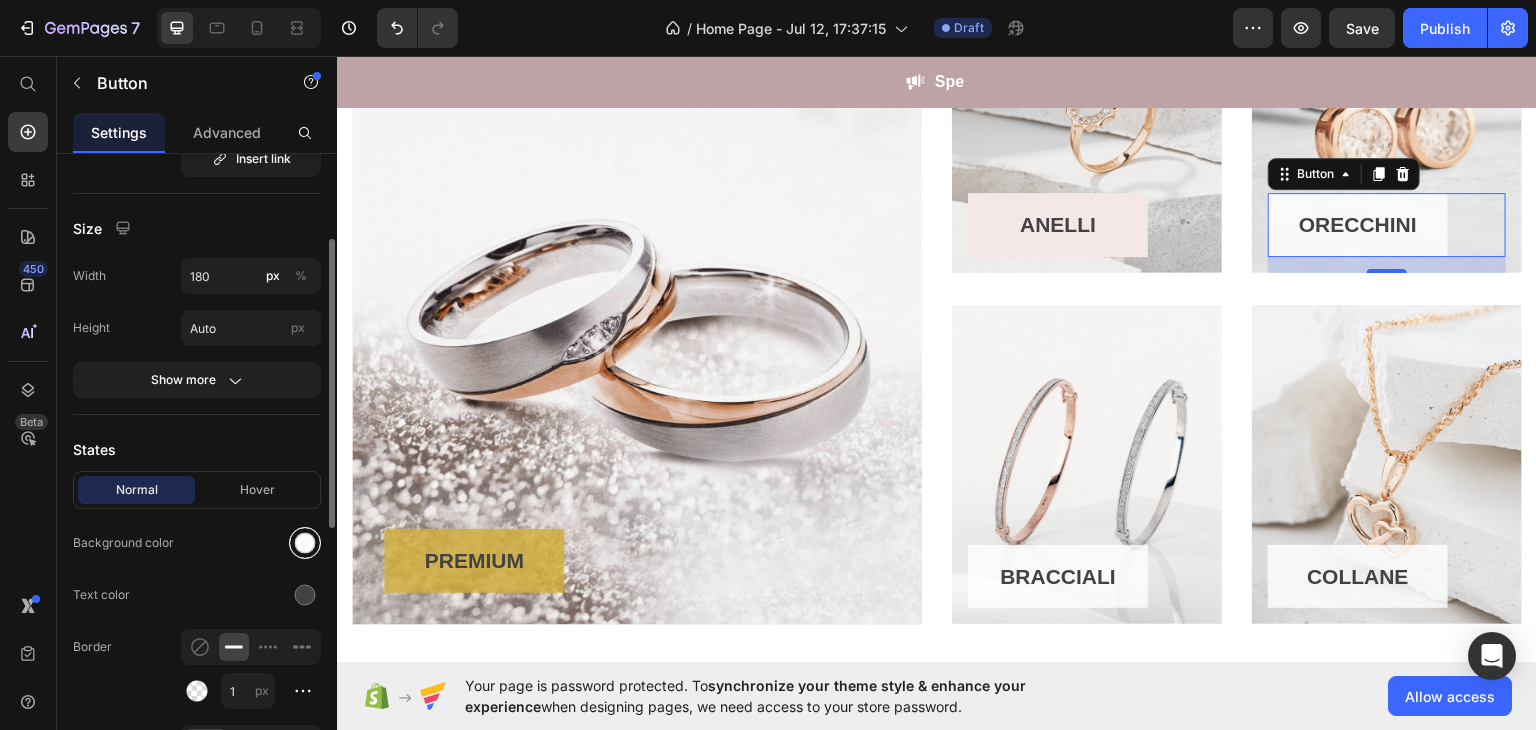 click at bounding box center [305, 543] 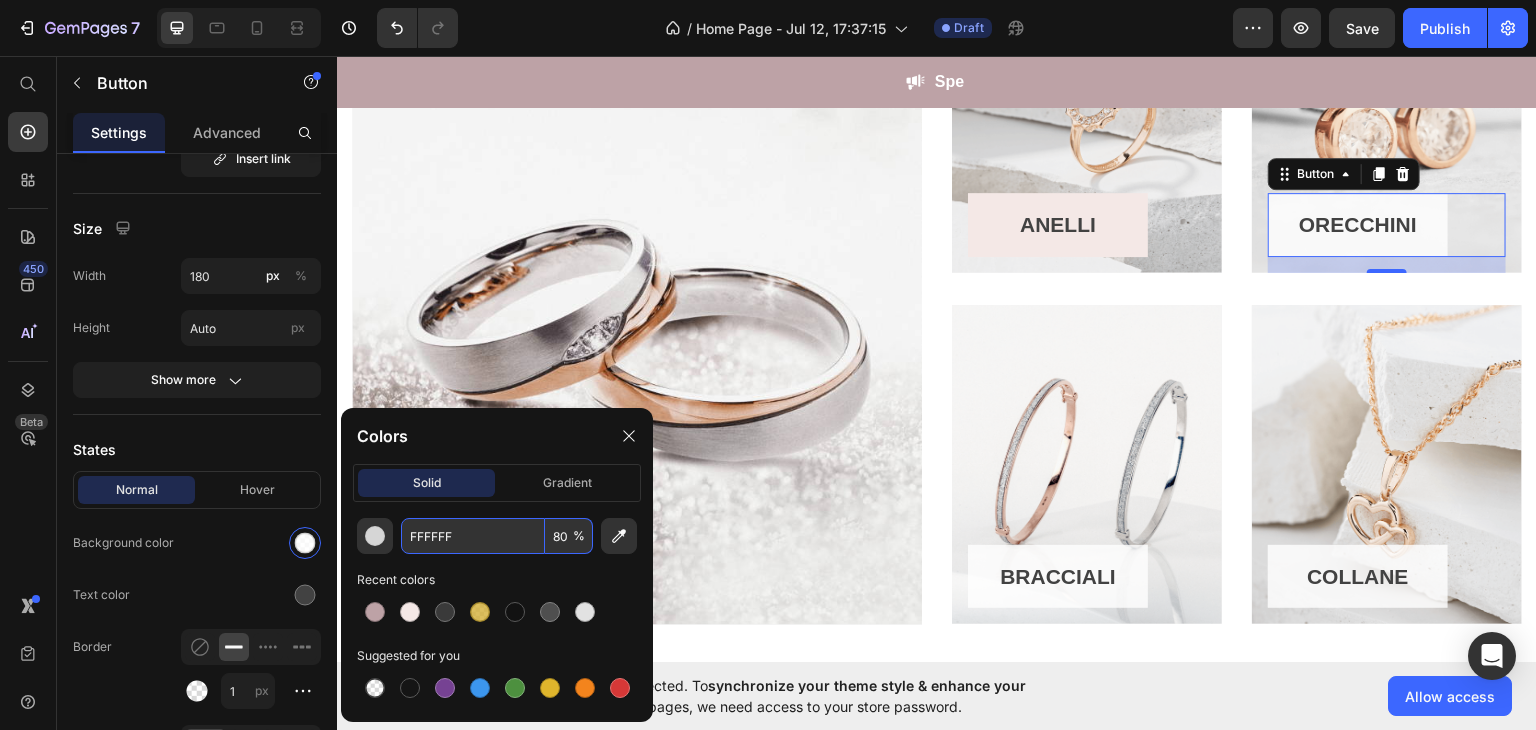 click on "80" at bounding box center [569, 536] 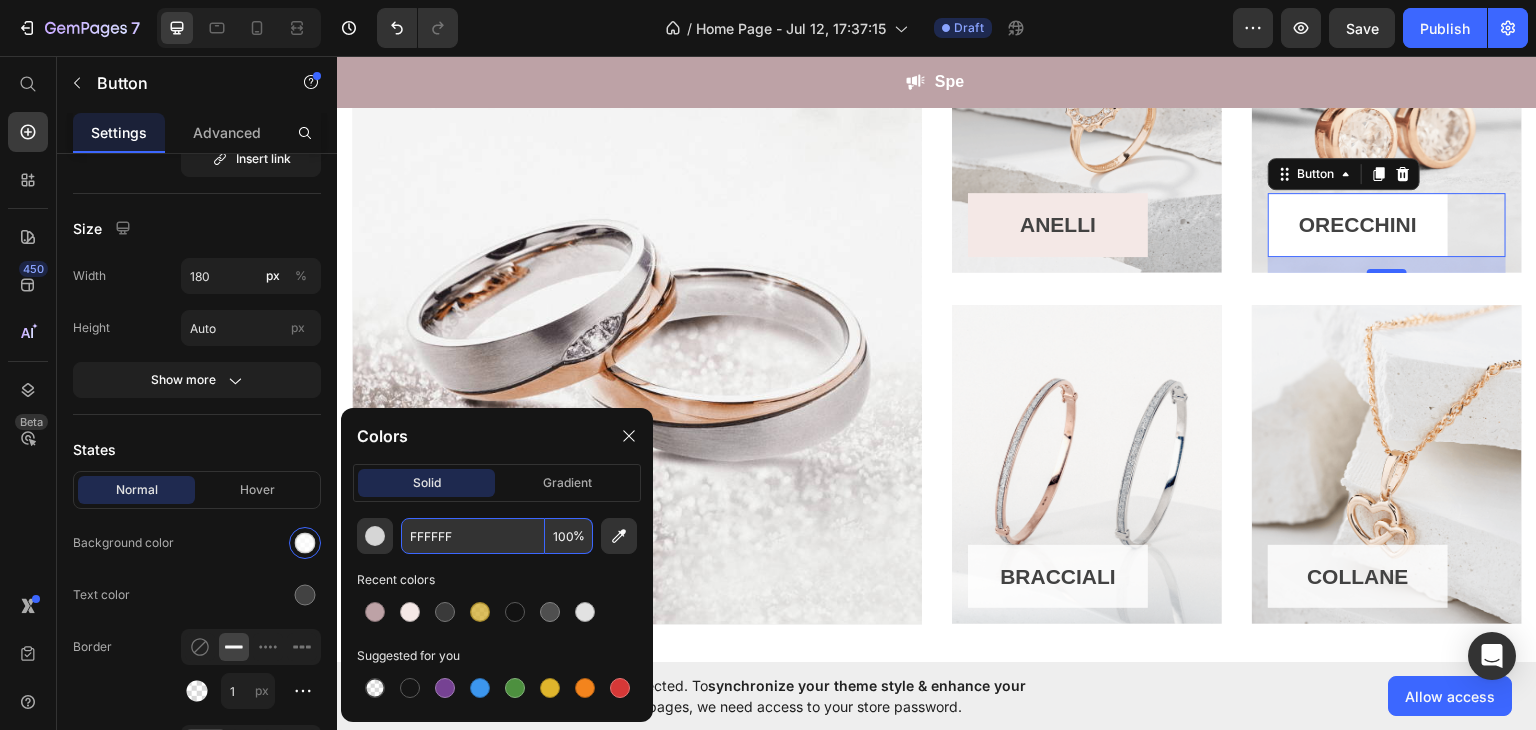 type on "100" 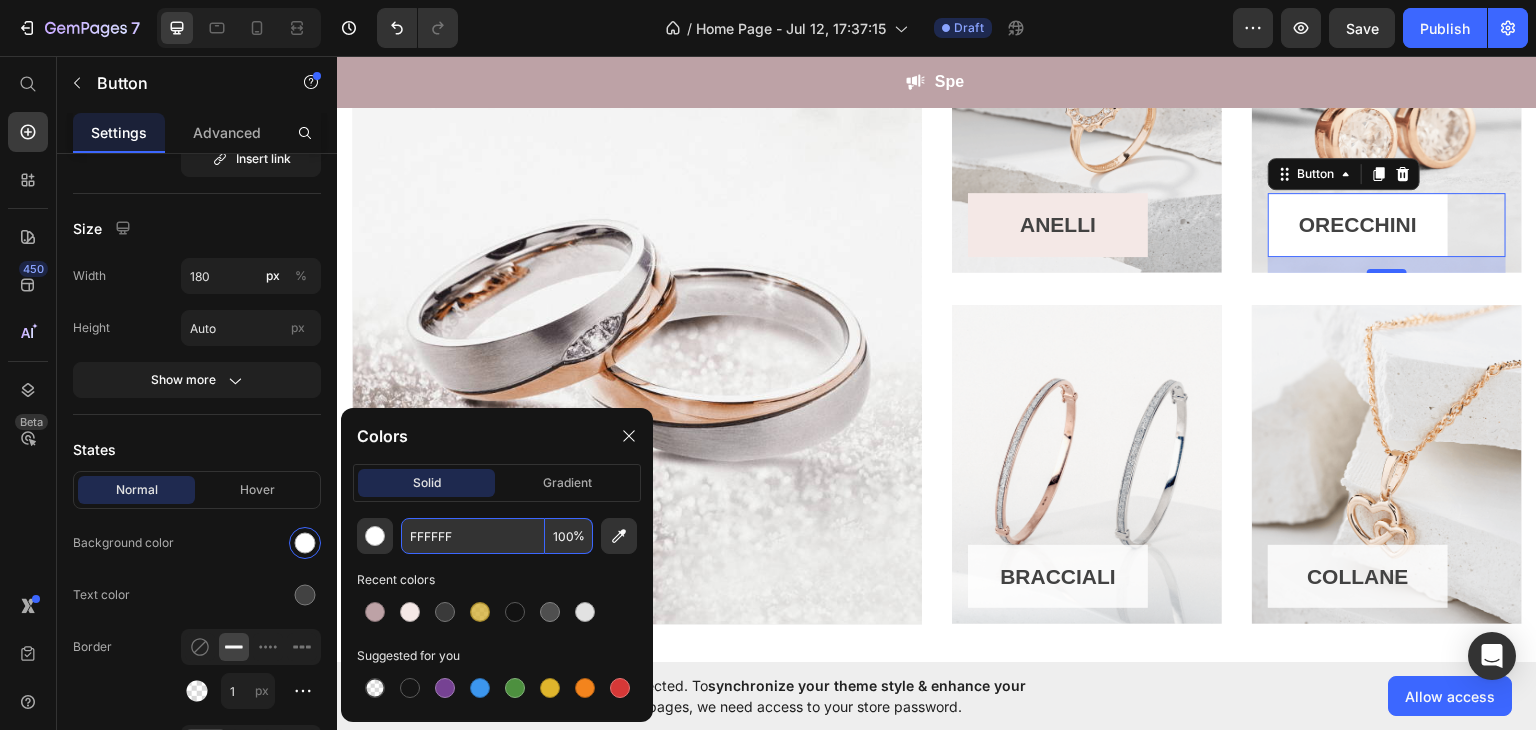 click on "FFFFFF" at bounding box center (473, 536) 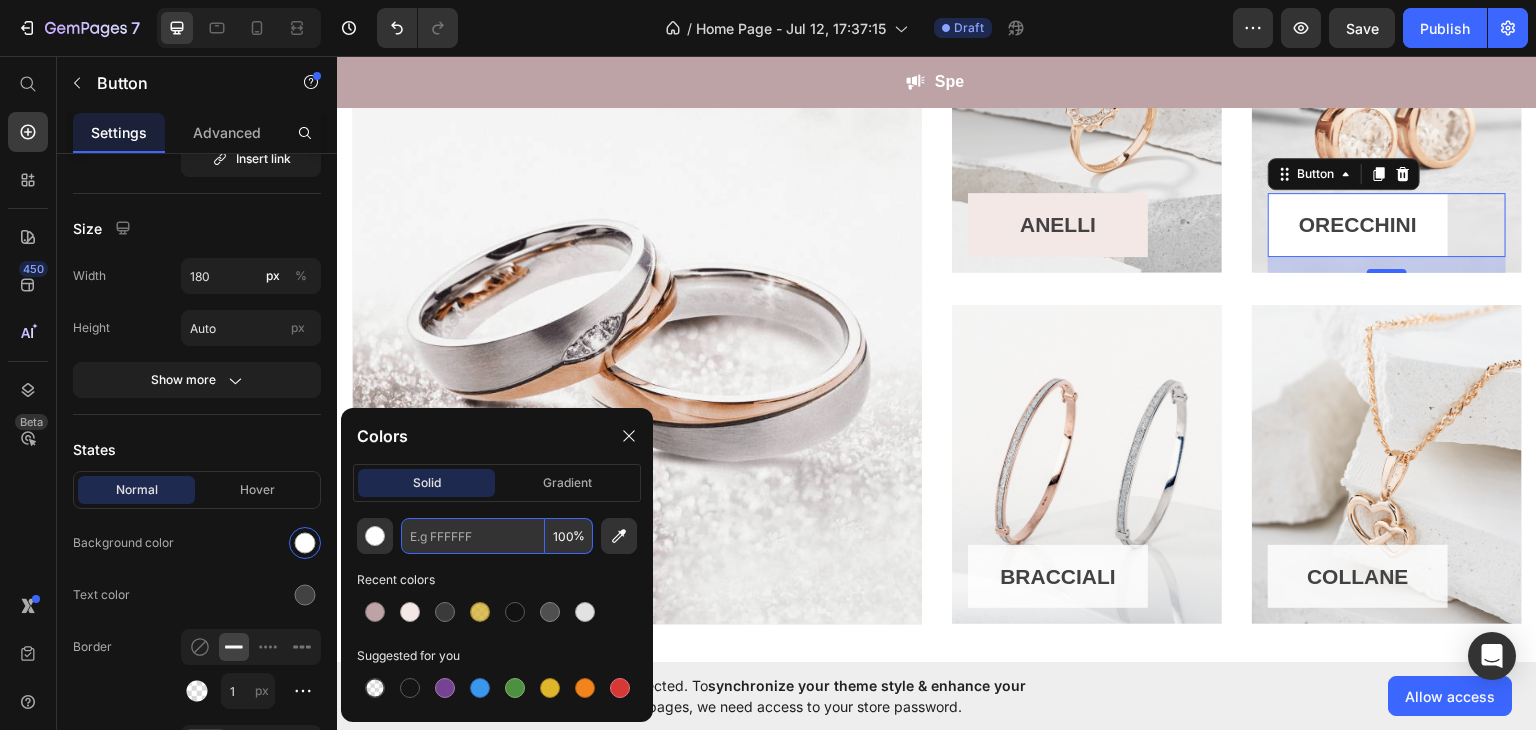 paste on "#f4e8e6" 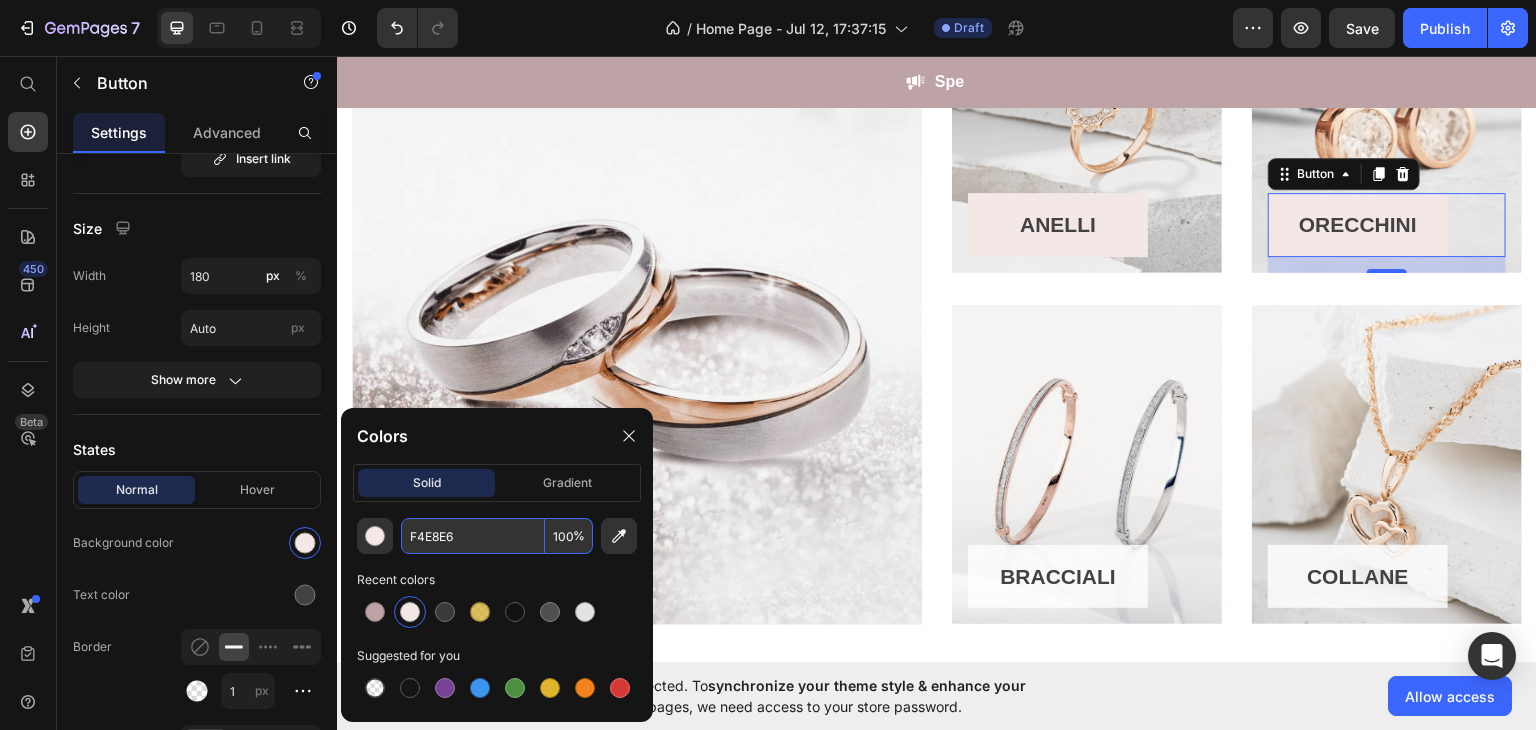 type on "F4E8E6" 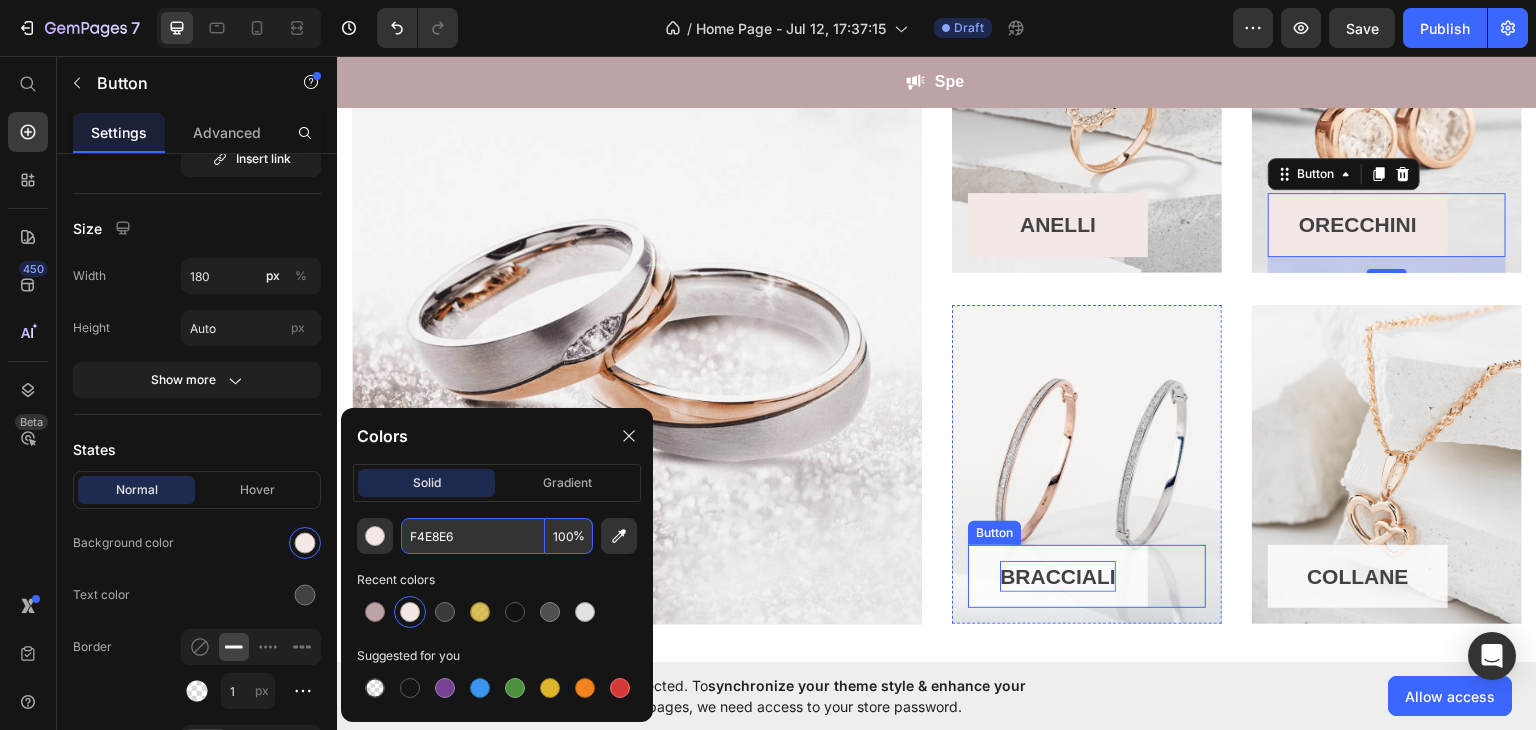 click on "BRACCIALI" at bounding box center (1058, 576) 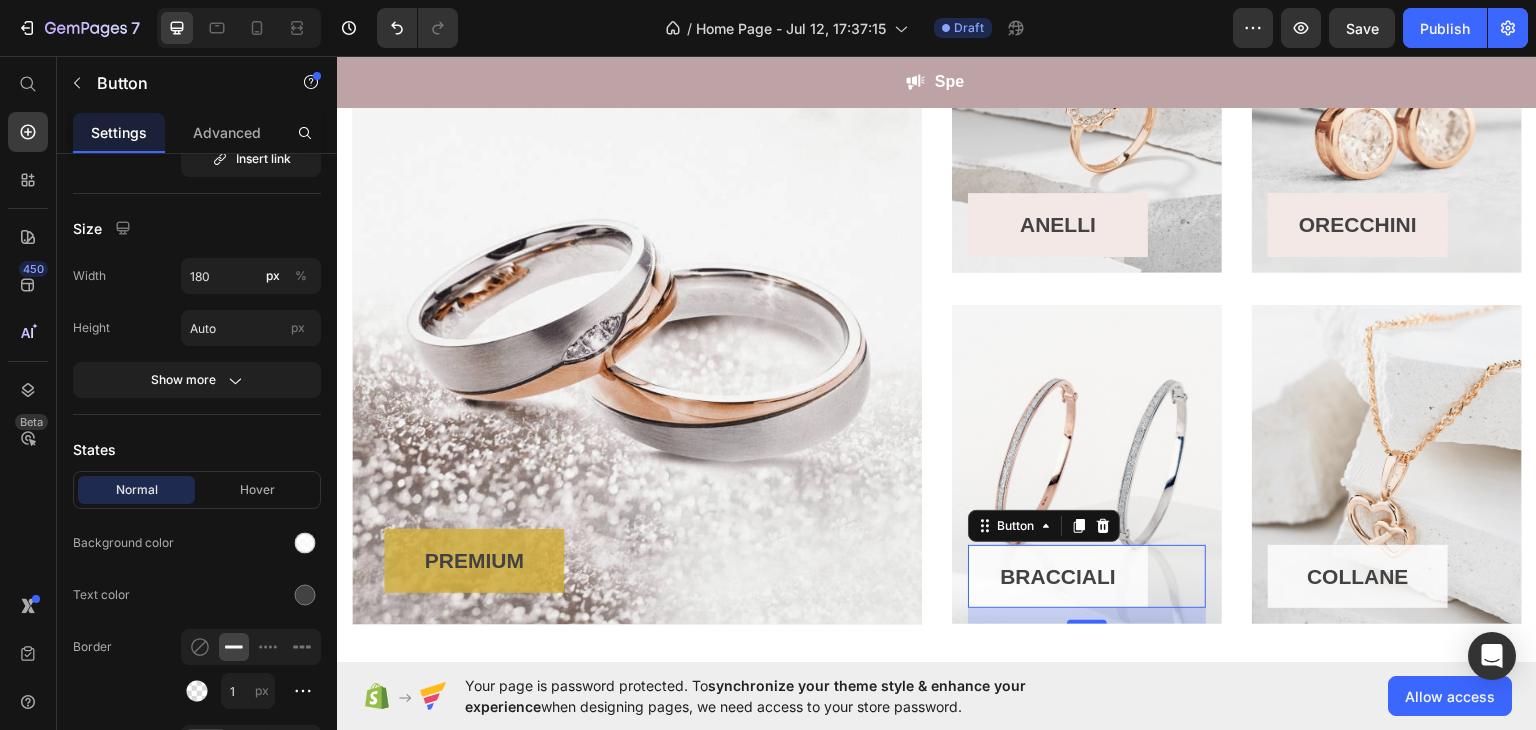 click on "BRACCIALI" at bounding box center [1058, 576] 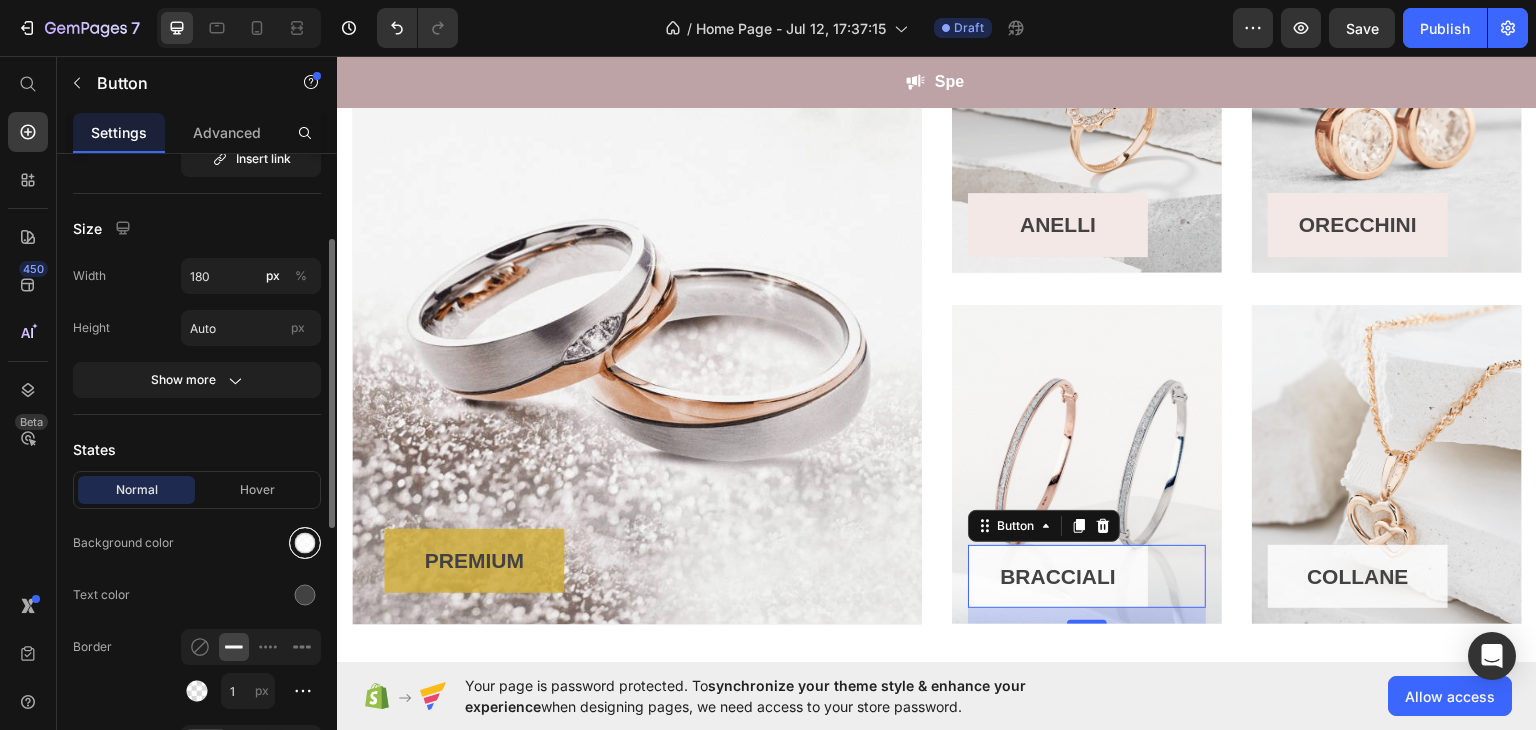 click at bounding box center [305, 543] 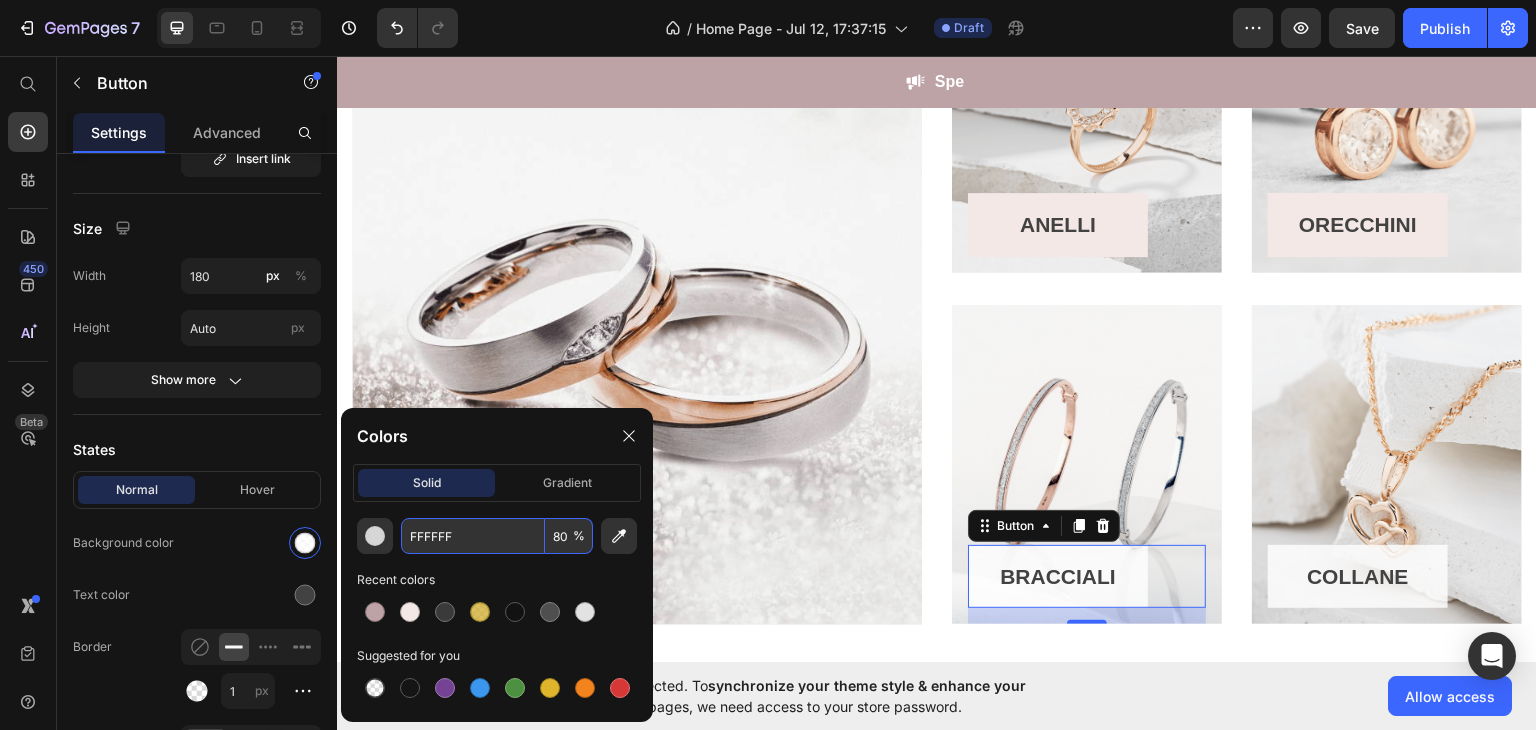 click on "FFFFFF" at bounding box center [473, 536] 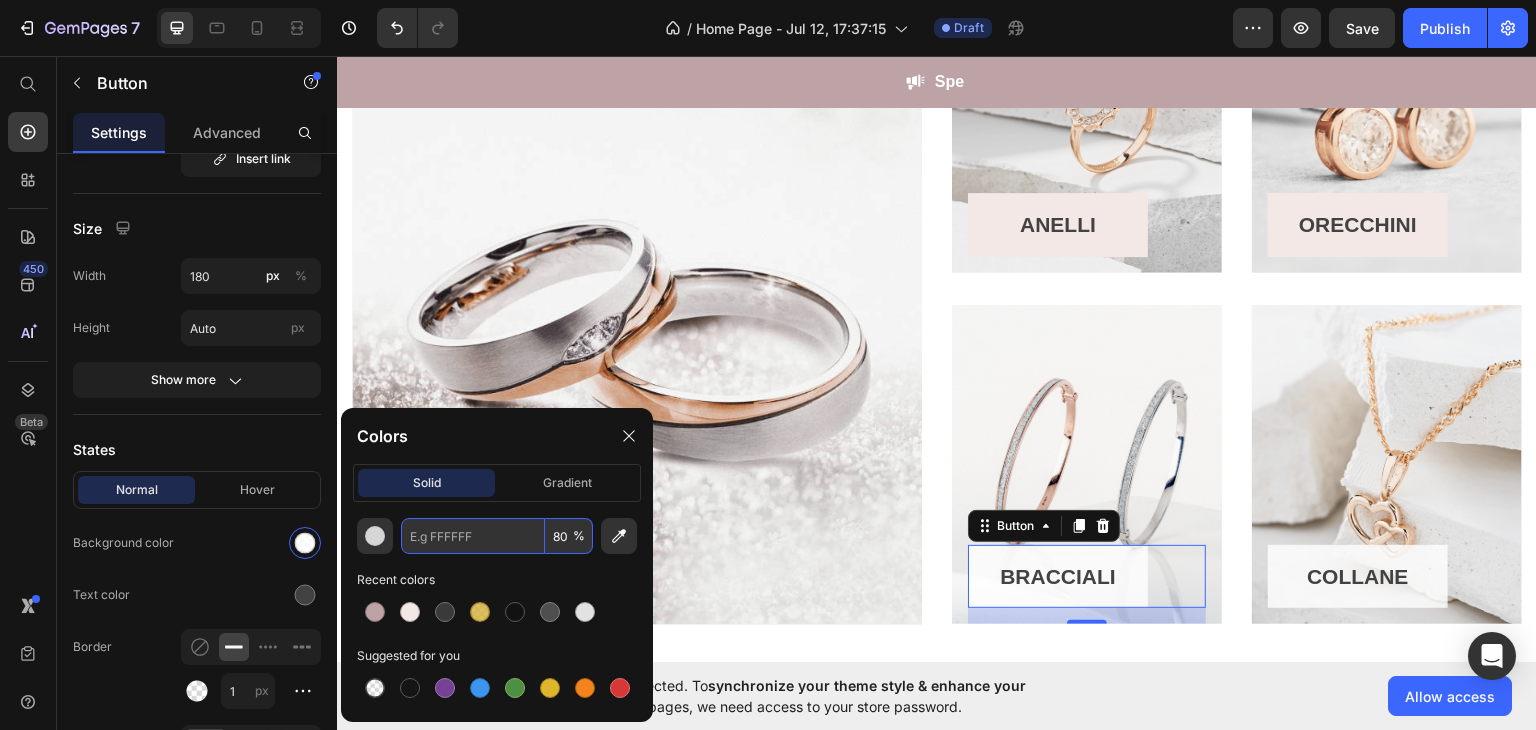 type on "ì" 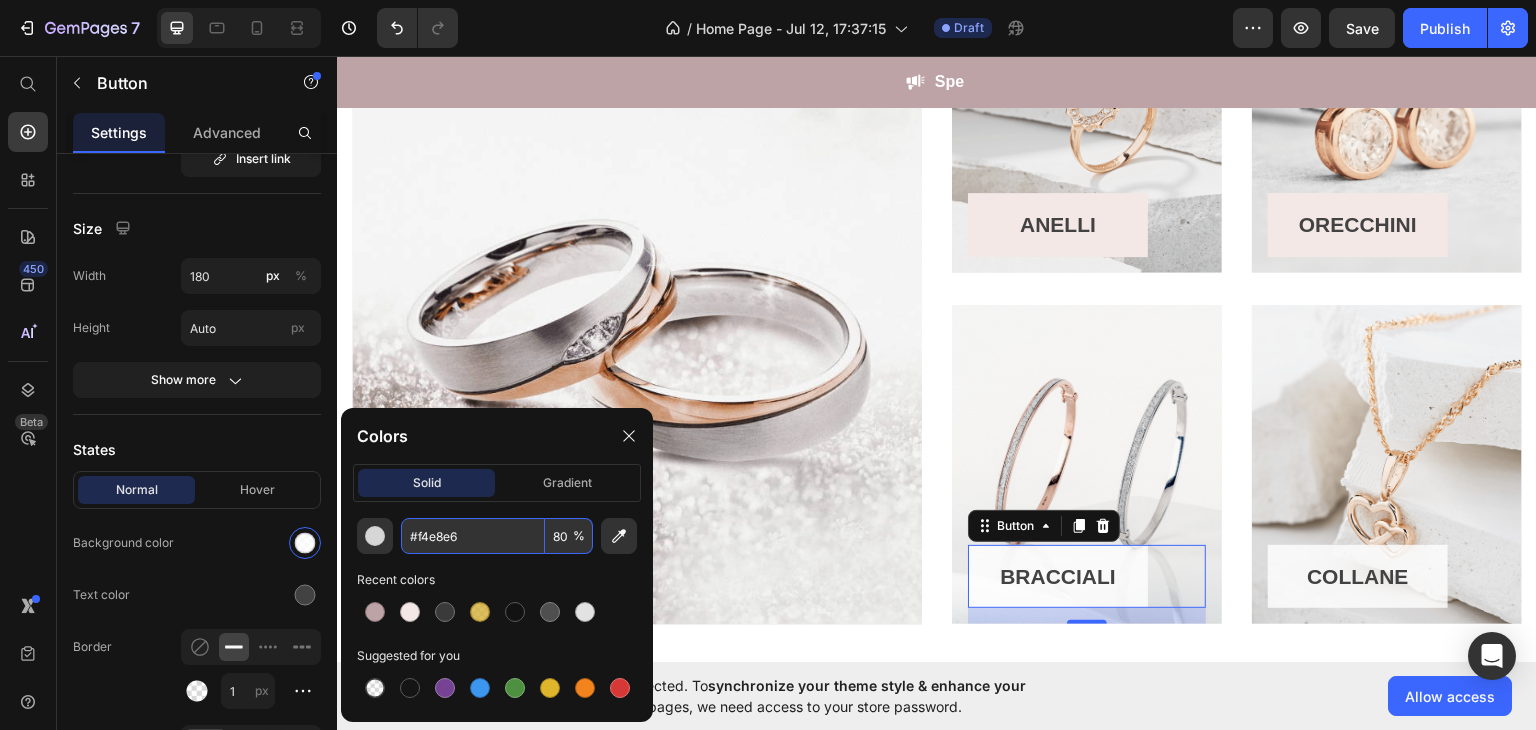 type on "F4E8E6" 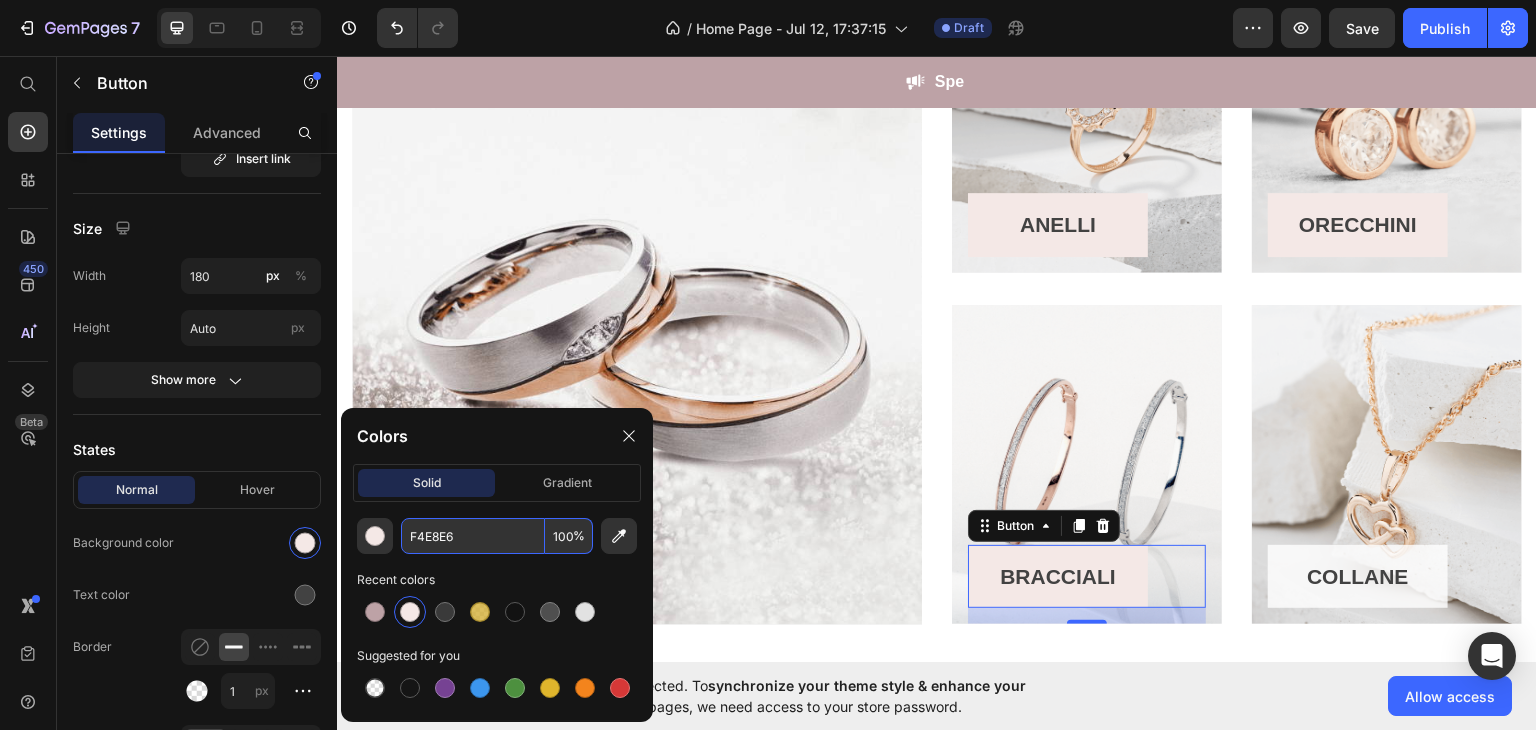 type on "F4E8E6" 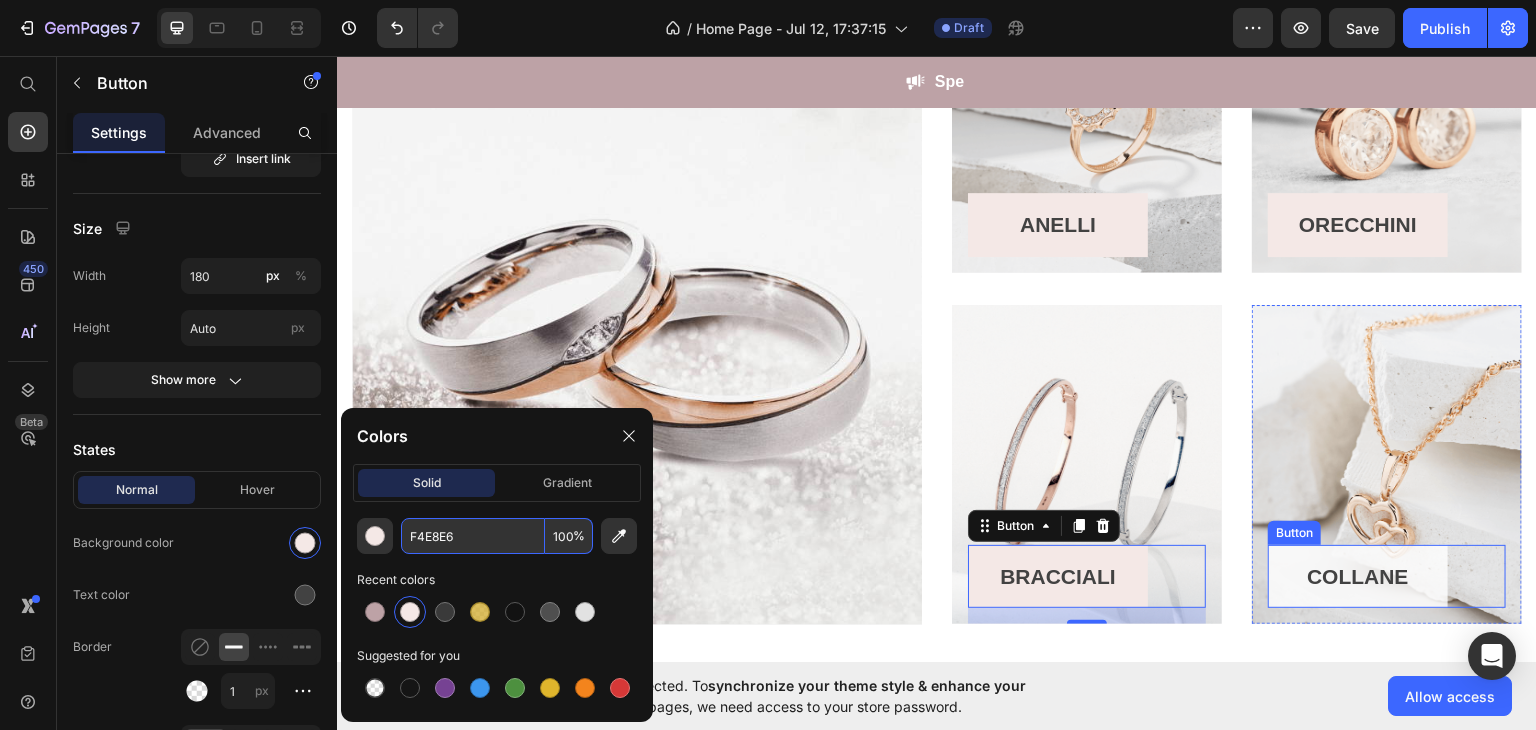 click on "COLLANE" at bounding box center [1358, 576] 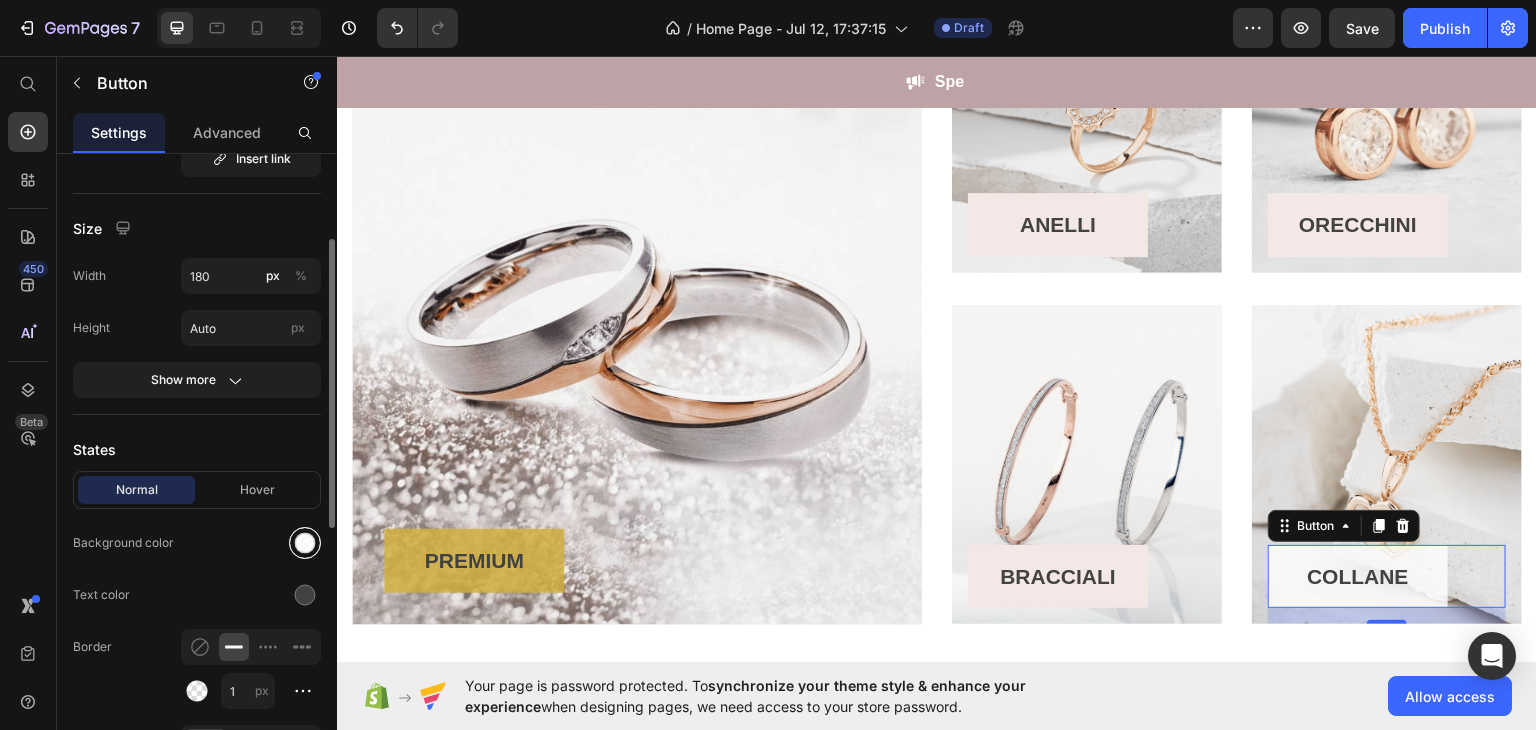 click at bounding box center [305, 543] 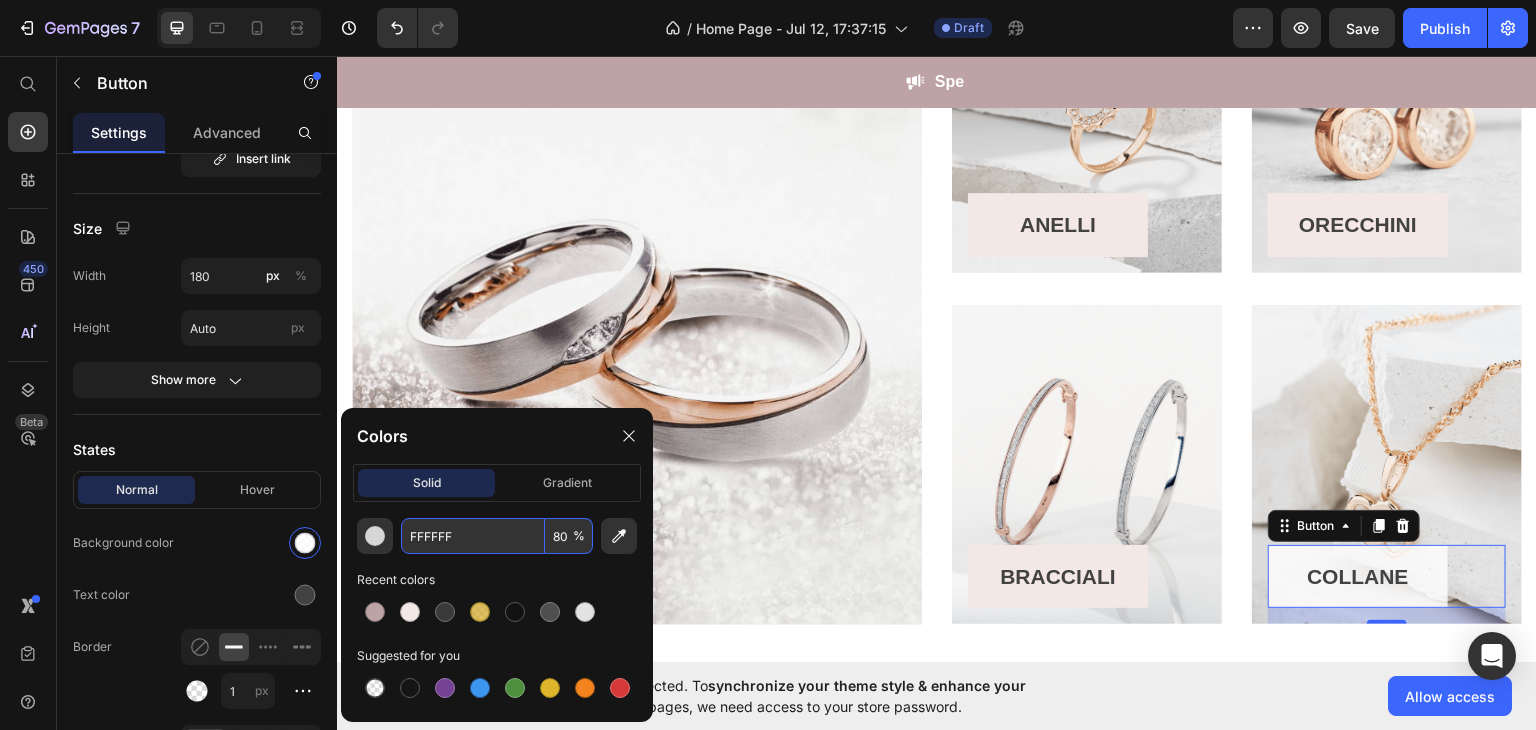 click on "FFFFFF" at bounding box center [473, 536] 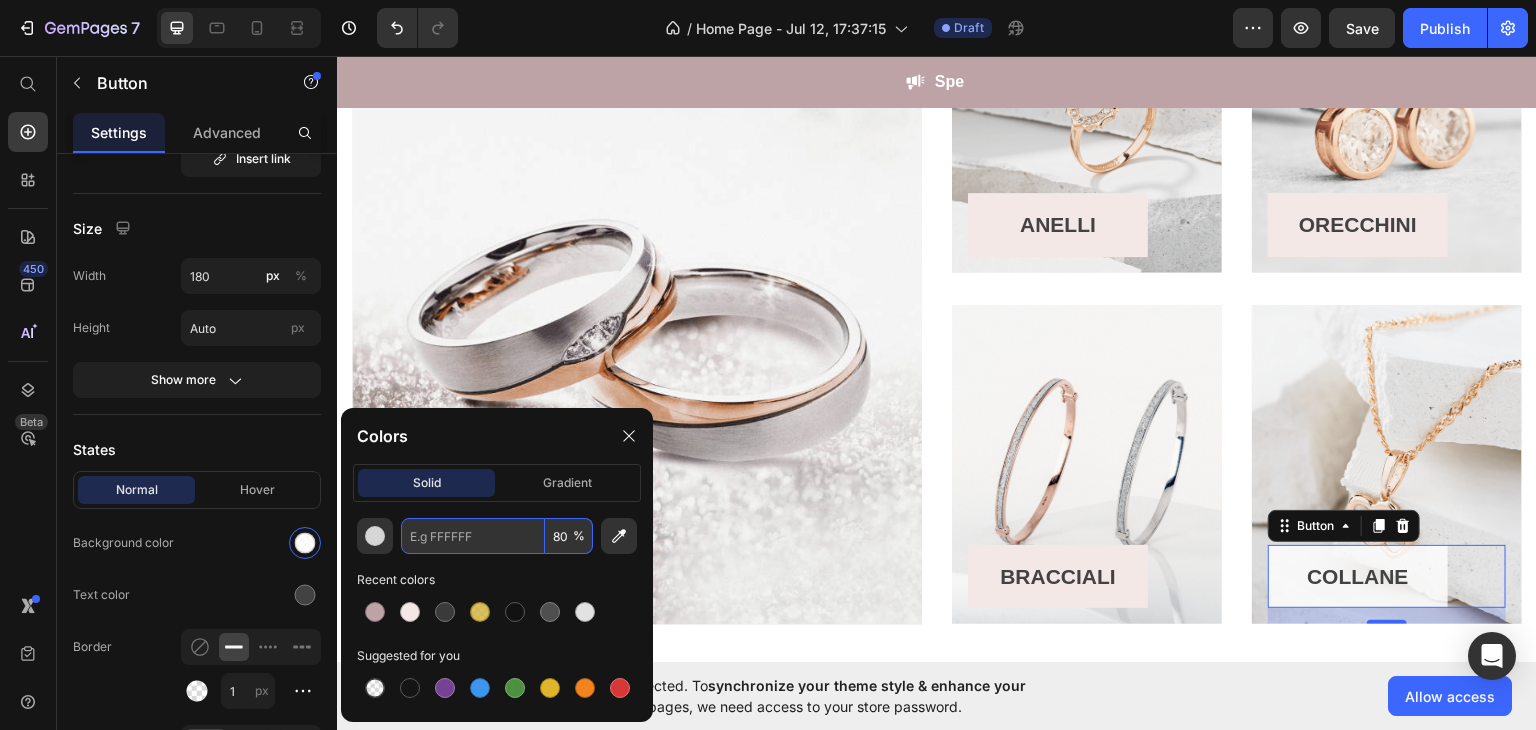 paste on "#f4e8e6" 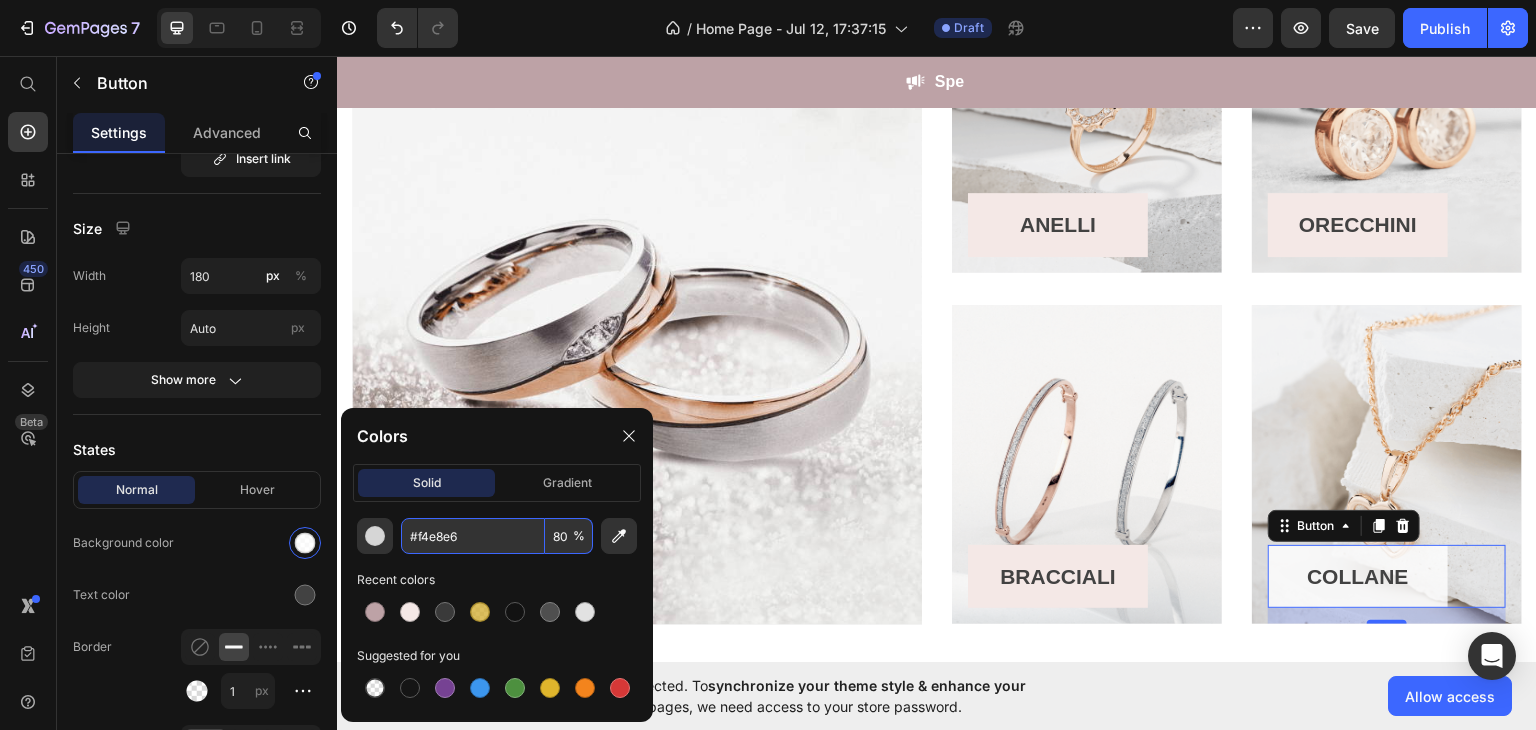type on "F4E8E6" 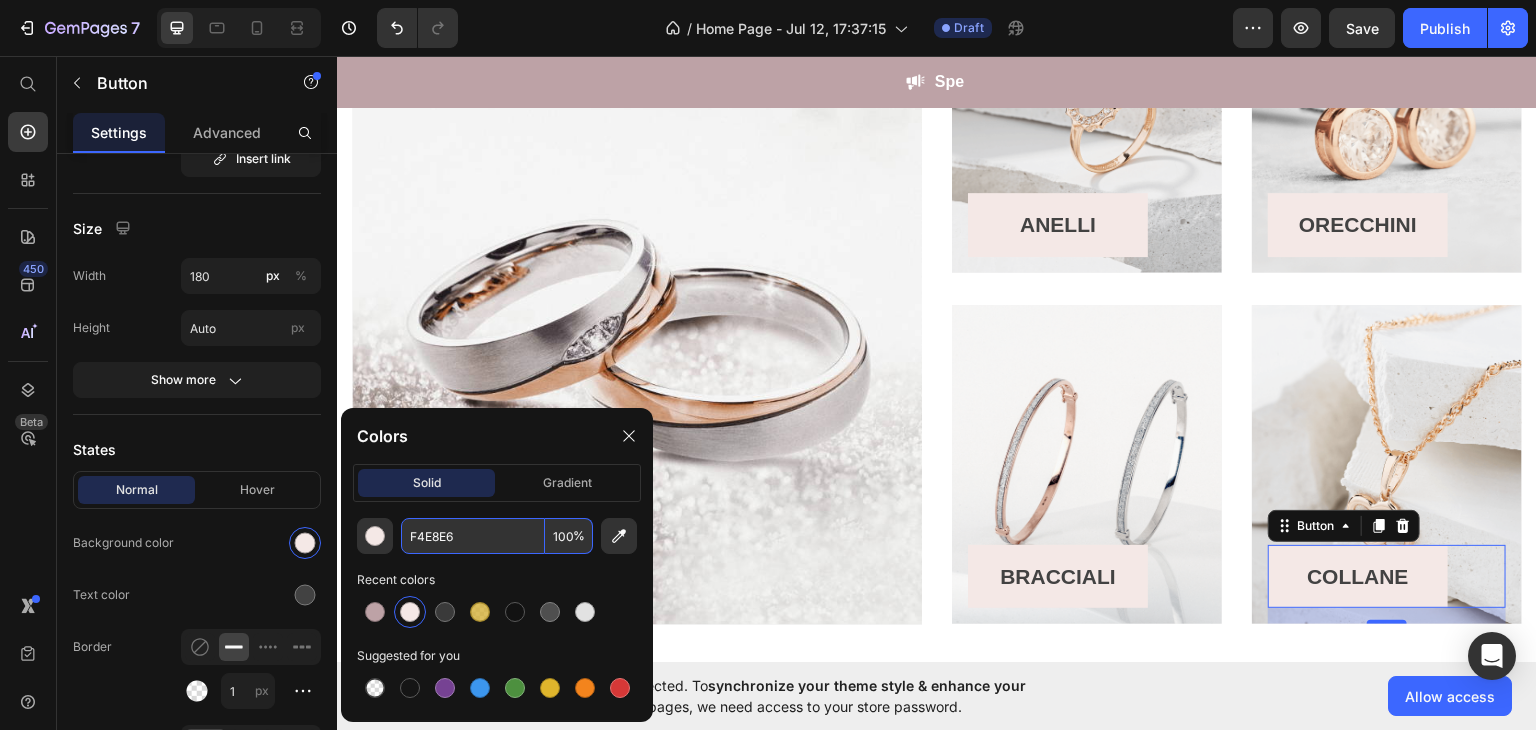 type on "F4E8E6" 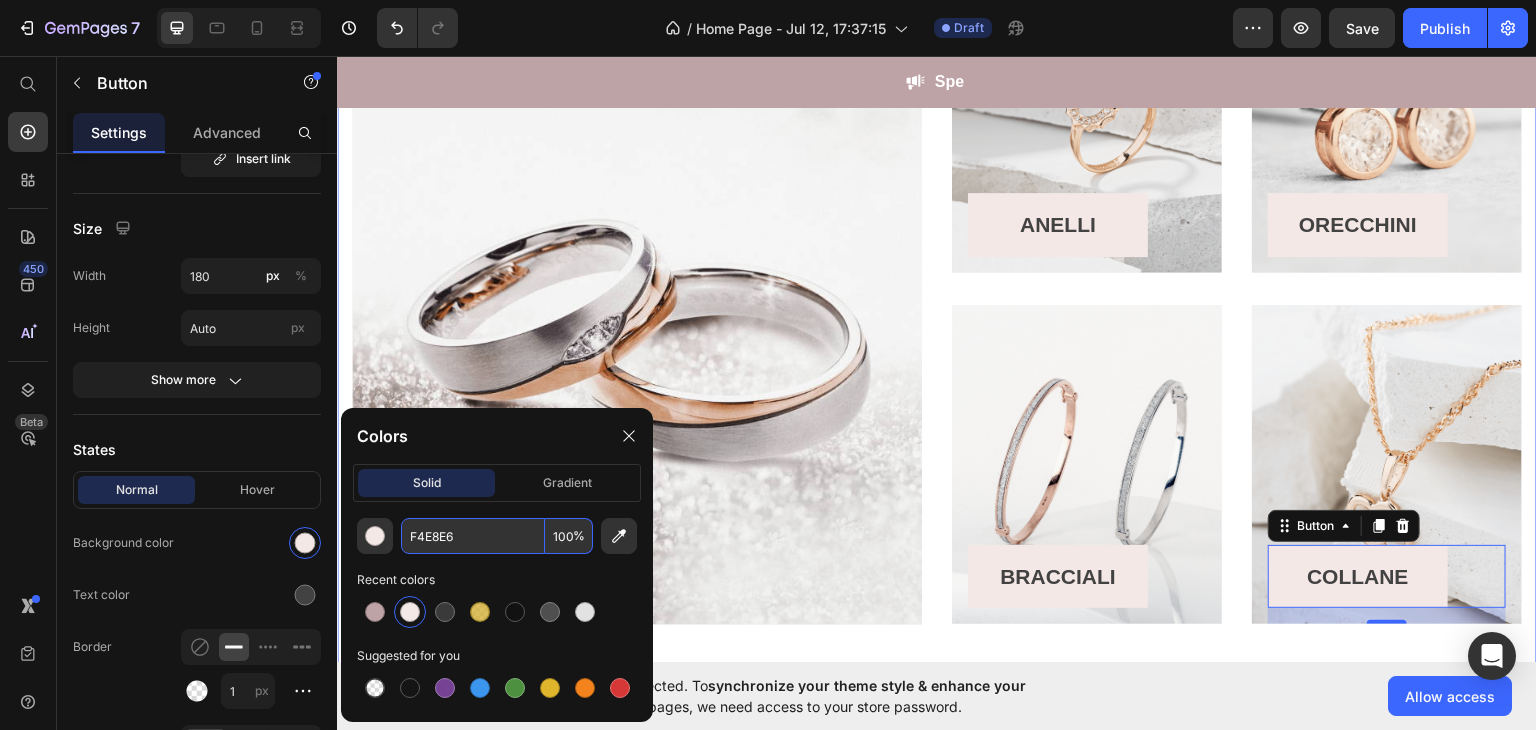 click on "PREMIUM Button Row Hero Banner ANELLI Button Row Hero Banner ORECCHINI Button Row Hero Banner Row BRACCIALI Button Row Hero Banner COLLANE Button   16 Row Hero Banner Row Row Section 5" at bounding box center (937, 288) 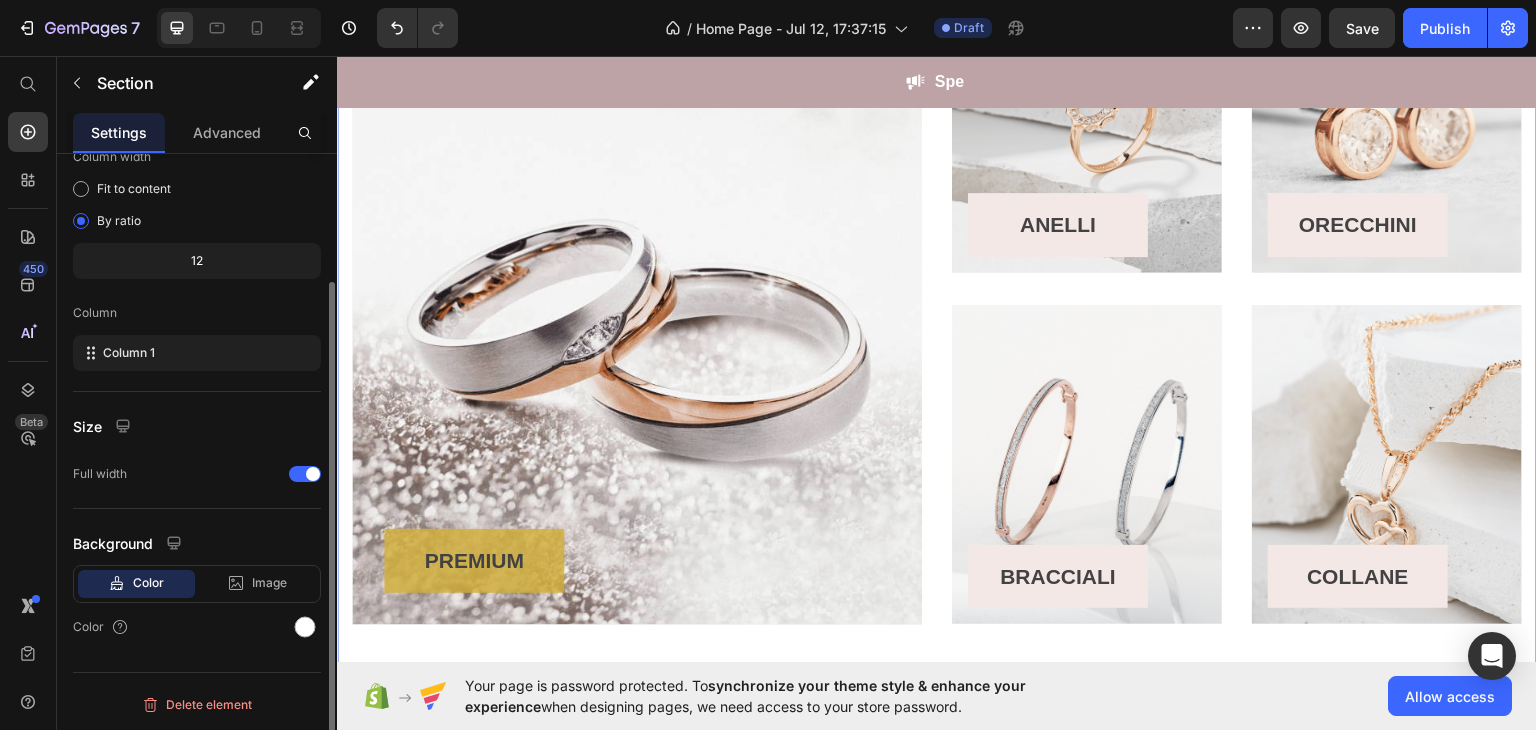 scroll, scrollTop: 0, scrollLeft: 0, axis: both 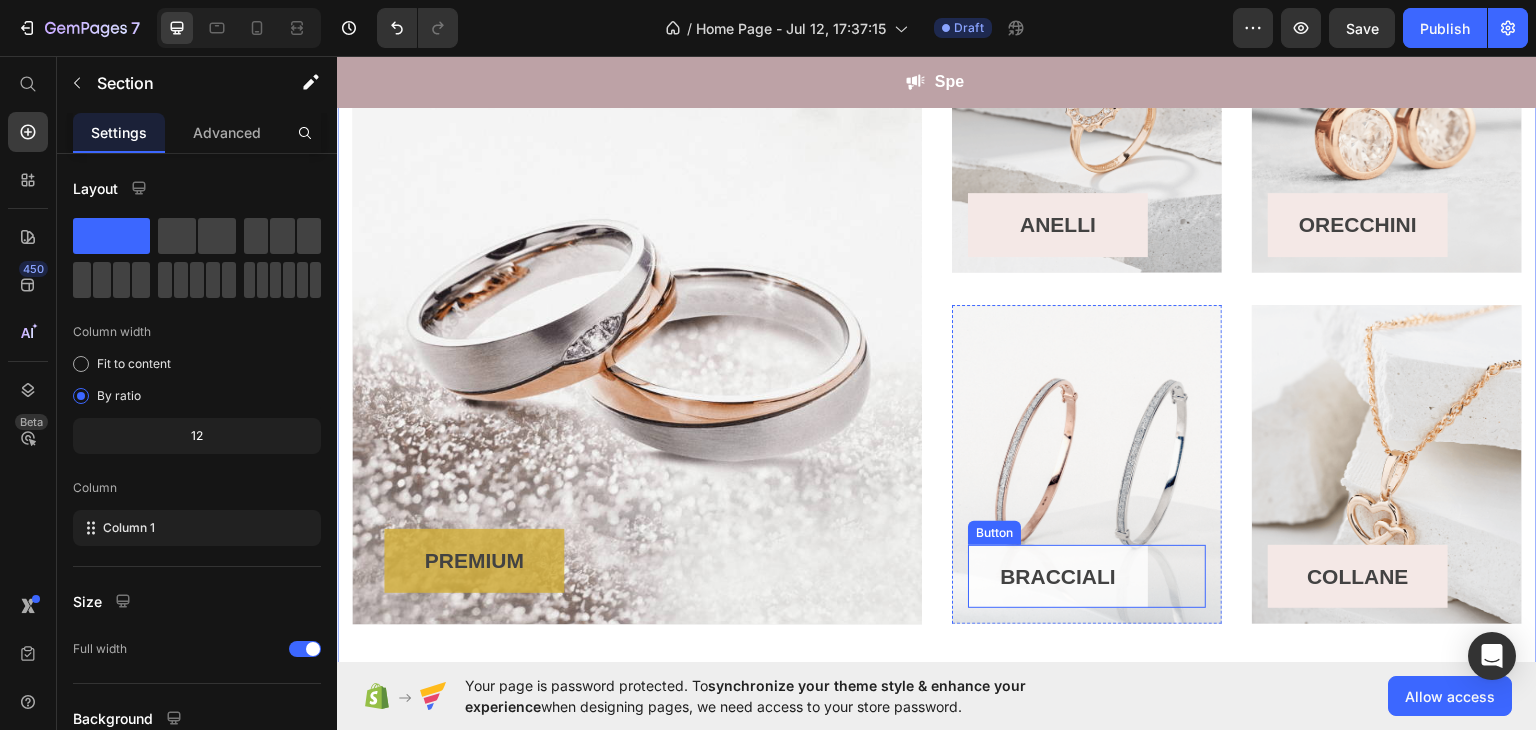 click on "BRACCIALI" at bounding box center [1058, 576] 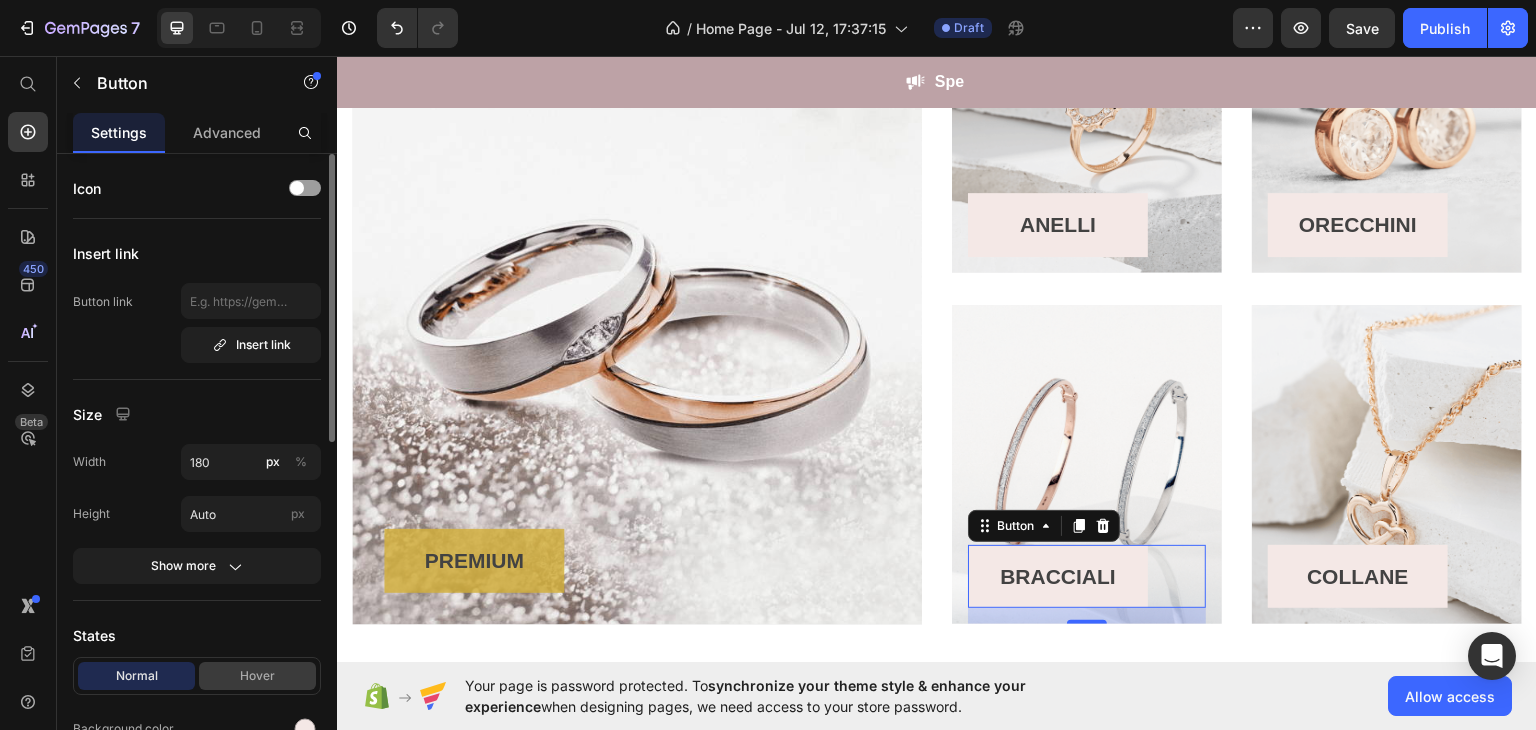 click on "Hover" at bounding box center [257, 676] 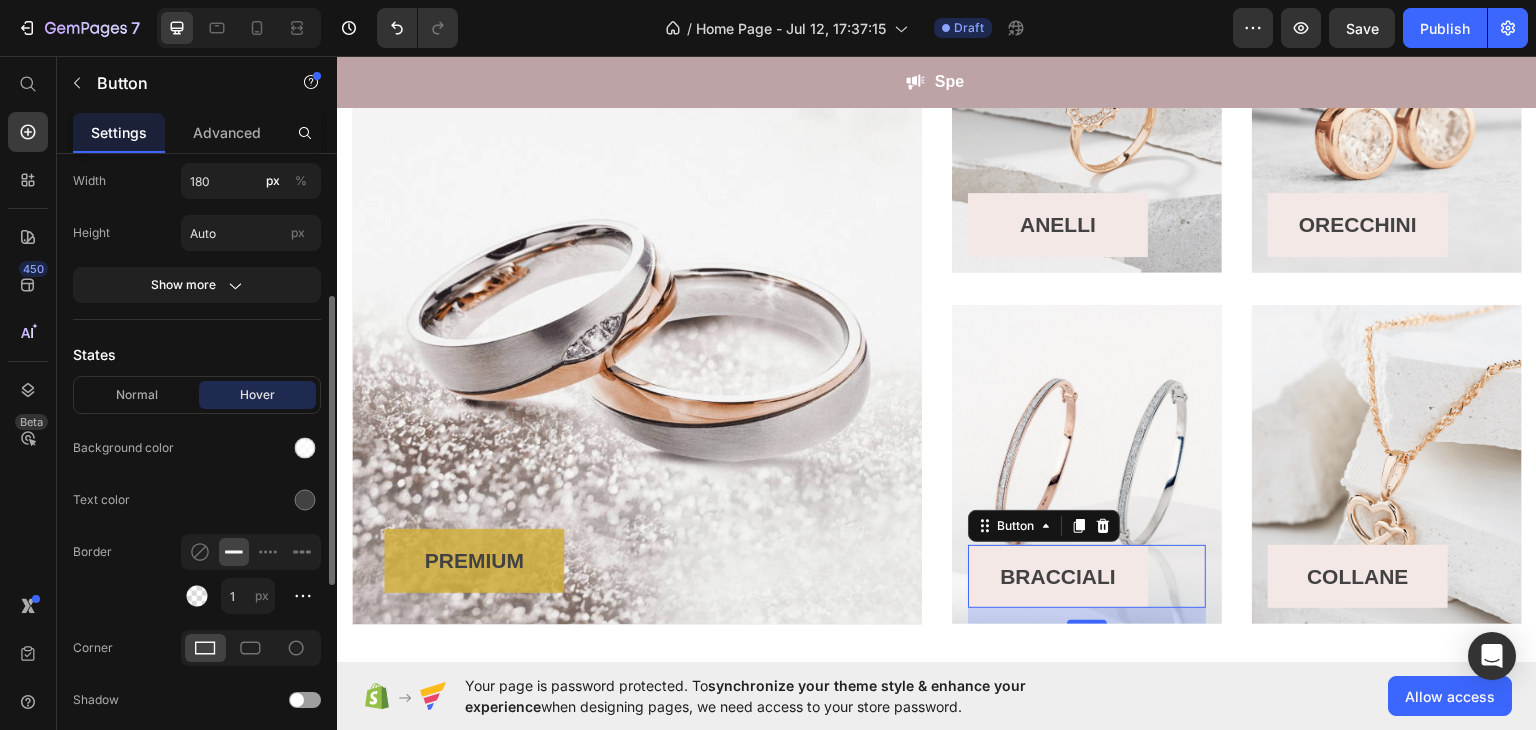 scroll, scrollTop: 290, scrollLeft: 0, axis: vertical 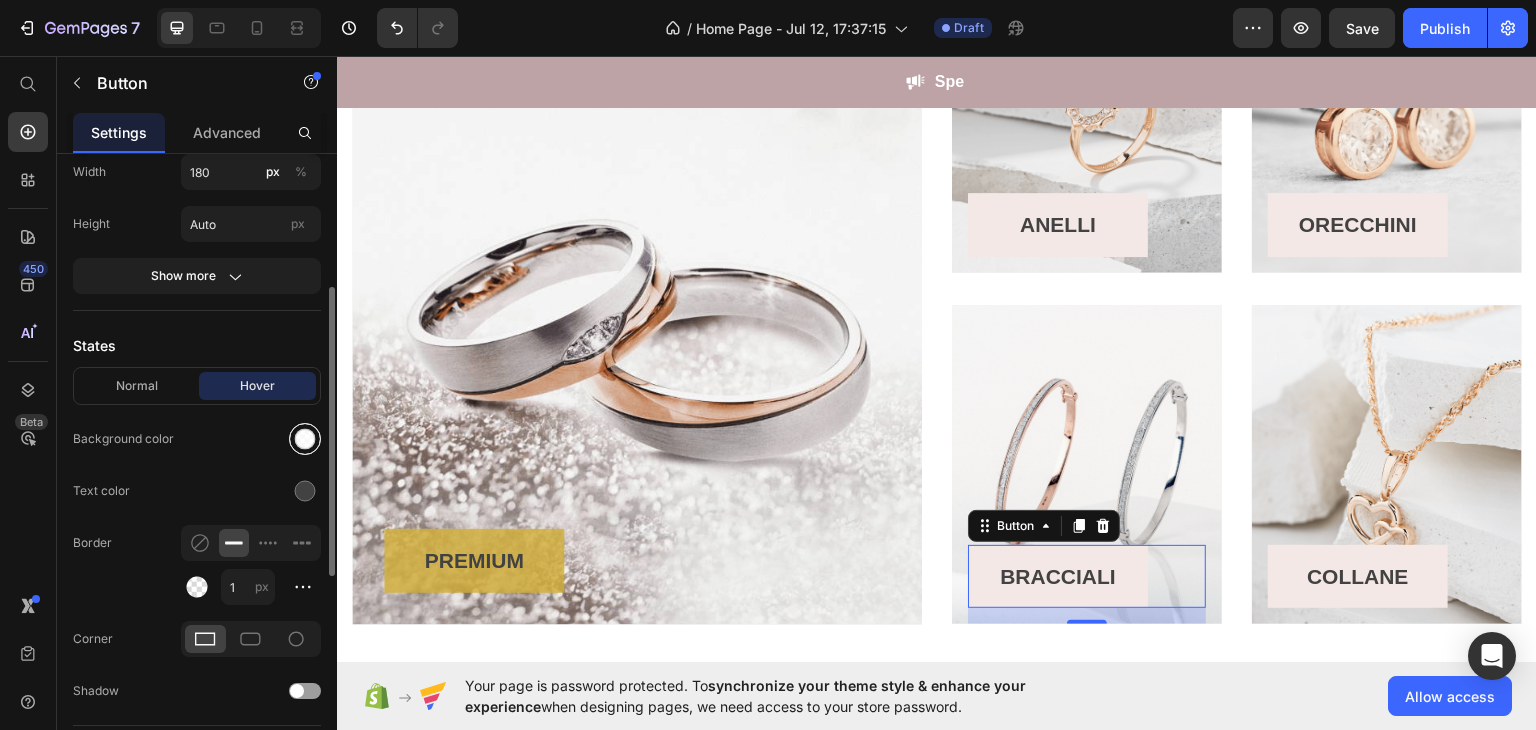click at bounding box center [305, 439] 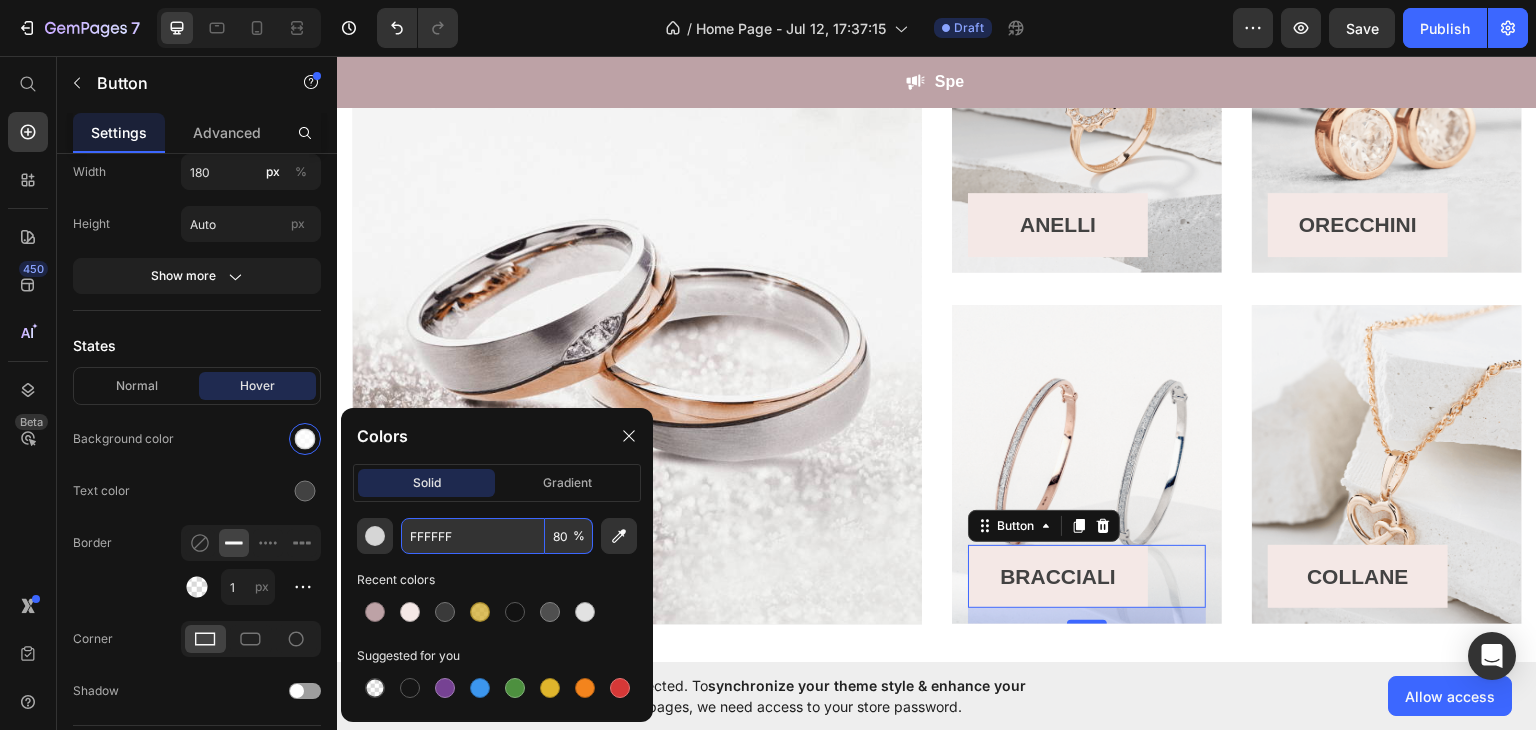 click on "FFFFFF" at bounding box center [473, 536] 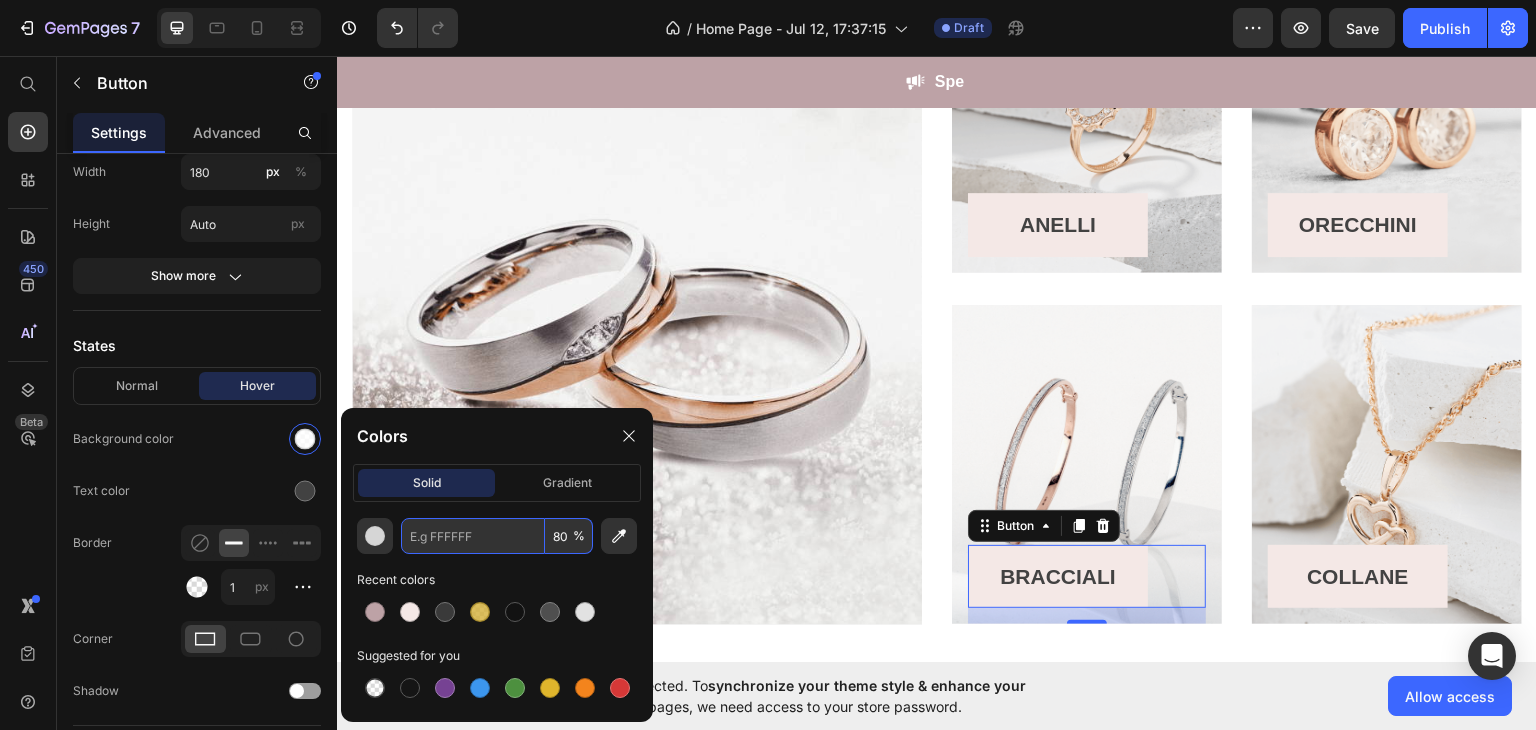 paste on "#bda2a6" 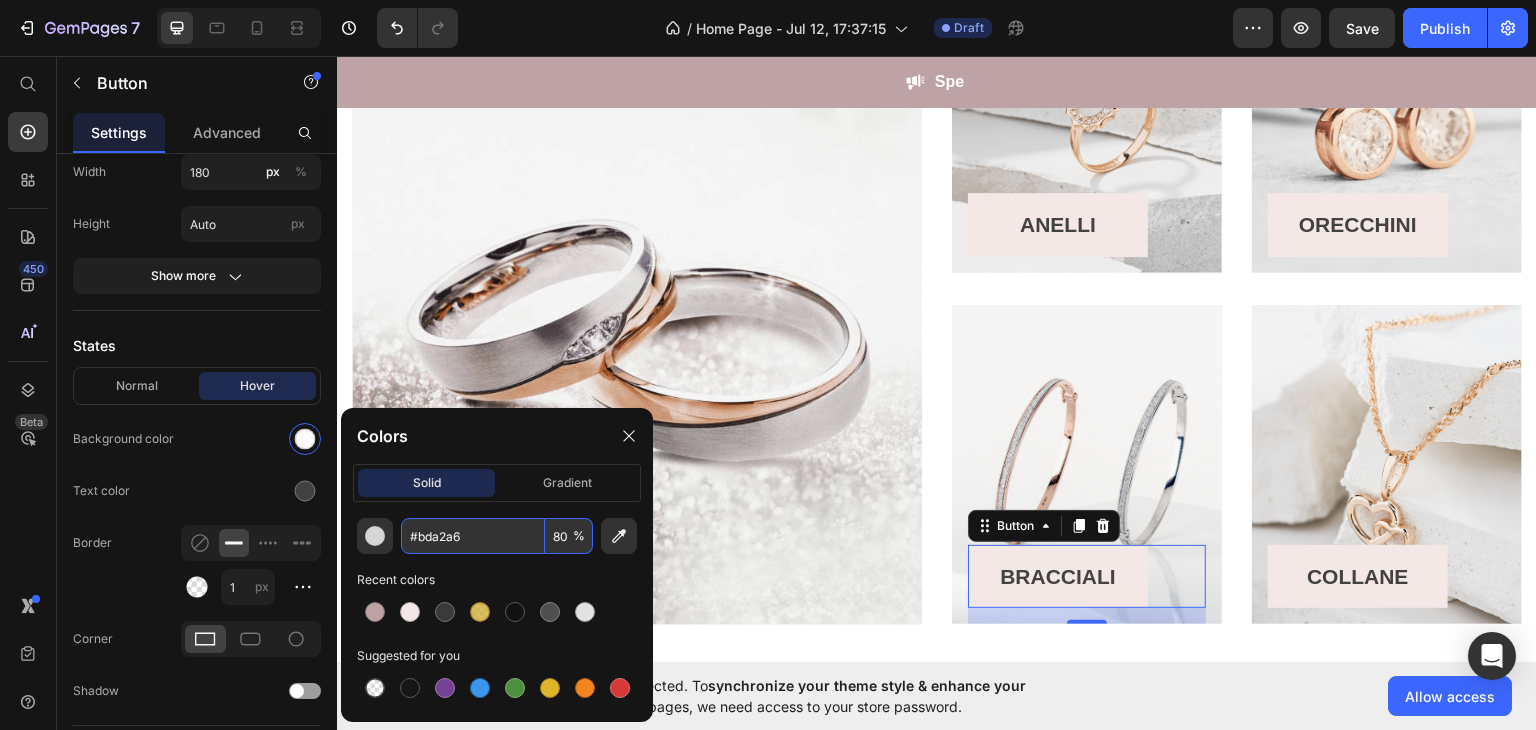 type on "BDA2A6" 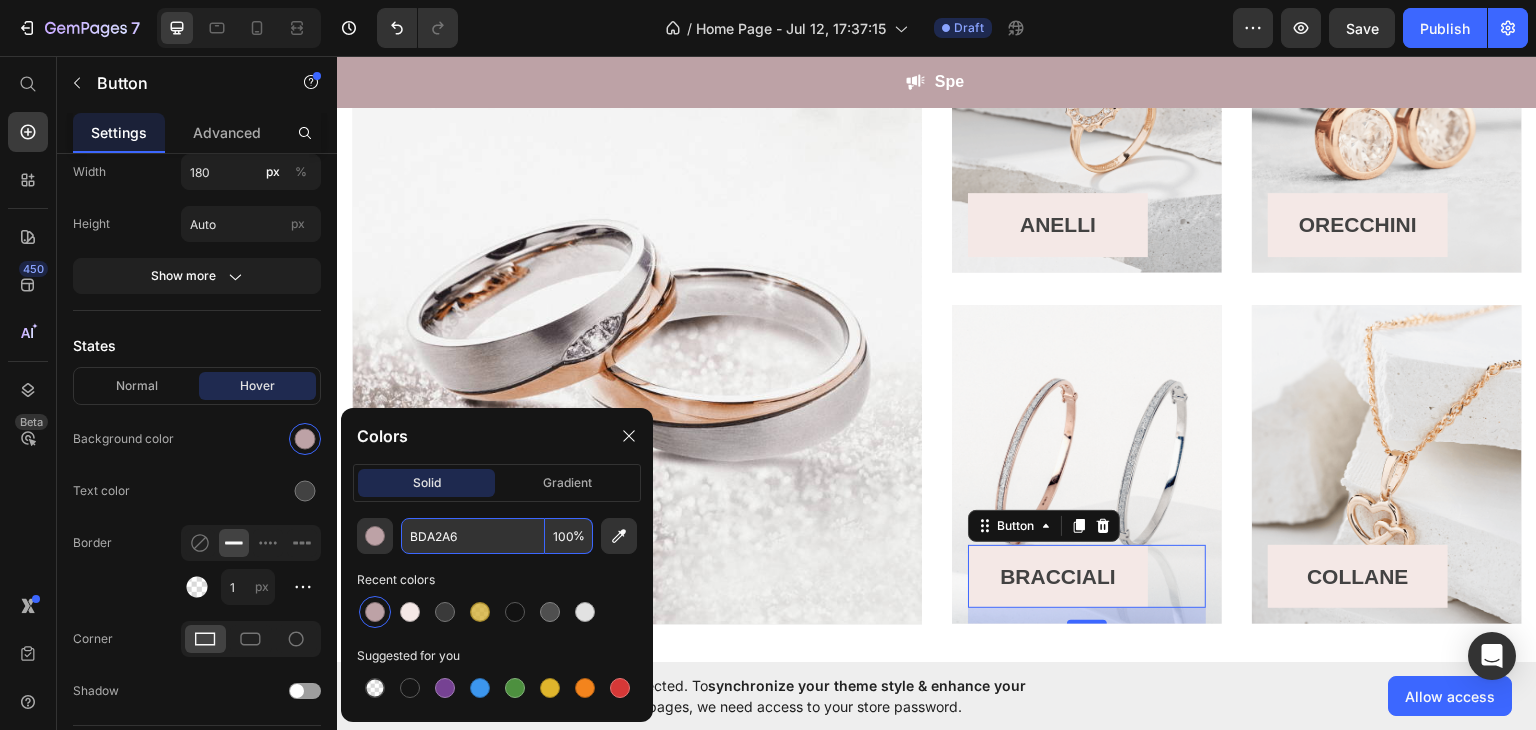 type on "BDA2A6" 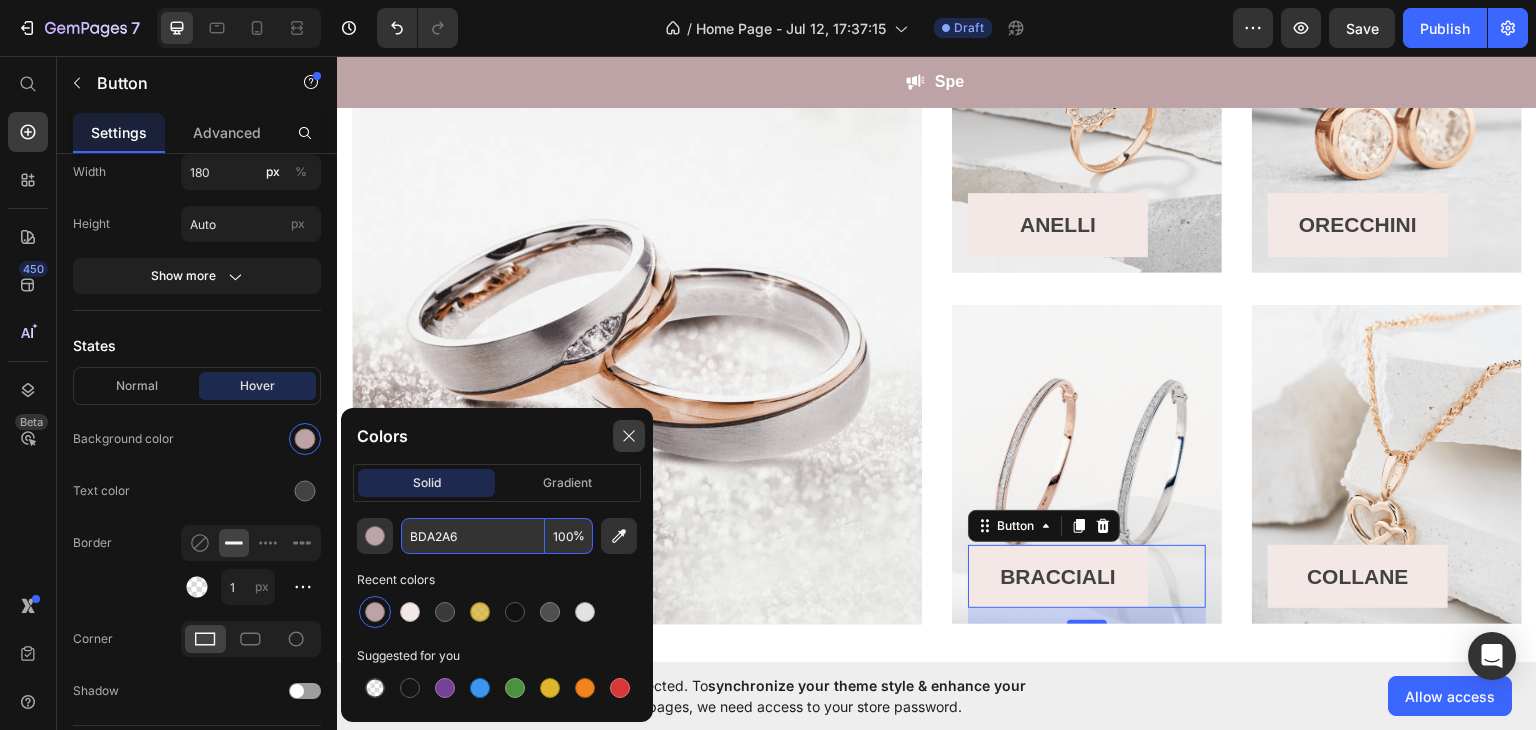 click 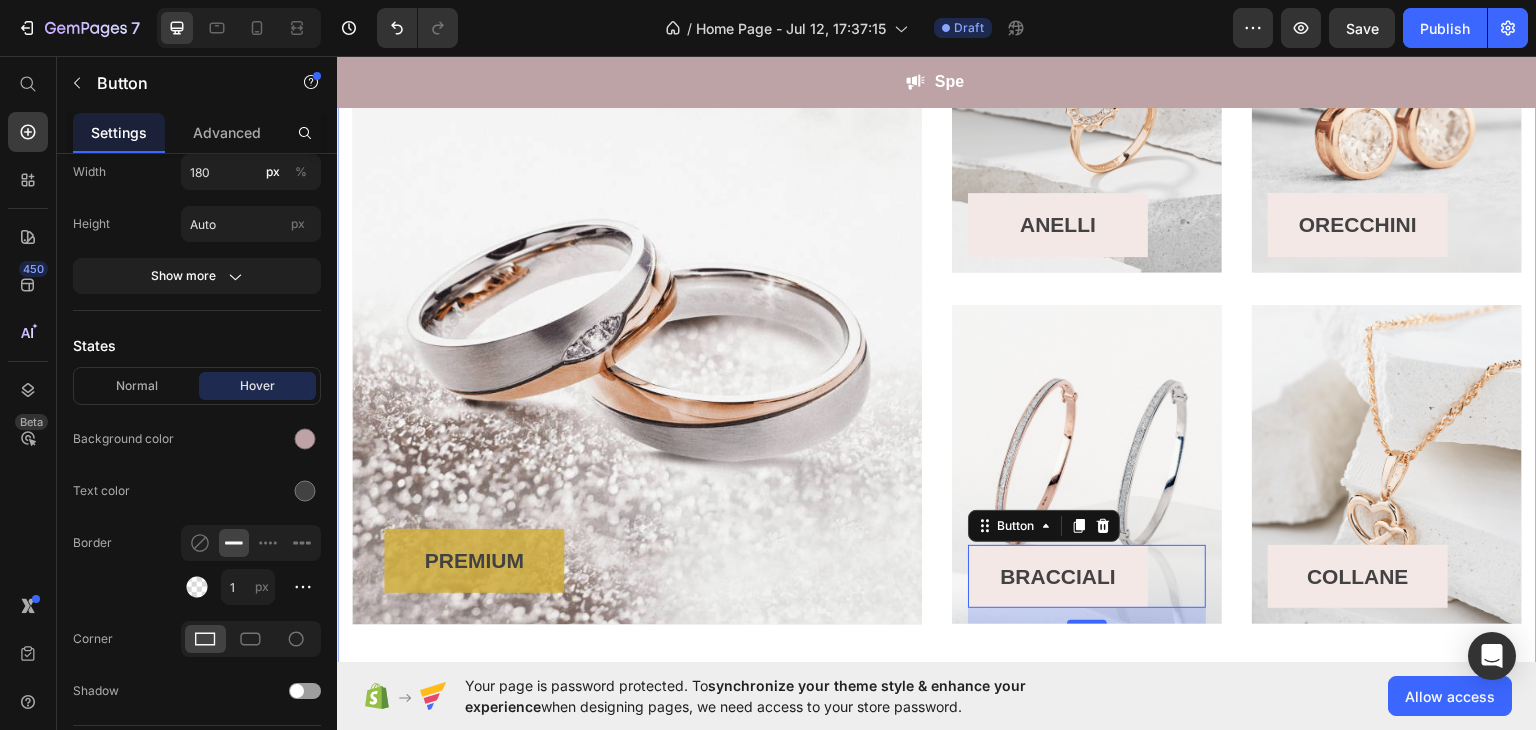 click on "PREMIUM Button Row Hero Banner ANELLI Button Row Hero Banner ORECCHINI Button Row Hero Banner Row BRACCIALI Button   16 Row Hero Banner COLLANE Button Row Hero Banner Row Row Section 5" at bounding box center [937, 288] 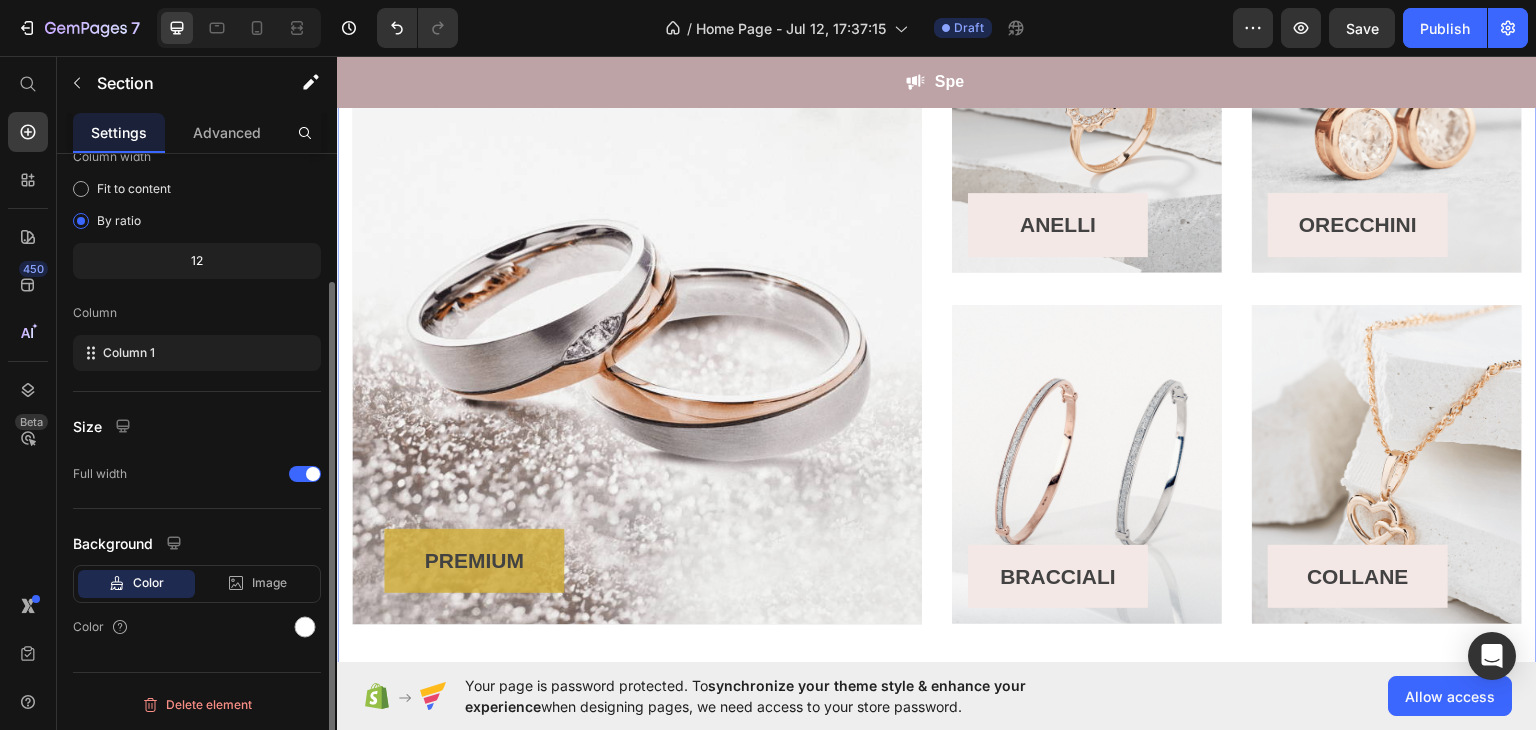 scroll, scrollTop: 0, scrollLeft: 0, axis: both 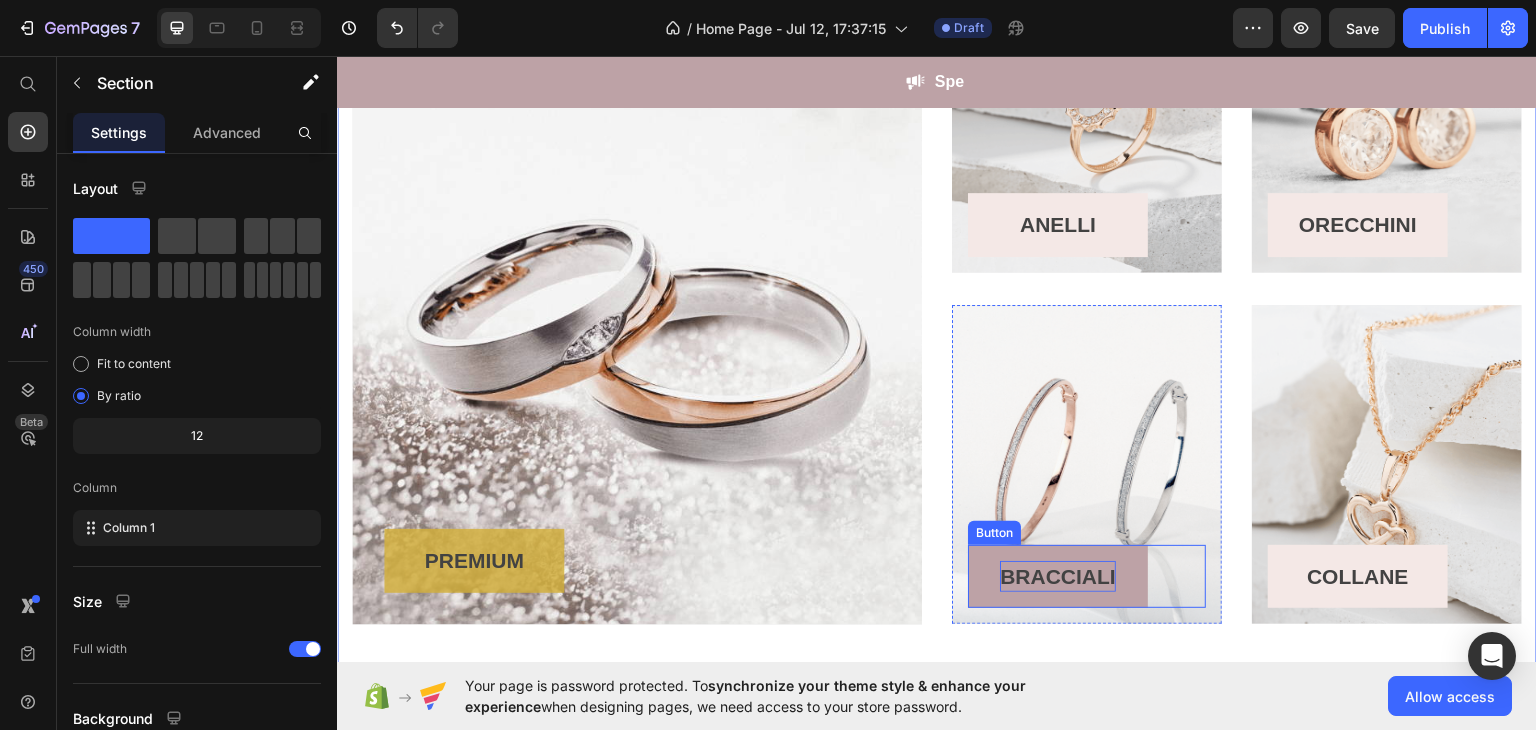 click on "BRACCIALI" at bounding box center [1058, 576] 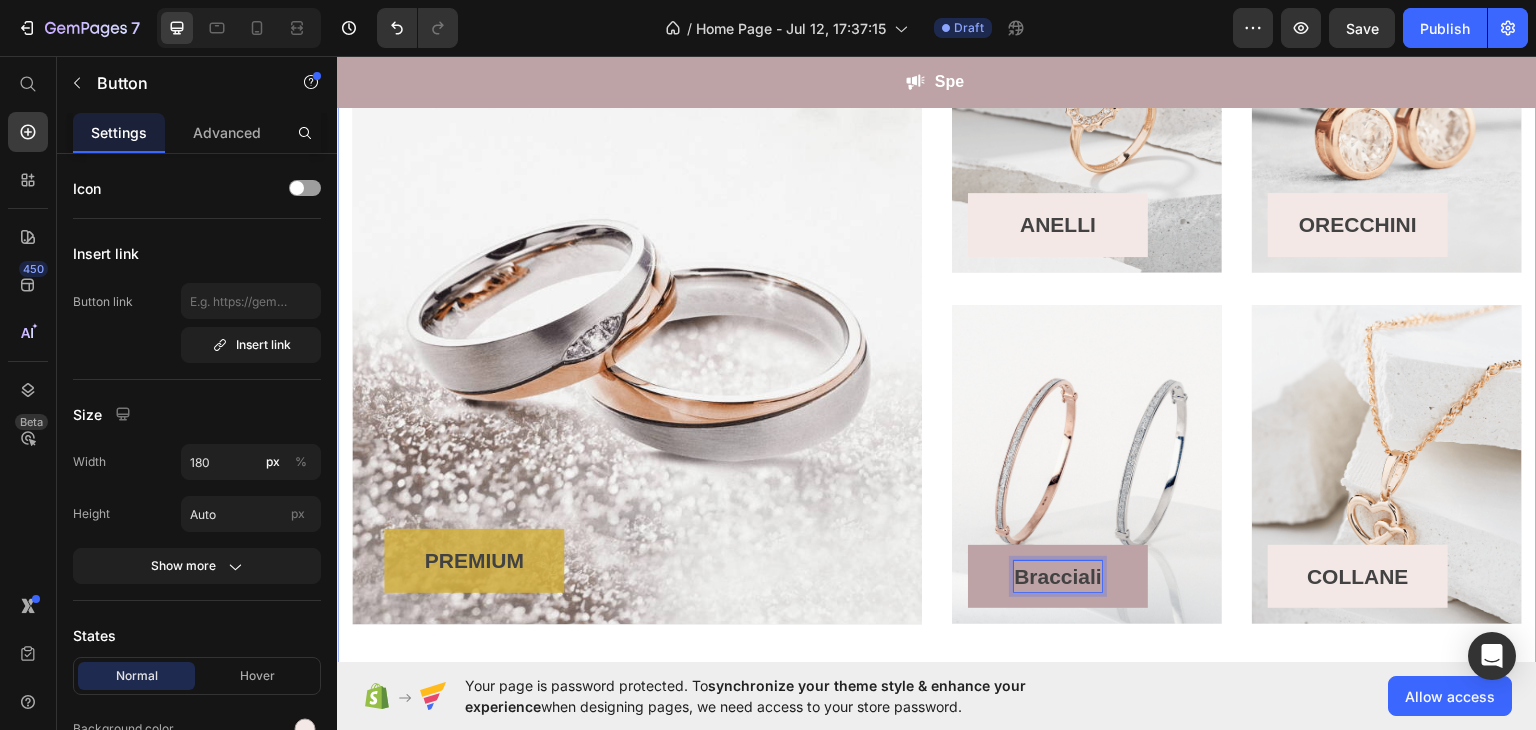 click on "PREMIUM Button Row Hero Banner ANELLI Button Row Hero Banner ORECCHINI Button Row Hero Banner Row Bracciali Button   16 Row Hero Banner COLLANE Button Row Hero Banner Row Row Section 5" at bounding box center [937, 288] 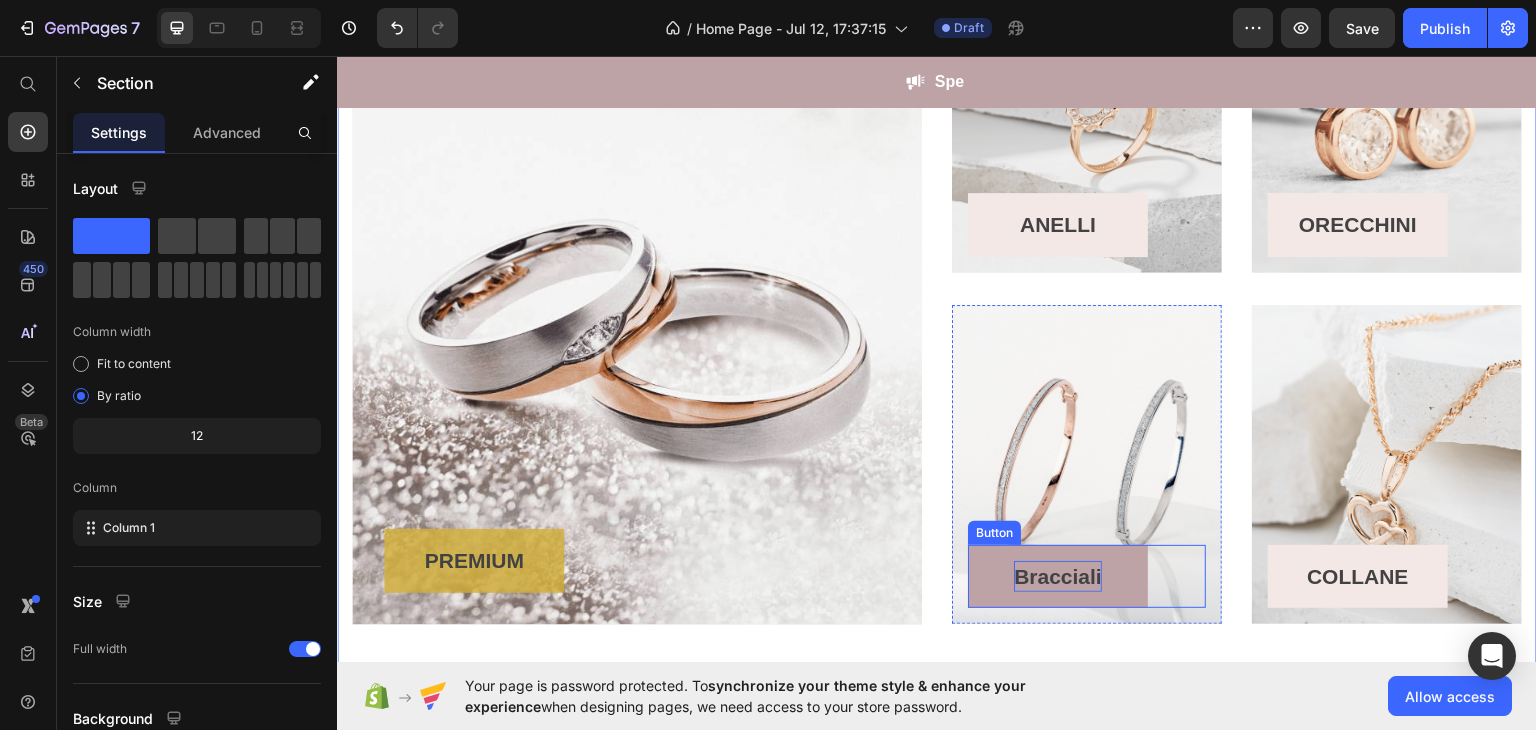 click on "Bracciali" at bounding box center (1058, 576) 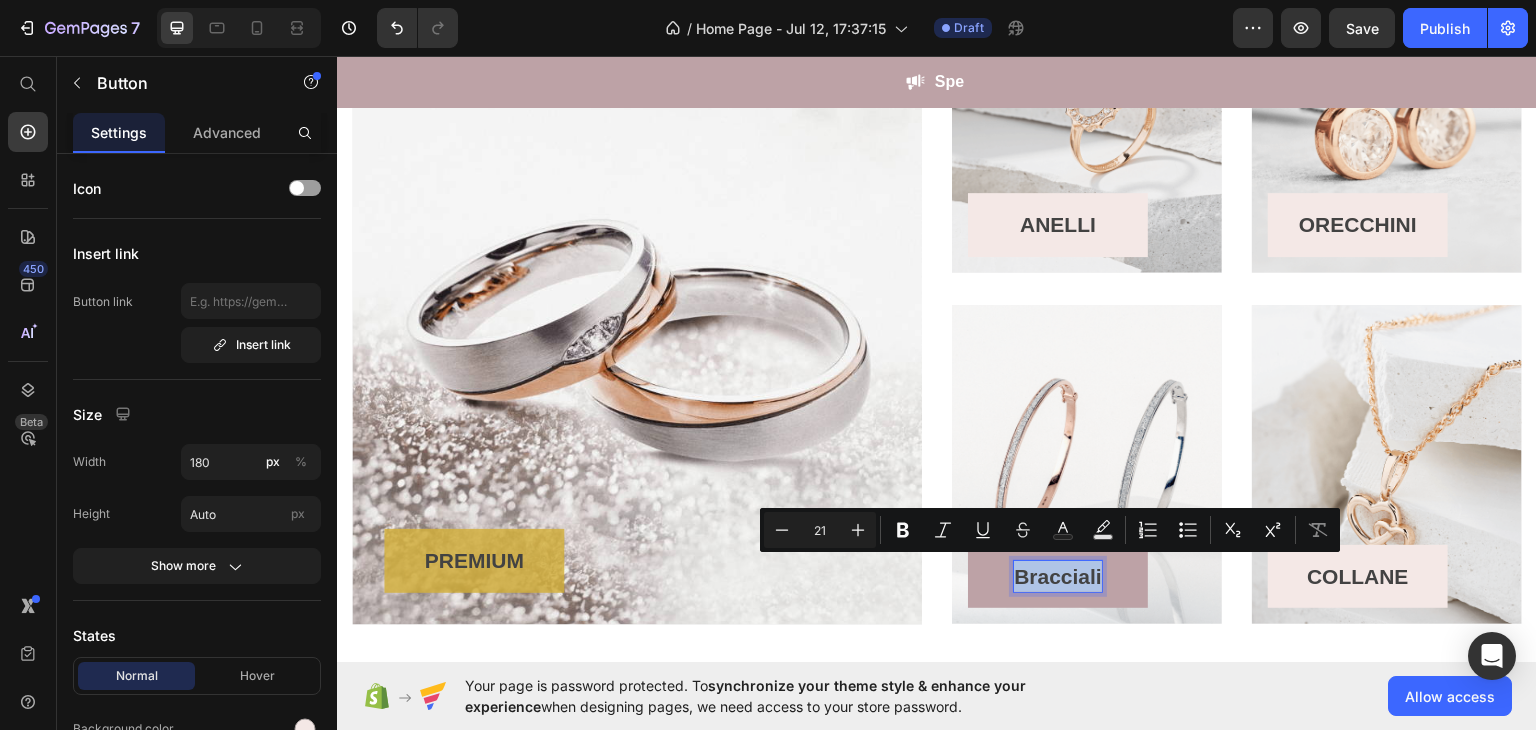 click on "Bracciali" at bounding box center (1058, 576) 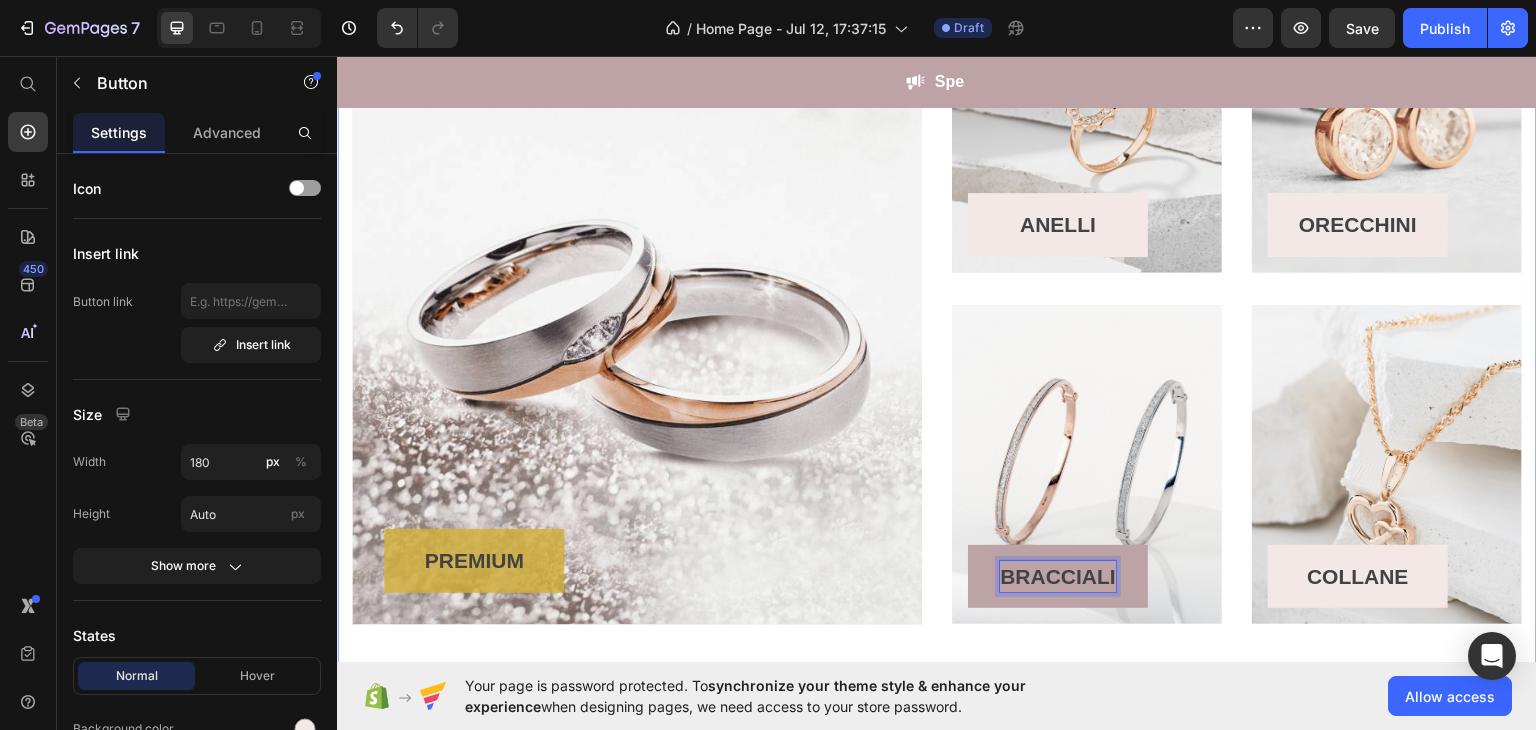 click on "PREMIUM Button Row Hero Banner ANELLI Button Row Hero Banner ORECCHINI Button Row Hero Banner Row BRACCIALI Button   16 Row Hero Banner COLLANE Button Row Hero Banner Row Row Section 5" at bounding box center [937, 288] 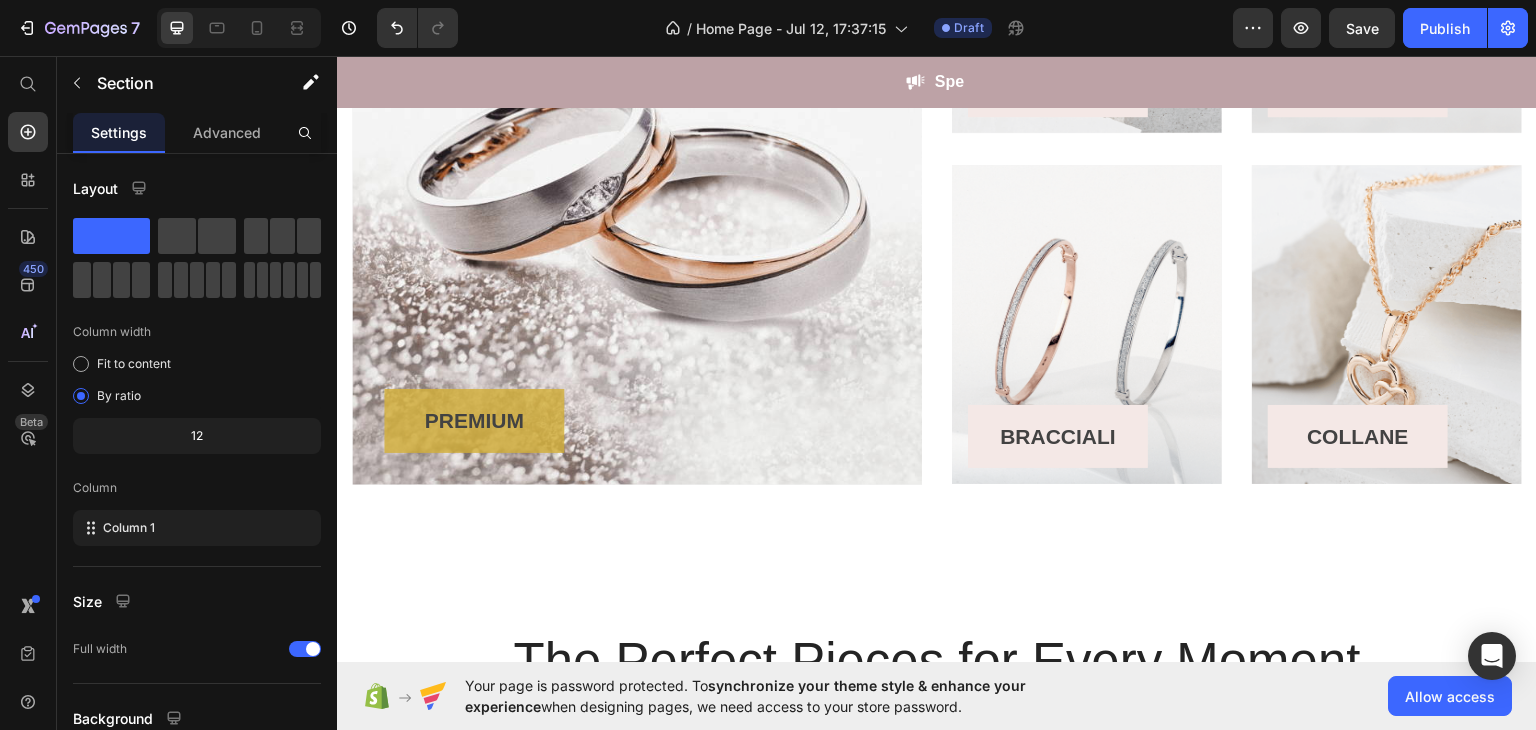 scroll, scrollTop: 2010, scrollLeft: 0, axis: vertical 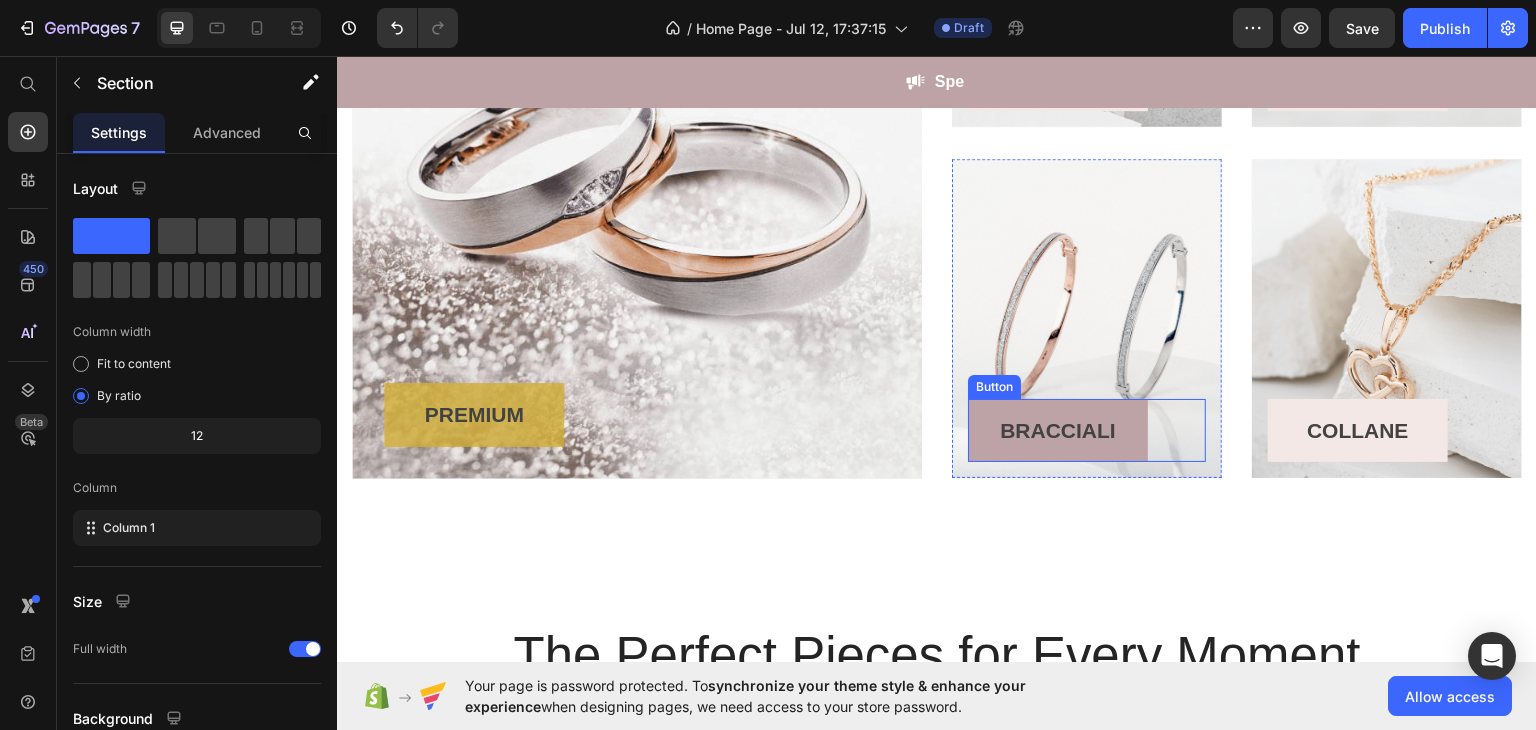 click on "BRACCIALI" at bounding box center (1058, 430) 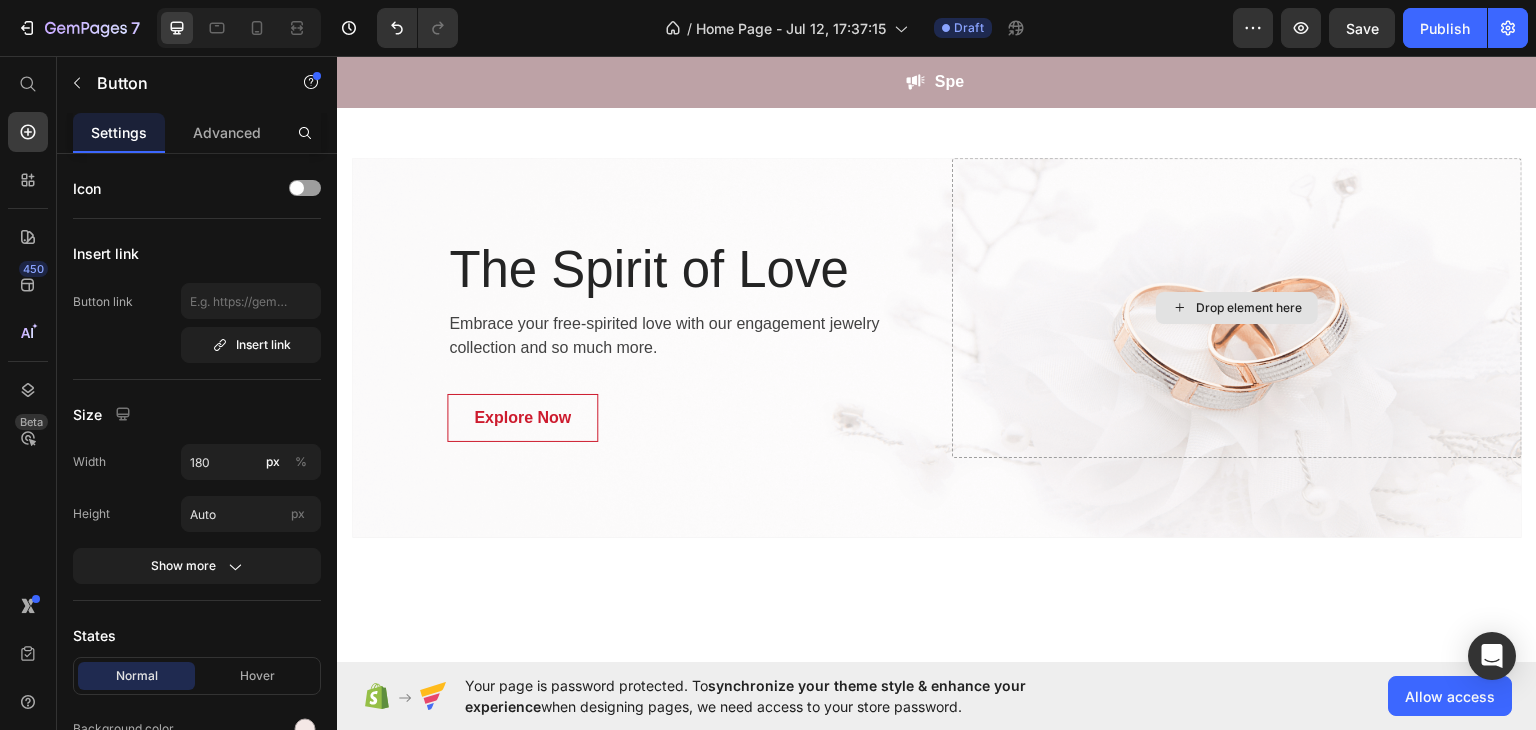 scroll, scrollTop: 3289, scrollLeft: 0, axis: vertical 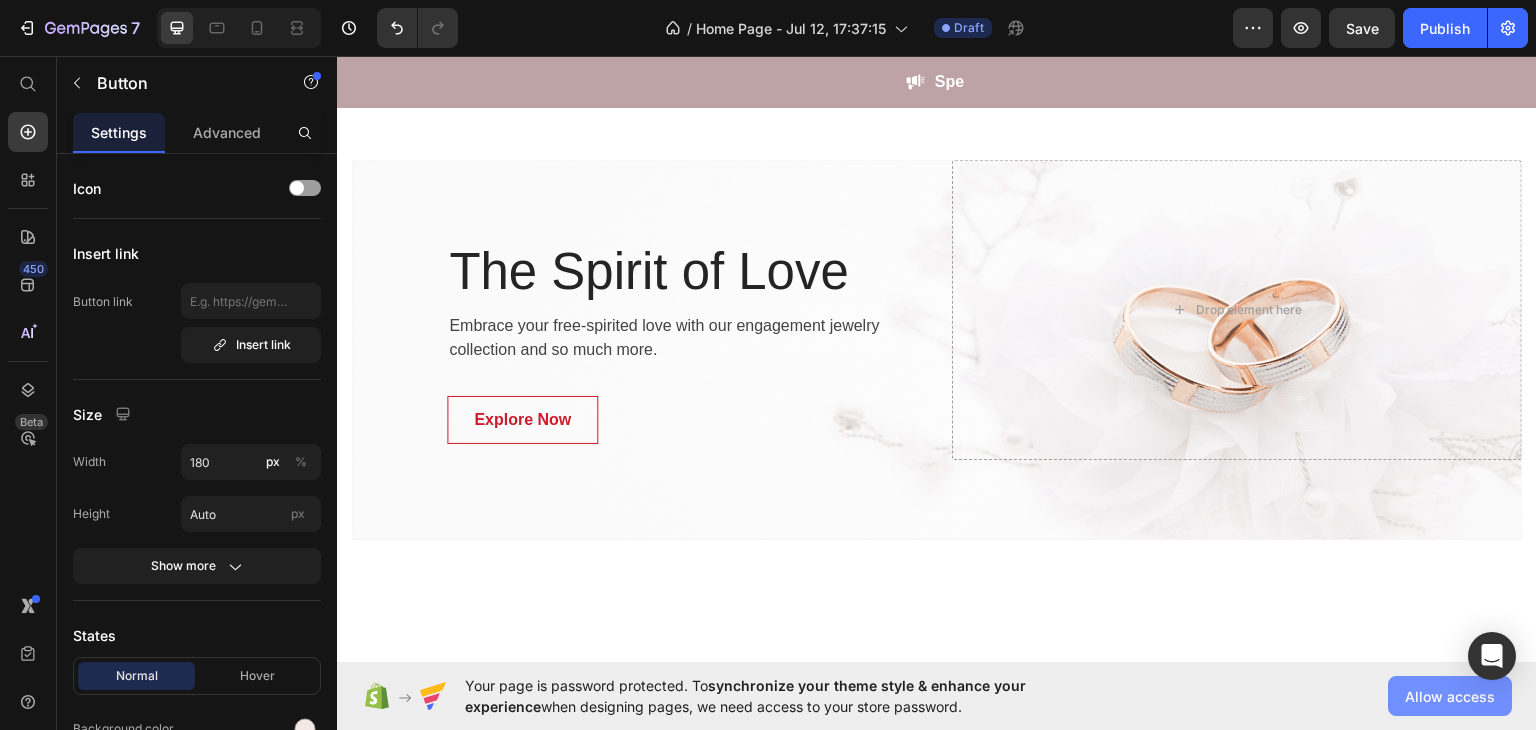 click on "Allow access" at bounding box center [1450, 696] 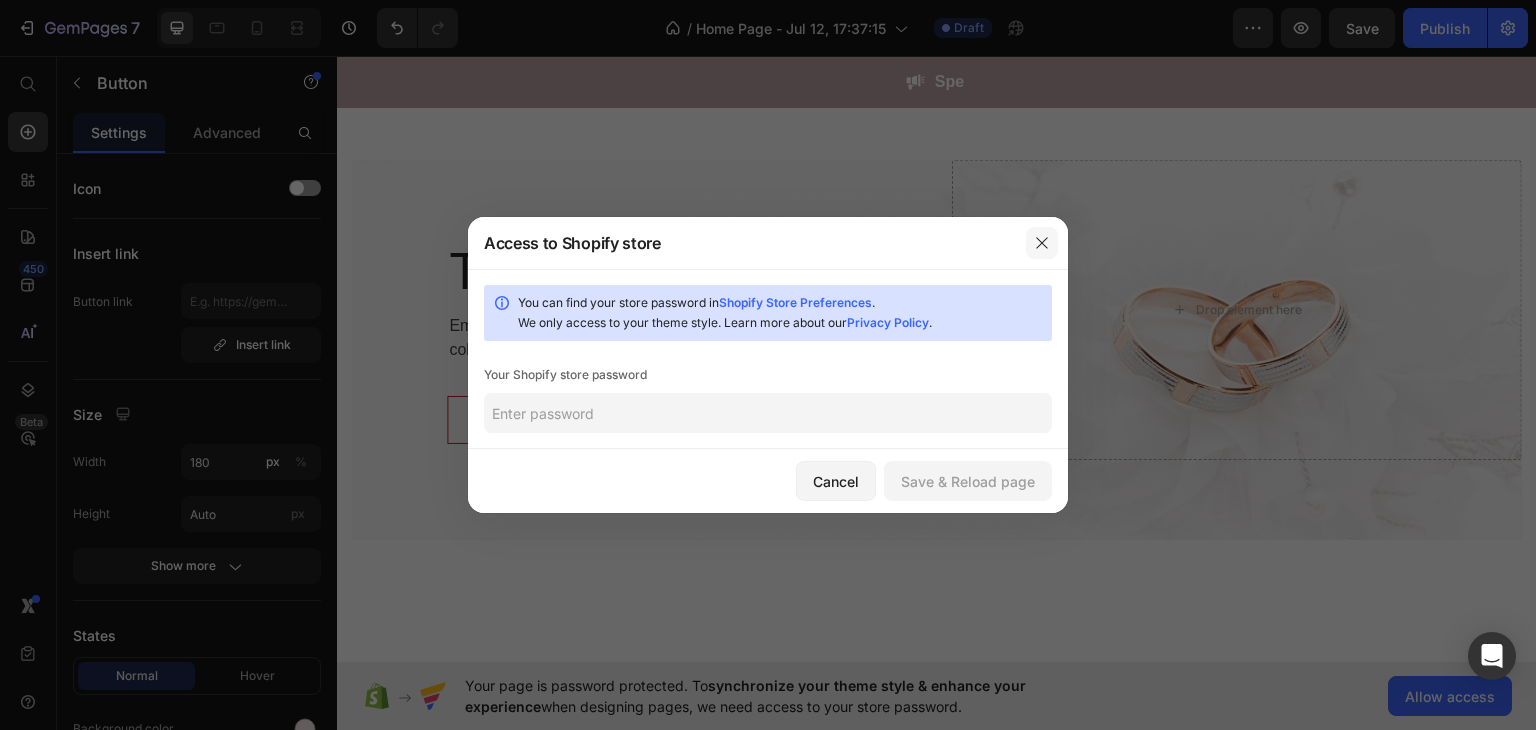 click 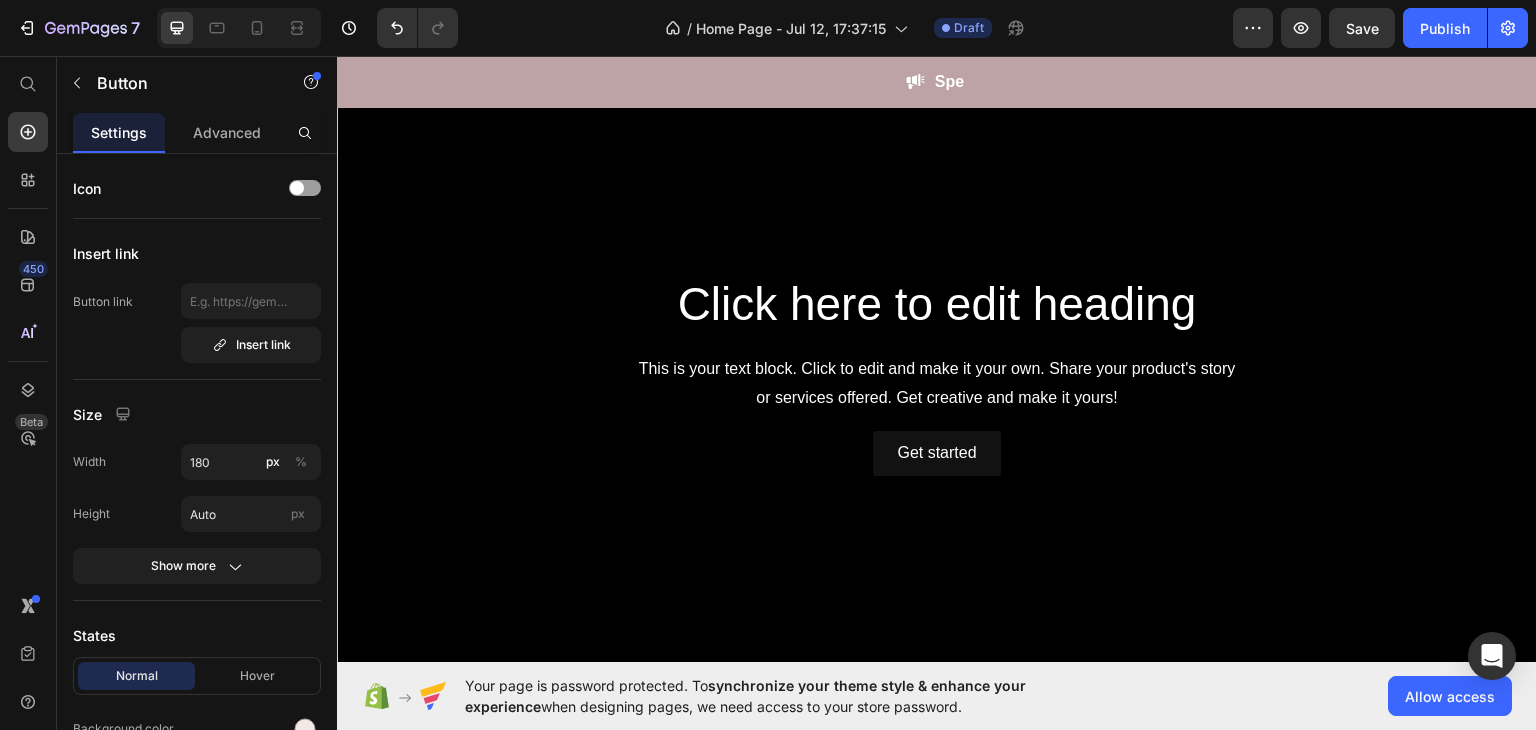 scroll, scrollTop: 0, scrollLeft: 0, axis: both 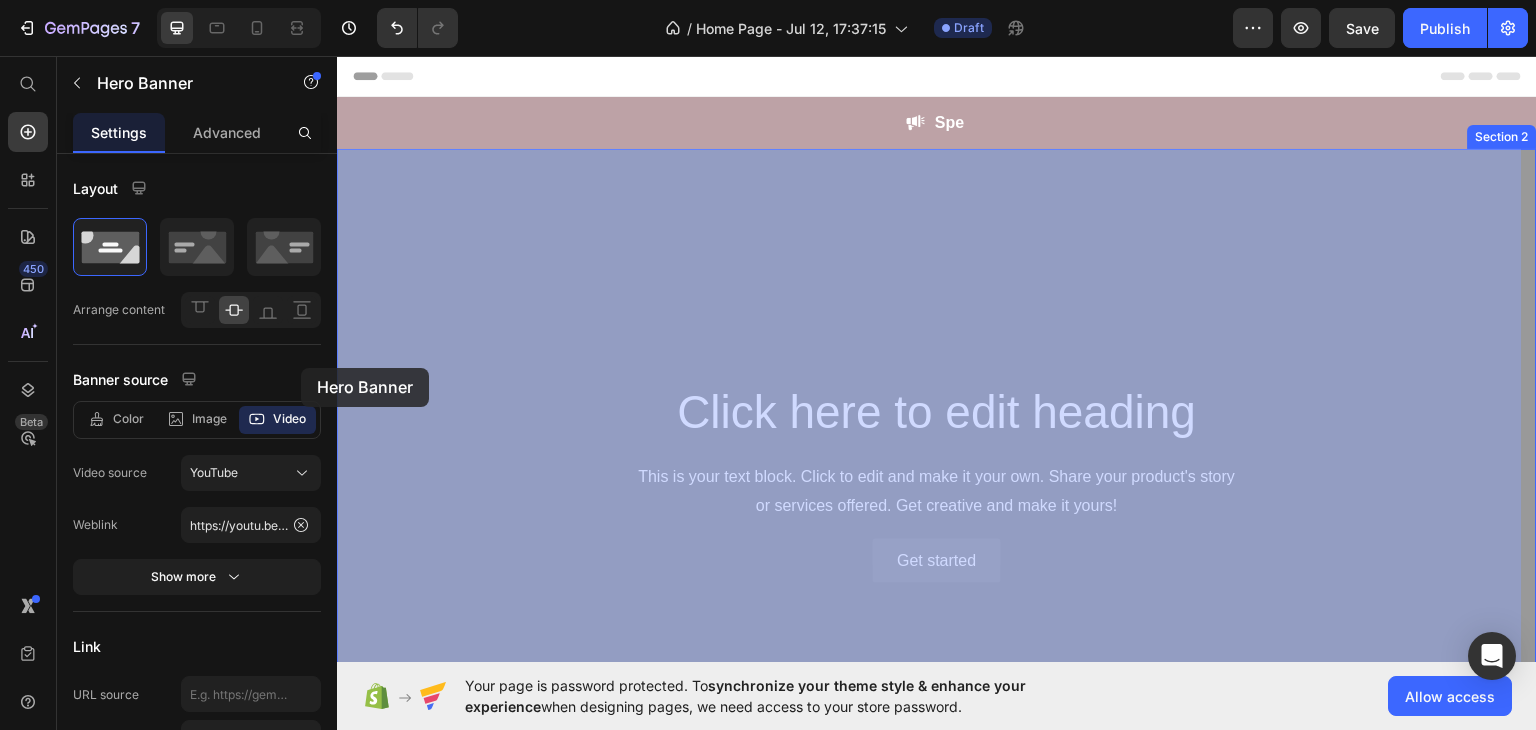 drag, startPoint x: 337, startPoint y: 359, endPoint x: 638, endPoint y: 423, distance: 307.7288 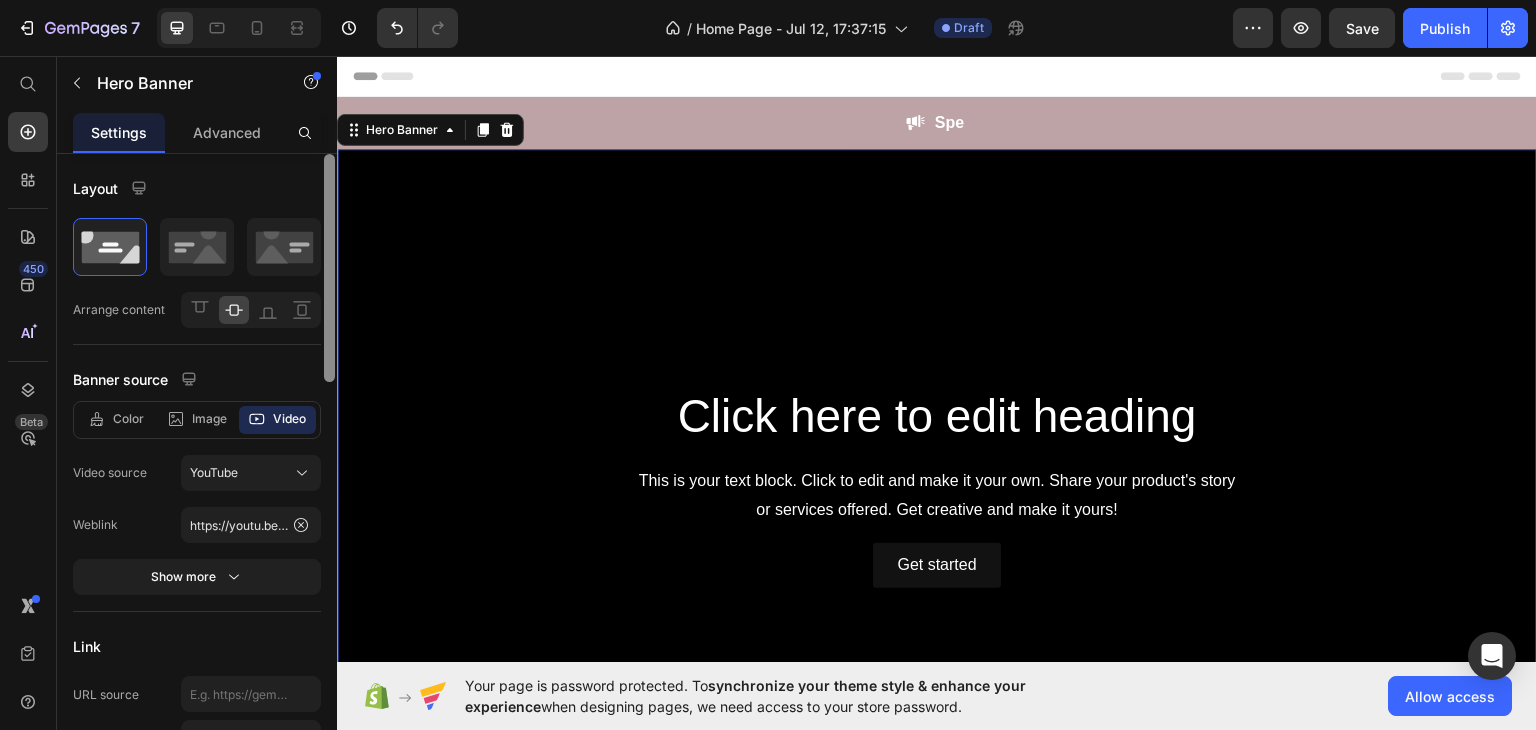 drag, startPoint x: 328, startPoint y: 353, endPoint x: 141, endPoint y: 334, distance: 187.96277 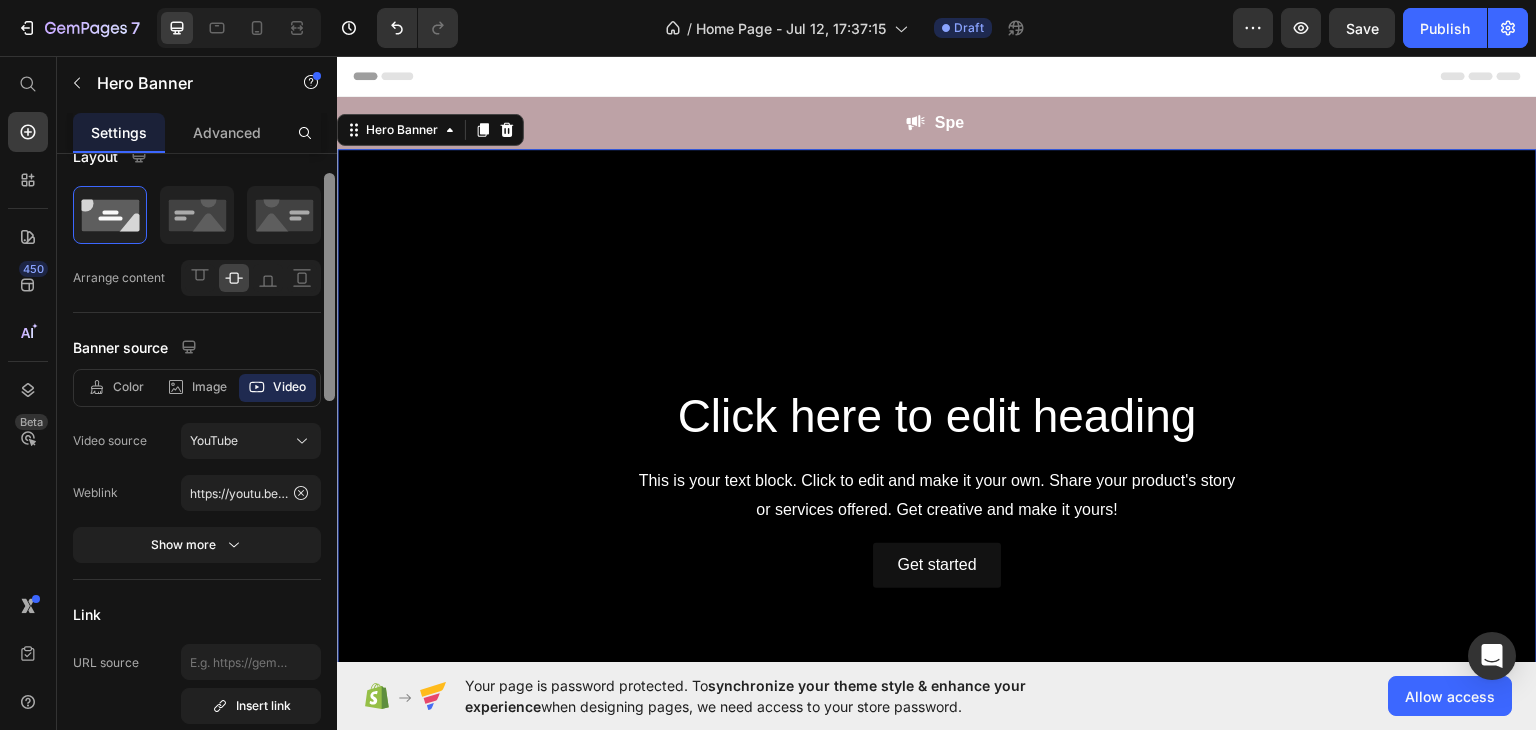 scroll, scrollTop: 47, scrollLeft: 0, axis: vertical 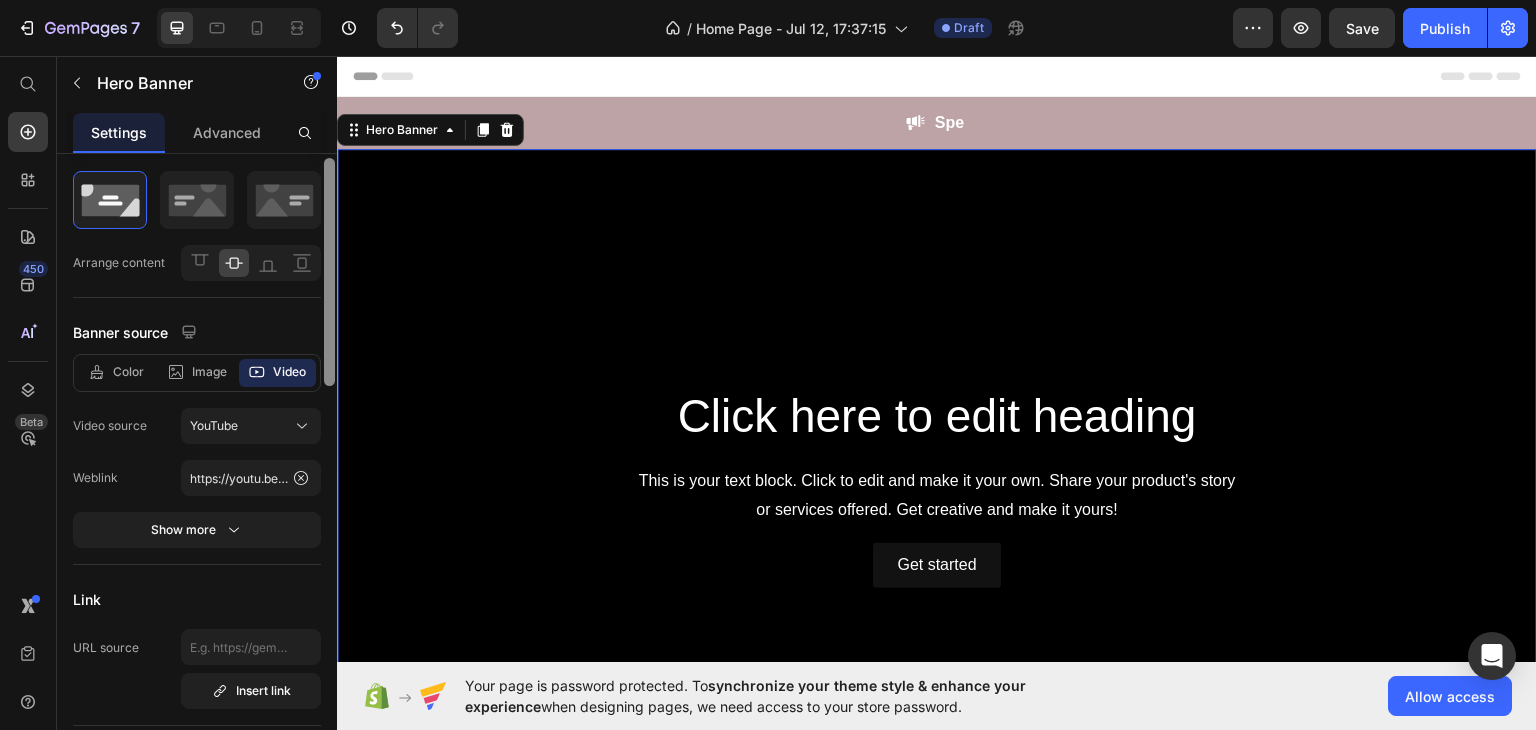 drag, startPoint x: 325, startPoint y: 307, endPoint x: 156, endPoint y: 324, distance: 169.85287 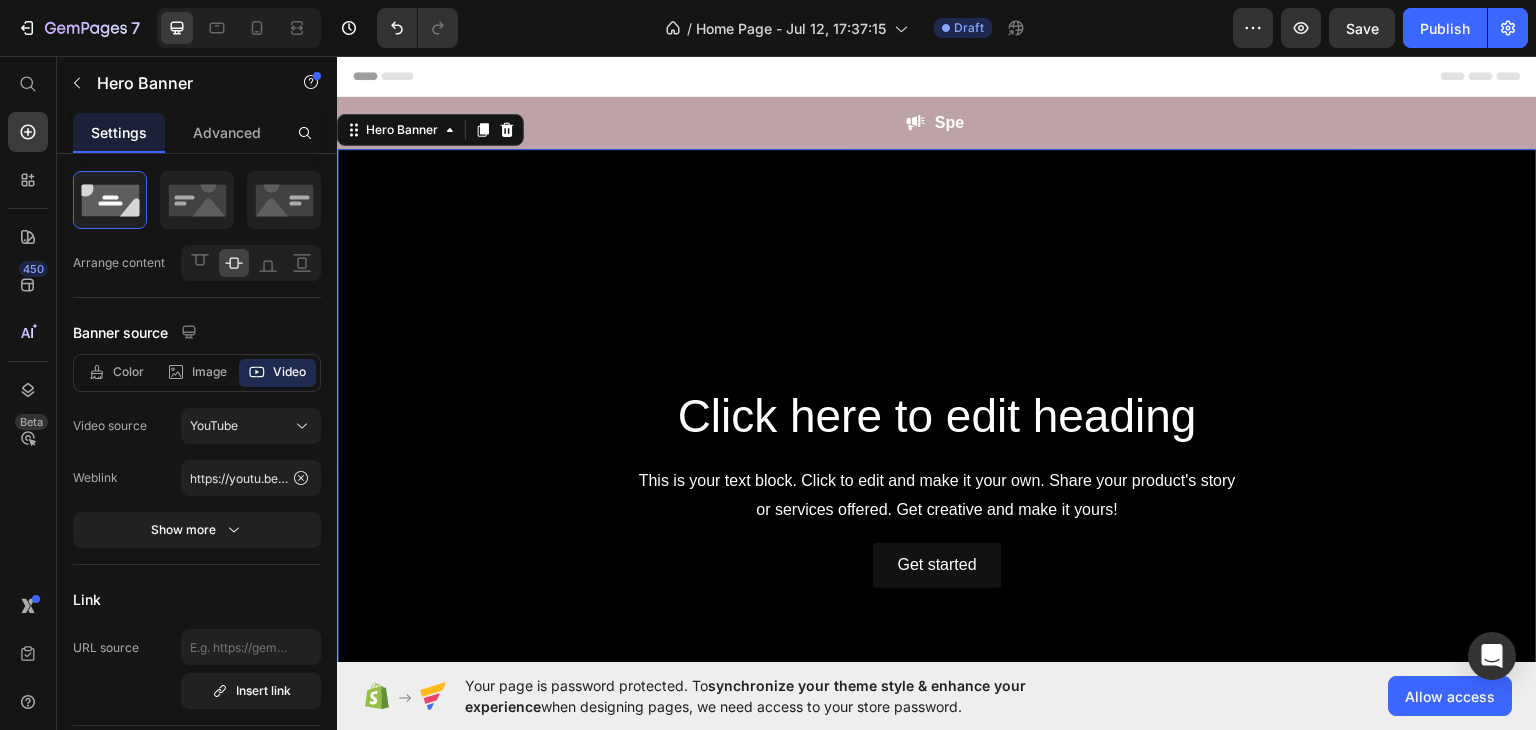 click at bounding box center [937, 485] 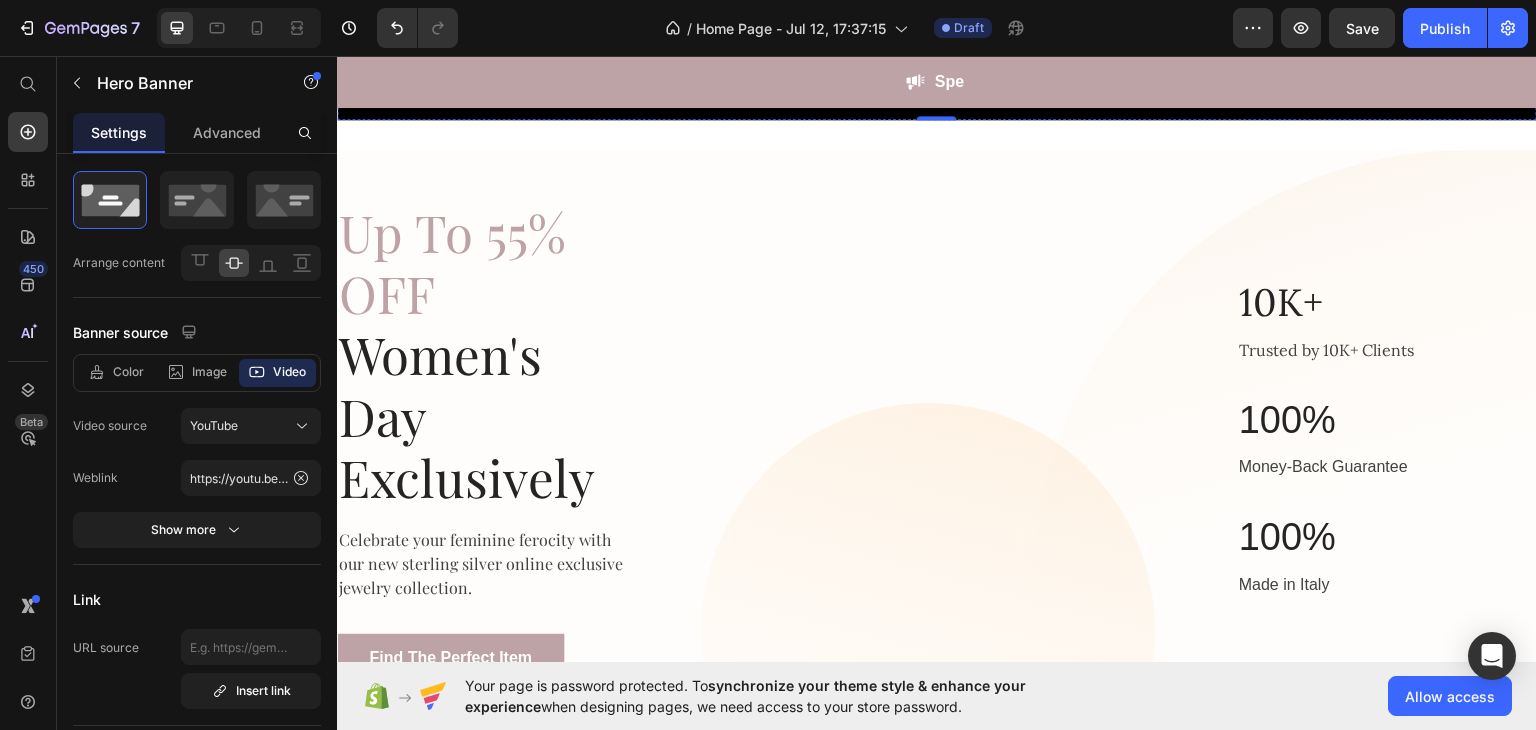 scroll, scrollTop: 707, scrollLeft: 0, axis: vertical 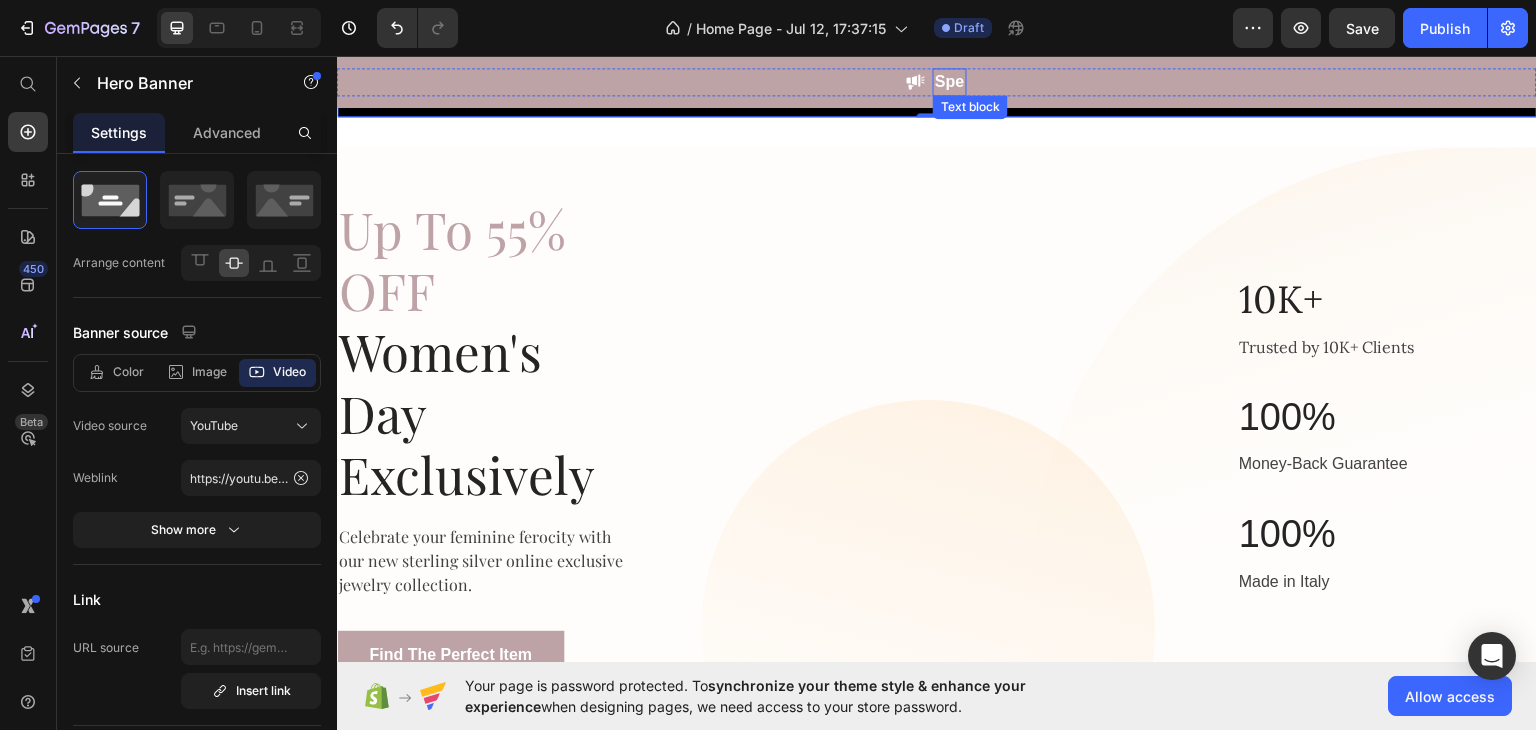 click on "Spe" at bounding box center [949, 81] 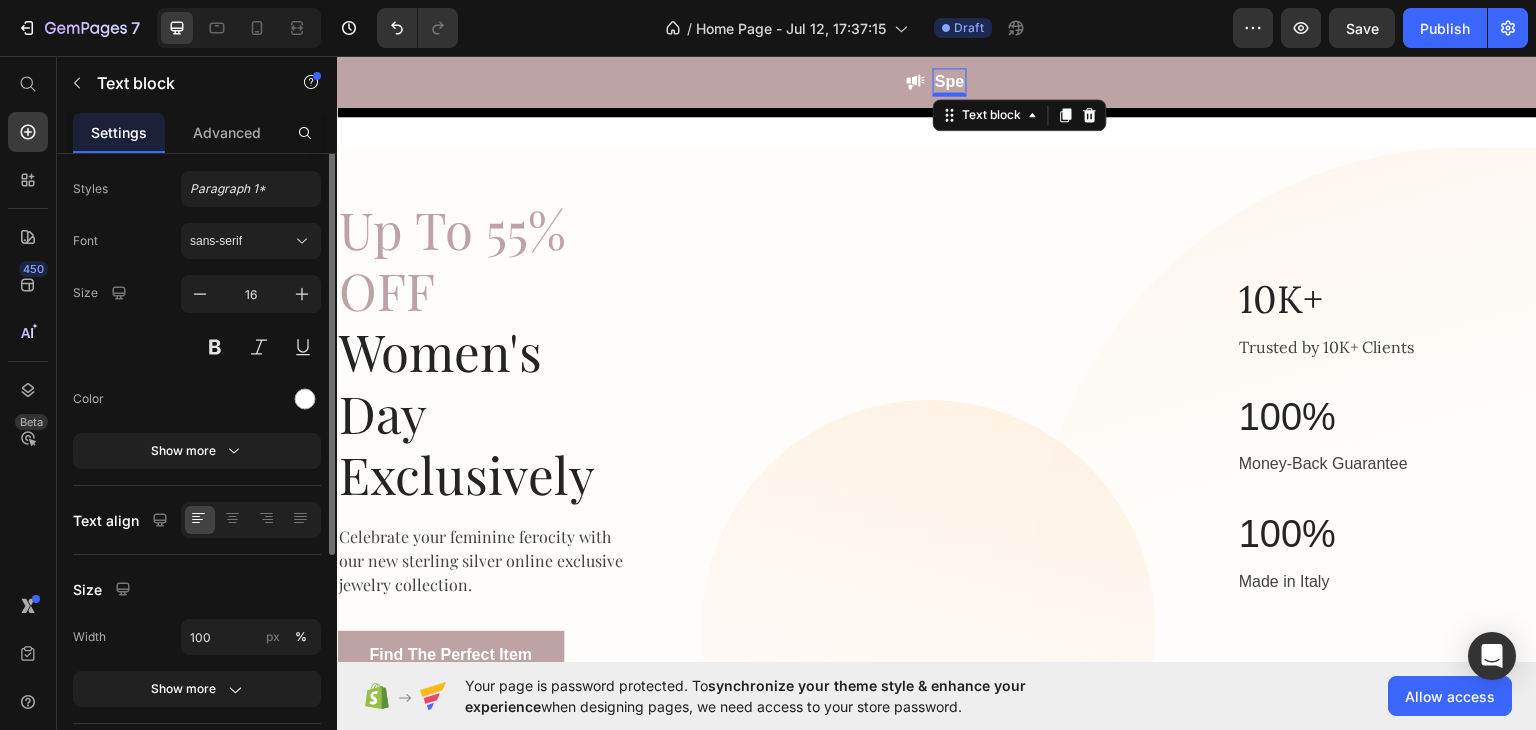 scroll, scrollTop: 0, scrollLeft: 0, axis: both 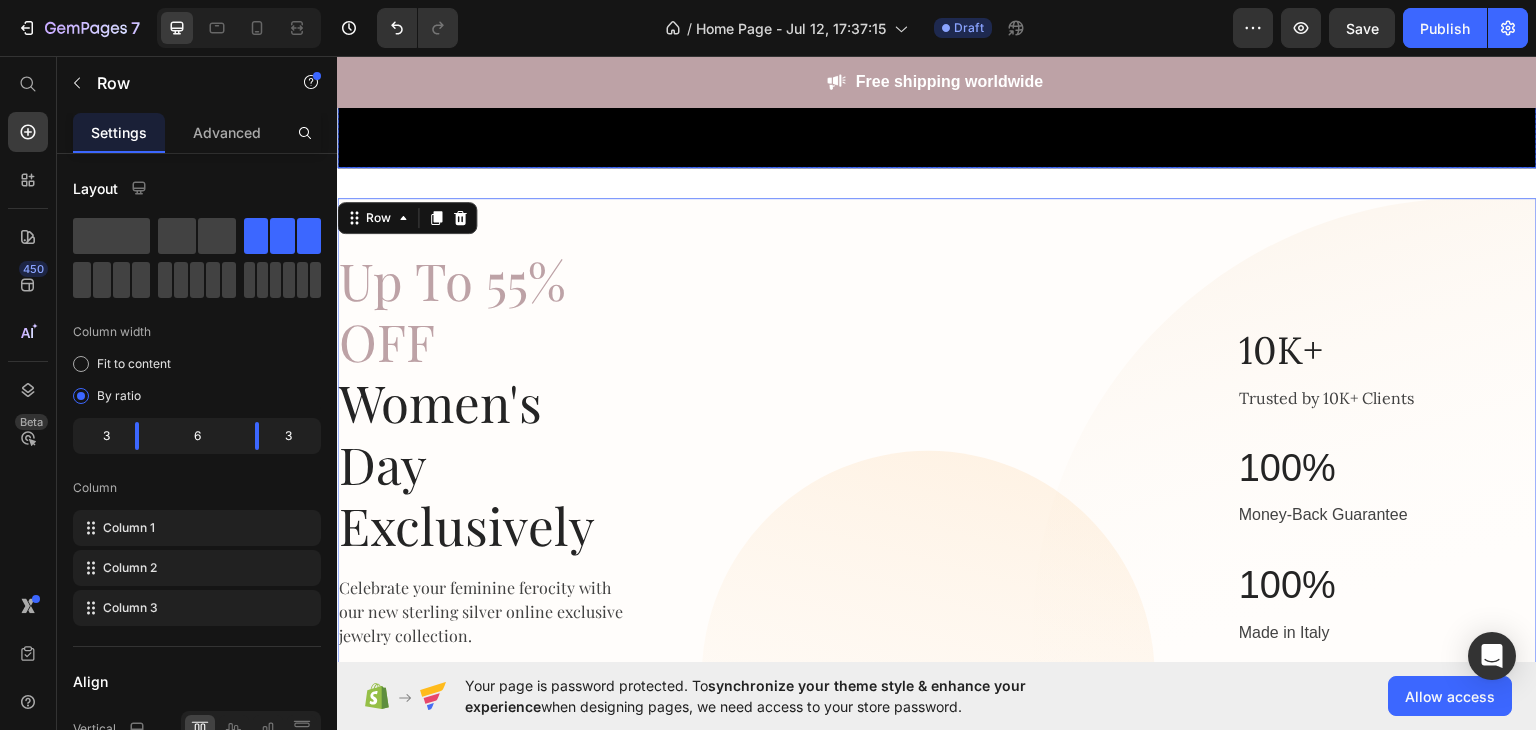 click at bounding box center (937, -171) 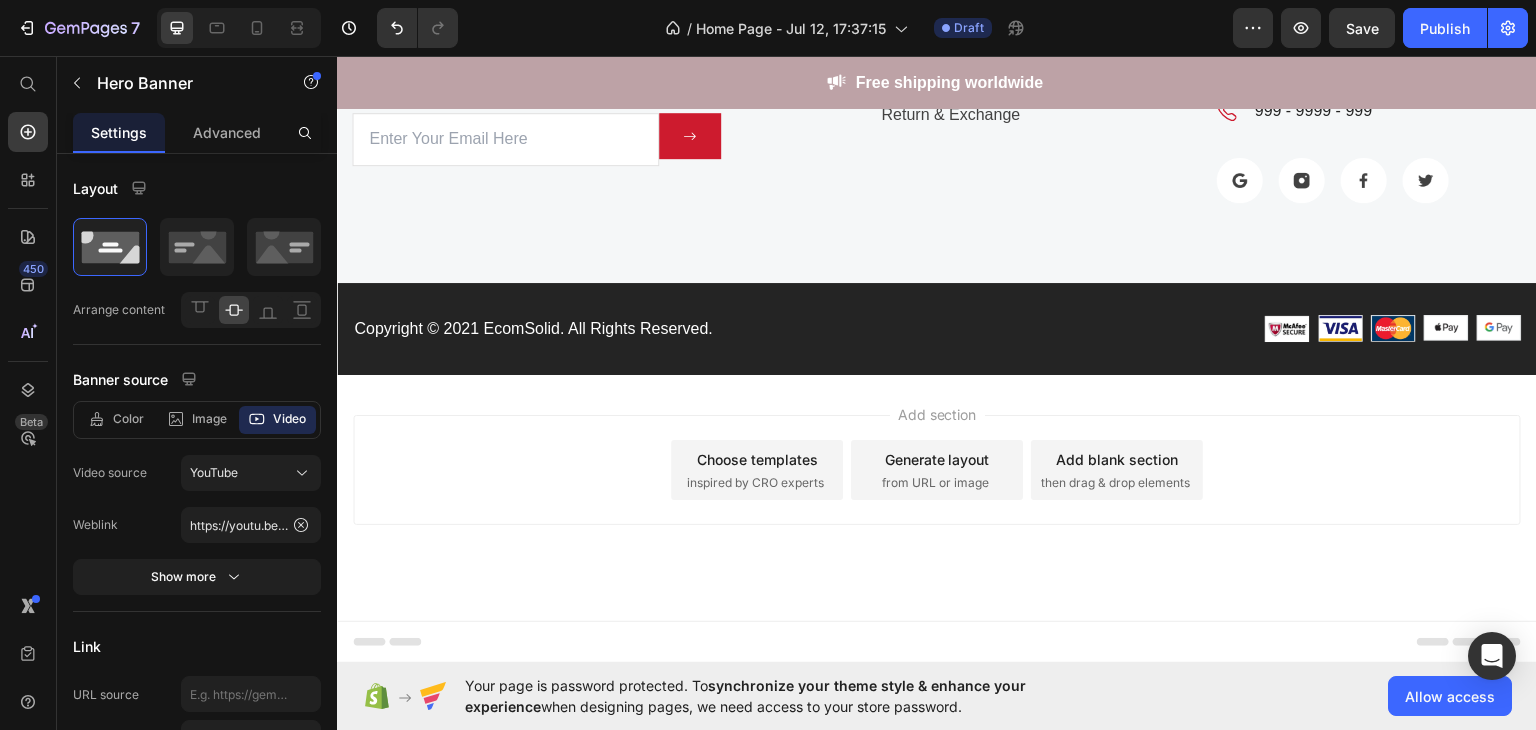 scroll, scrollTop: 5401, scrollLeft: 0, axis: vertical 